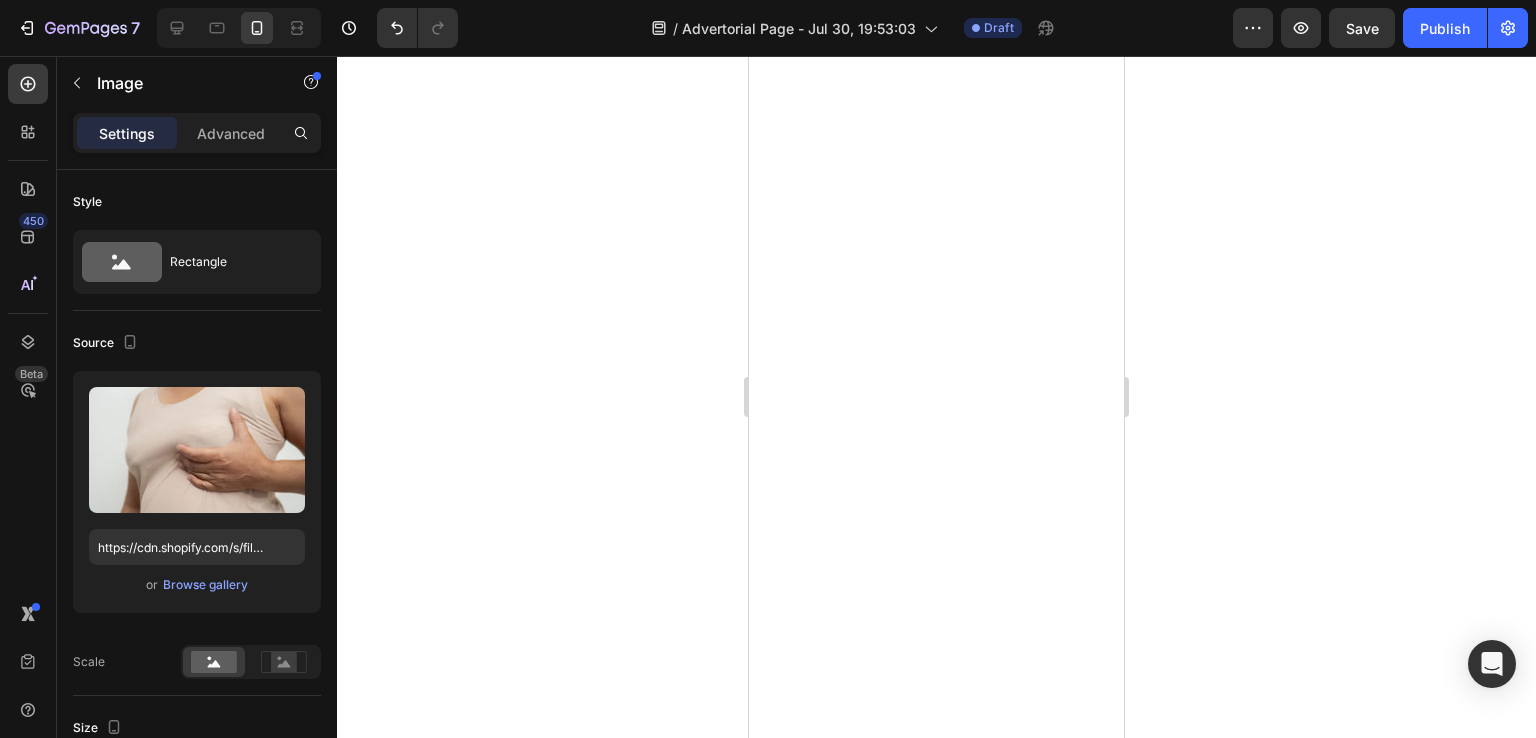 scroll, scrollTop: 0, scrollLeft: 0, axis: both 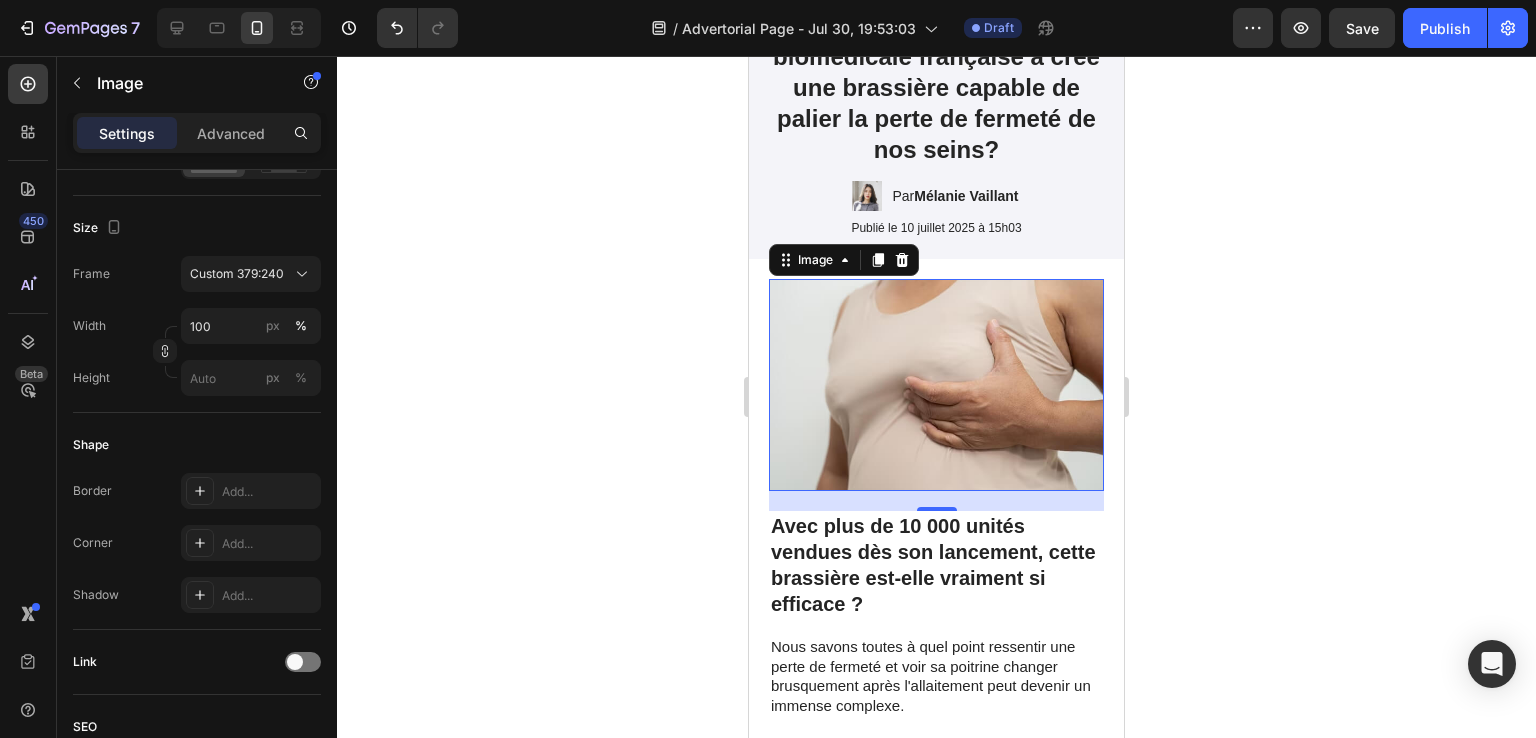 click at bounding box center [936, 385] 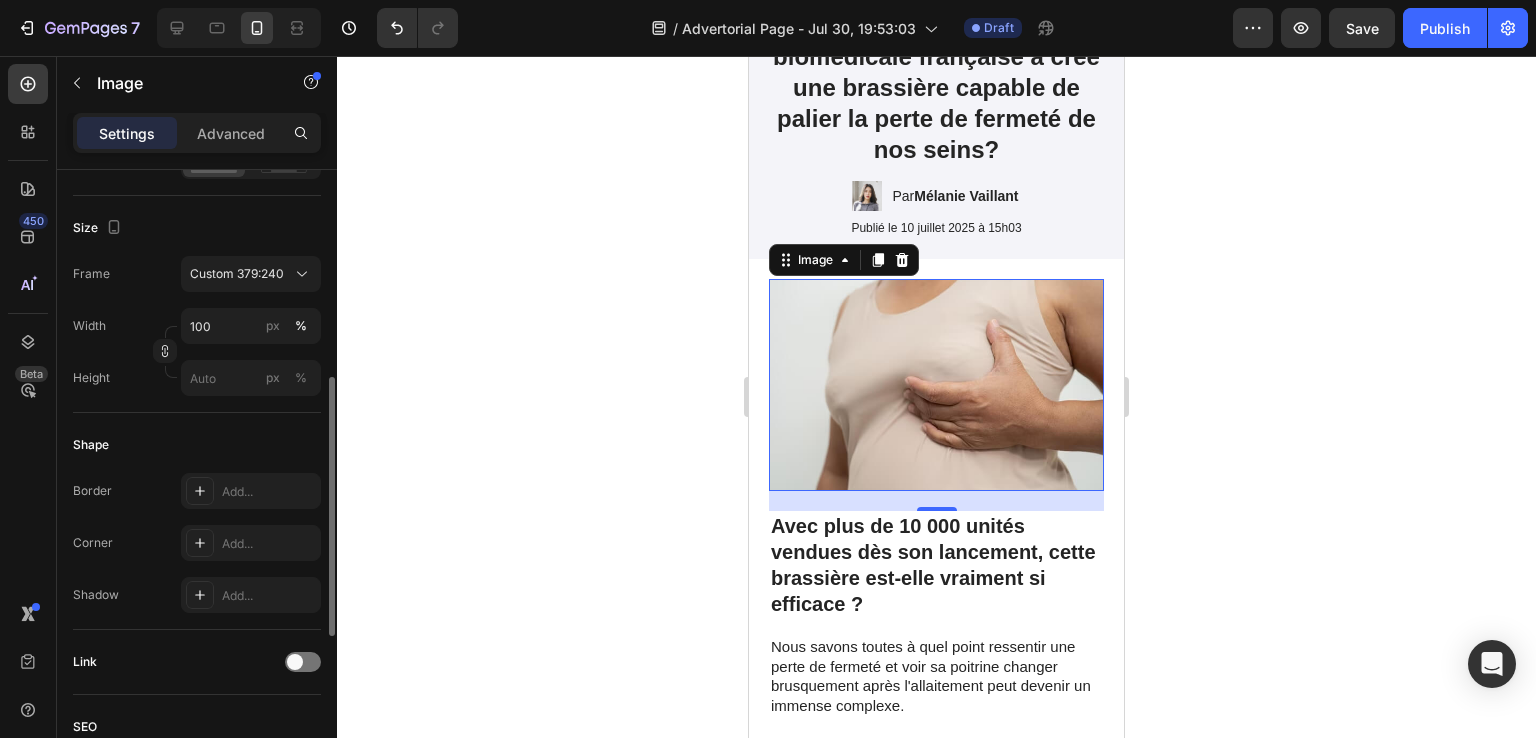 scroll, scrollTop: 200, scrollLeft: 0, axis: vertical 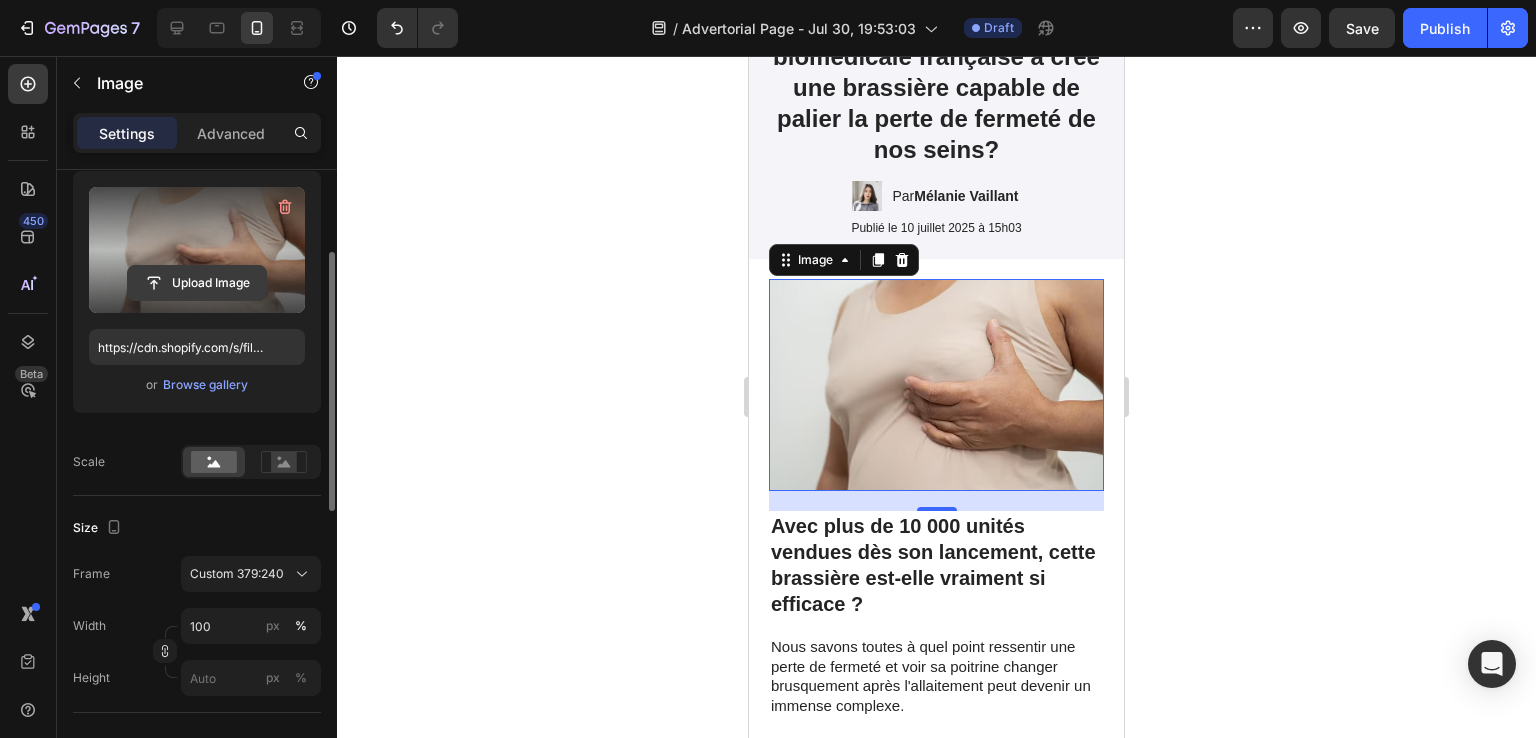 click 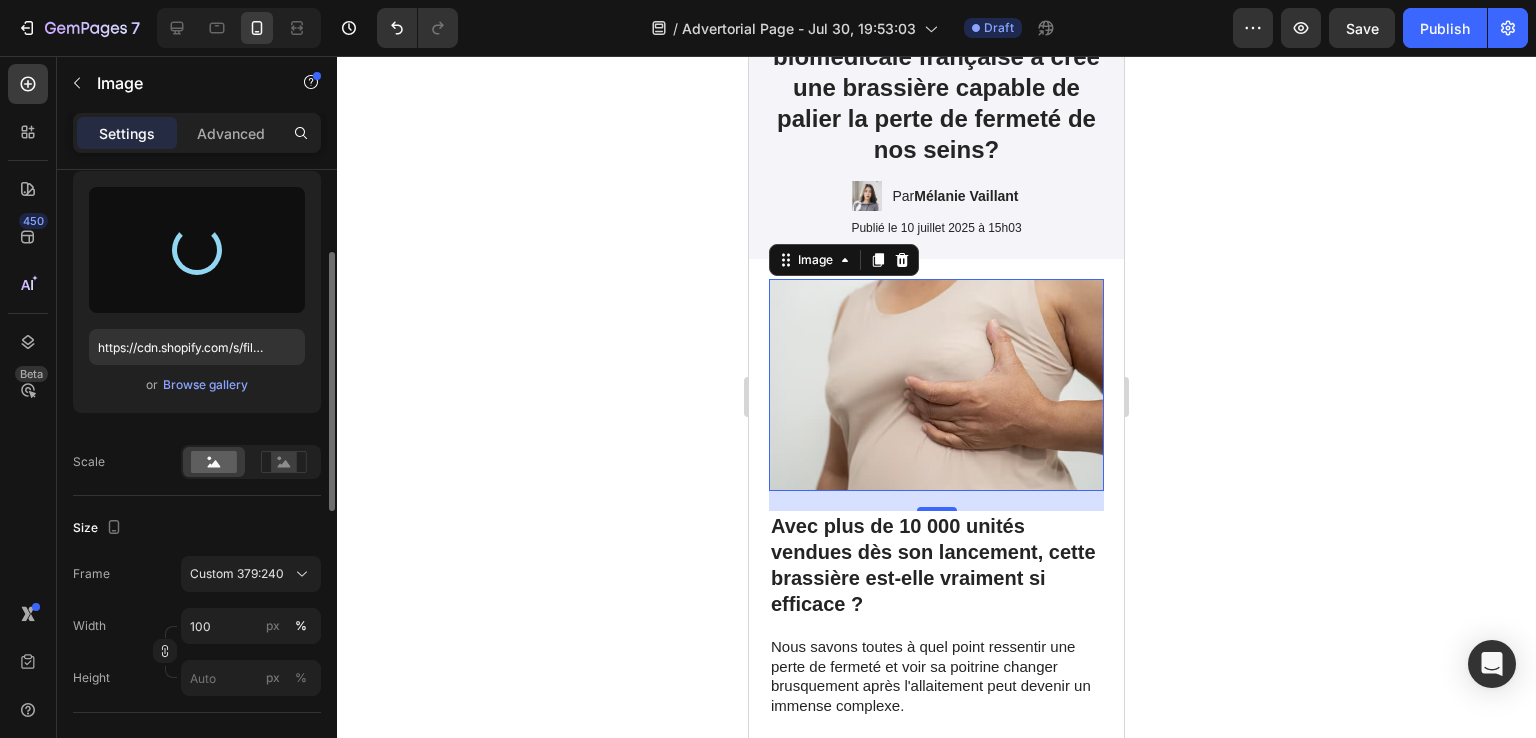 type on "https://cdn.shopify.com/s/files/1/0916/8987/7838/files/gempages_577747941922439868-5dc20db5-579f-4911-bfa9-af8000991bd2.png" 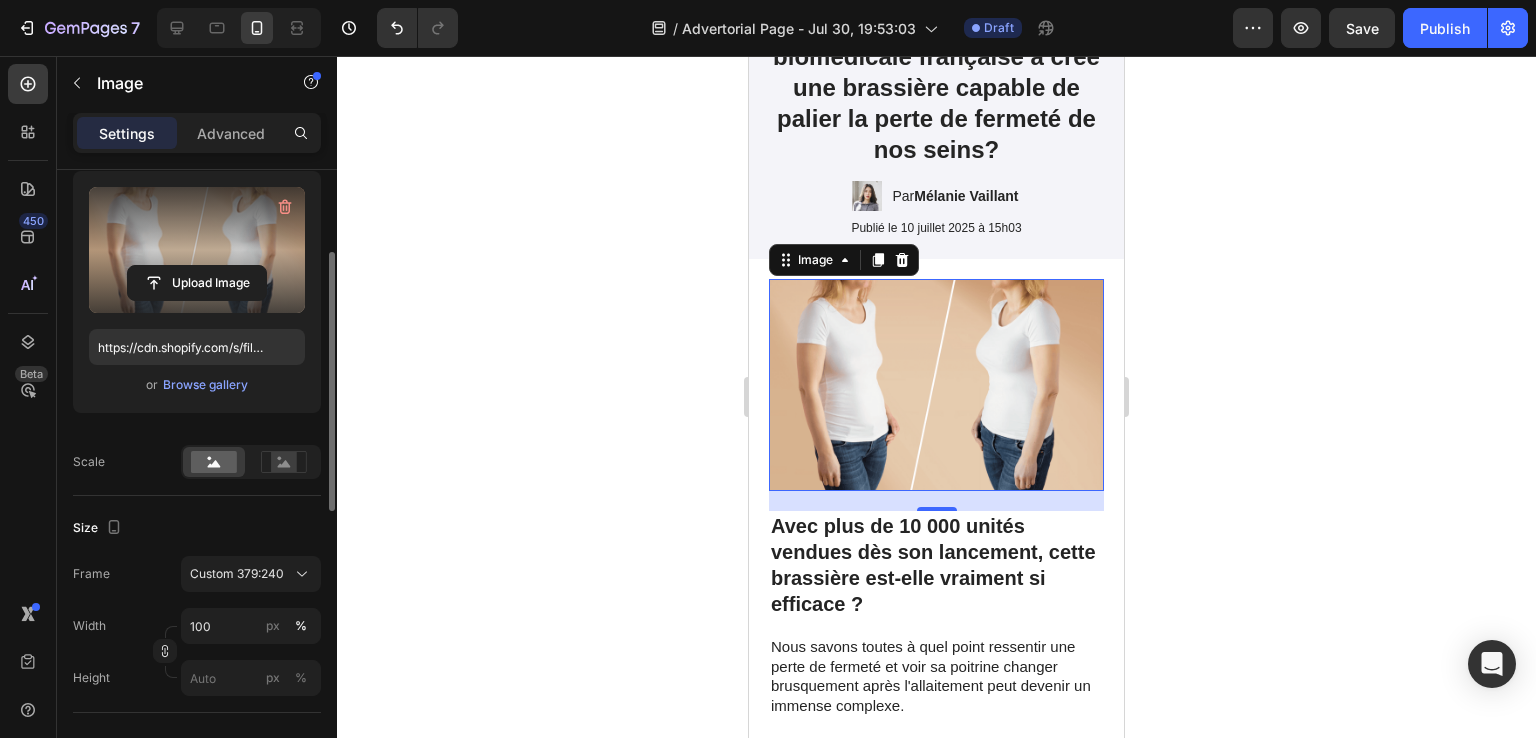 click 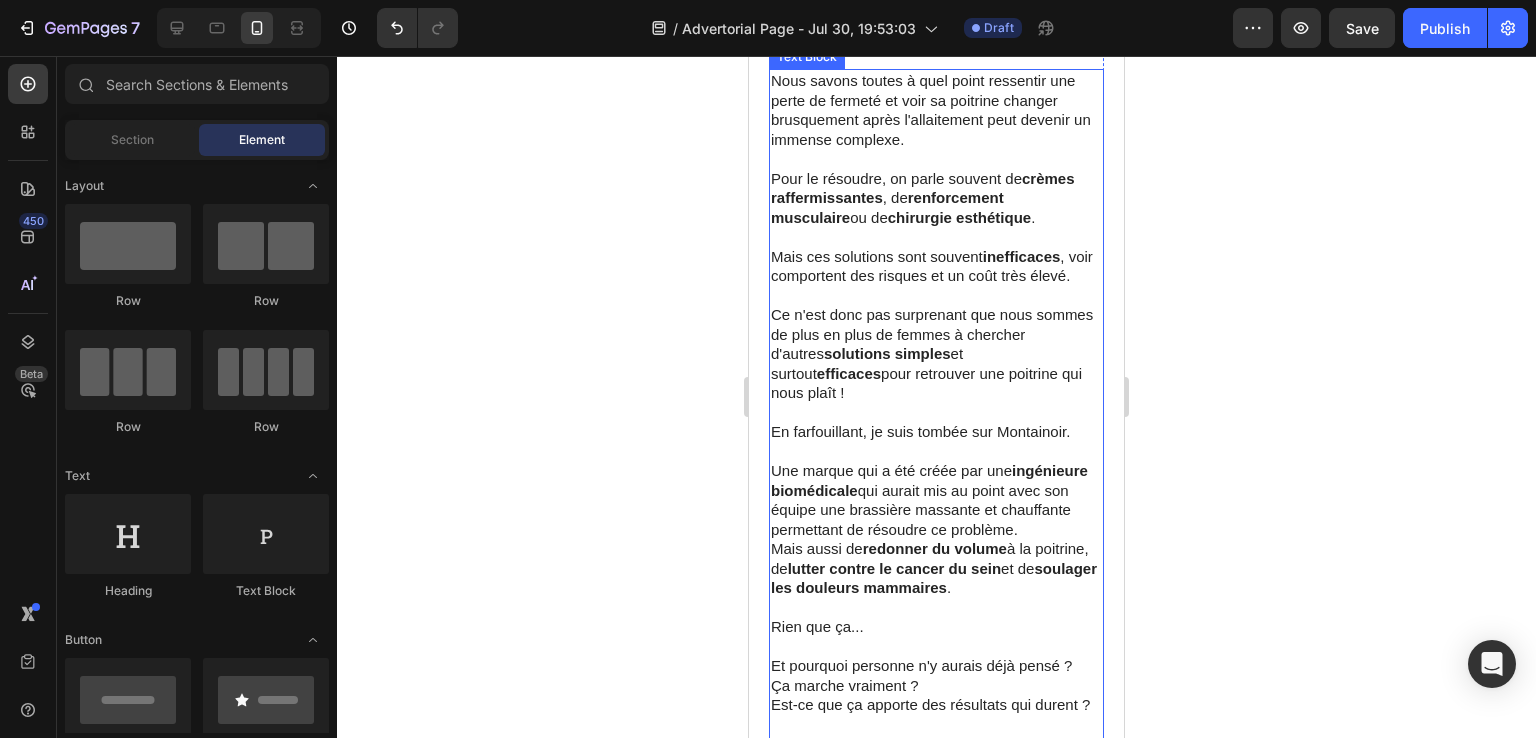 scroll, scrollTop: 800, scrollLeft: 0, axis: vertical 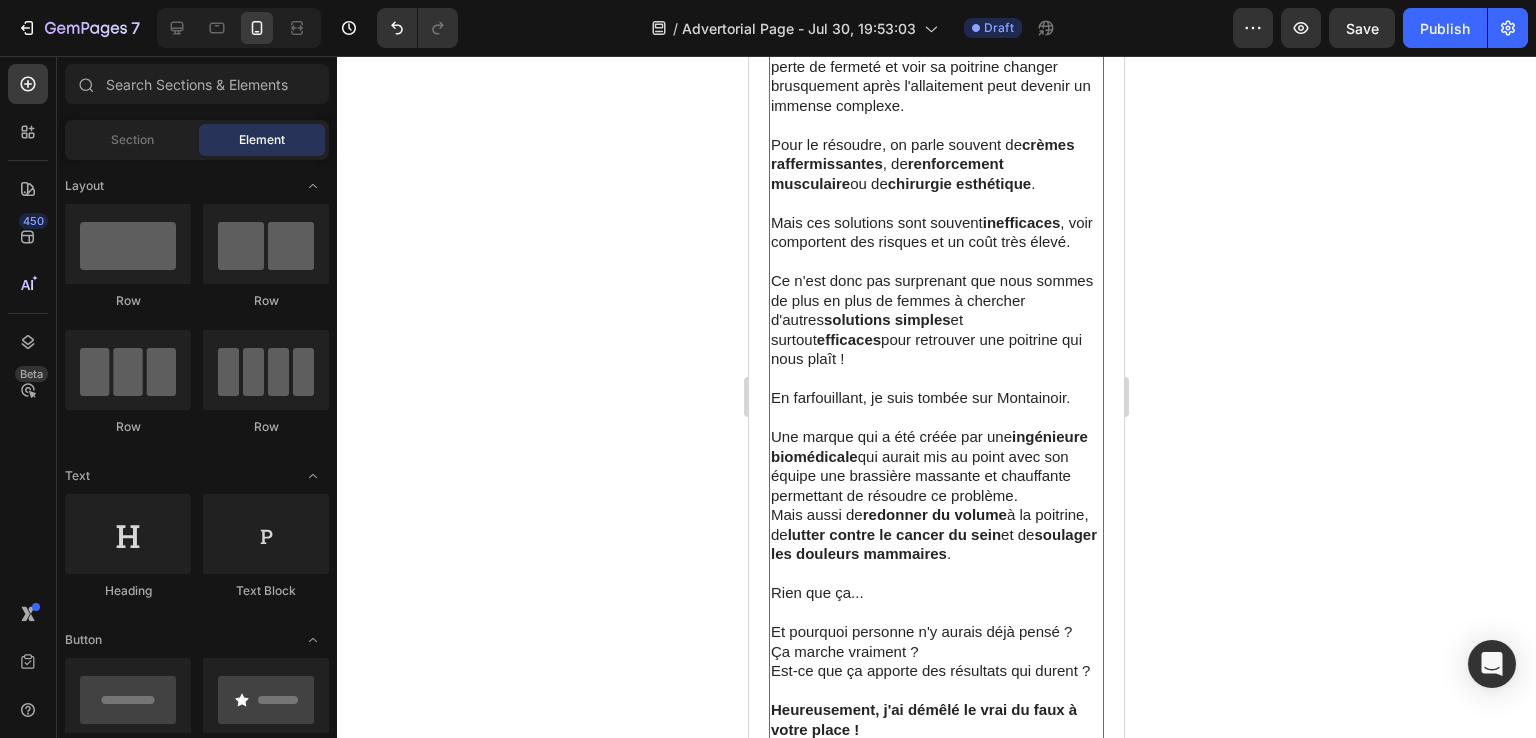 click on "Mais aussi de  redonner du volume  à la poitrine, de  lutter contre le cancer du sein  et de  soulager les douleurs mammaires ." at bounding box center (936, 534) 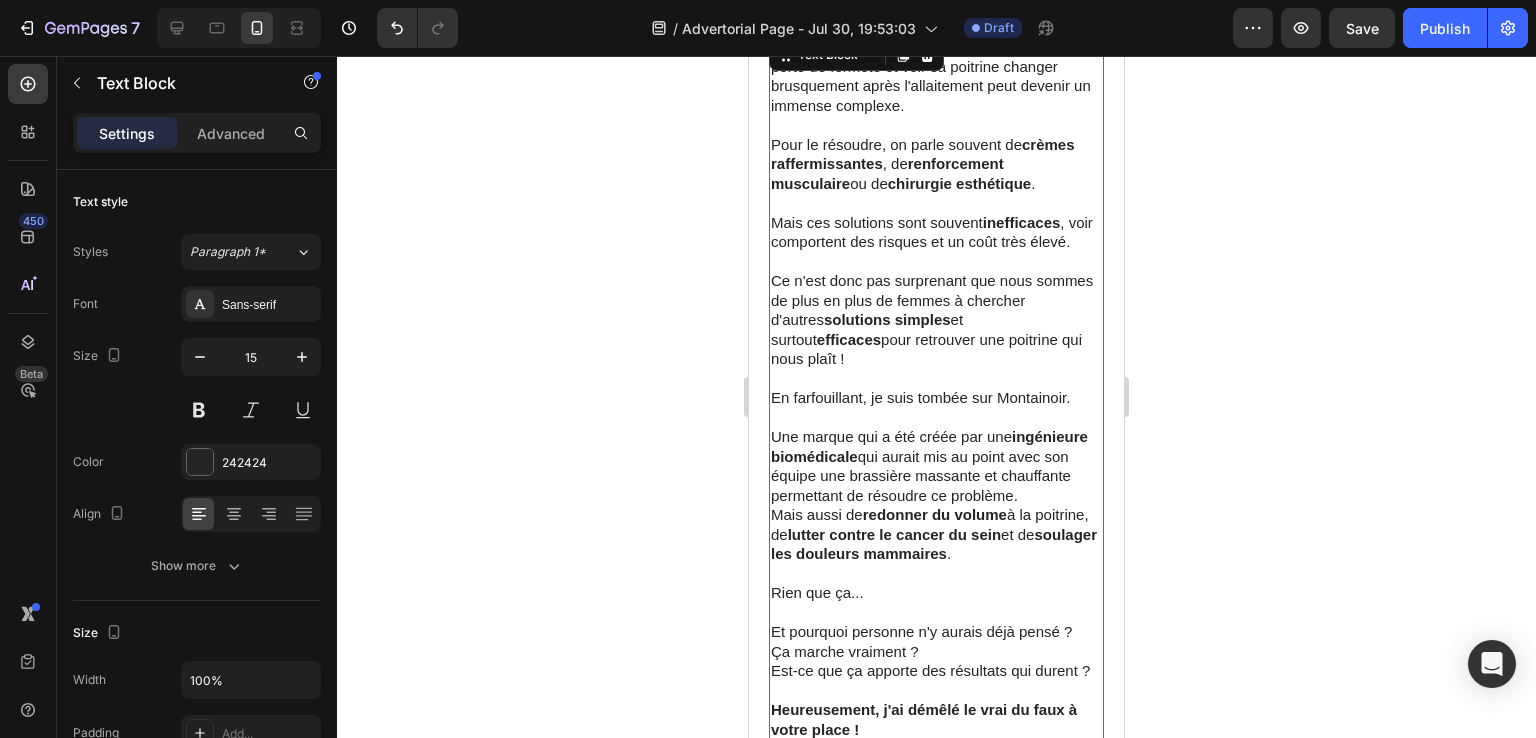 click on "Mais aussi de  redonner du volume  à la poitrine, de  lutter contre le cancer du sein  et de  soulager les douleurs mammaires ." at bounding box center (936, 534) 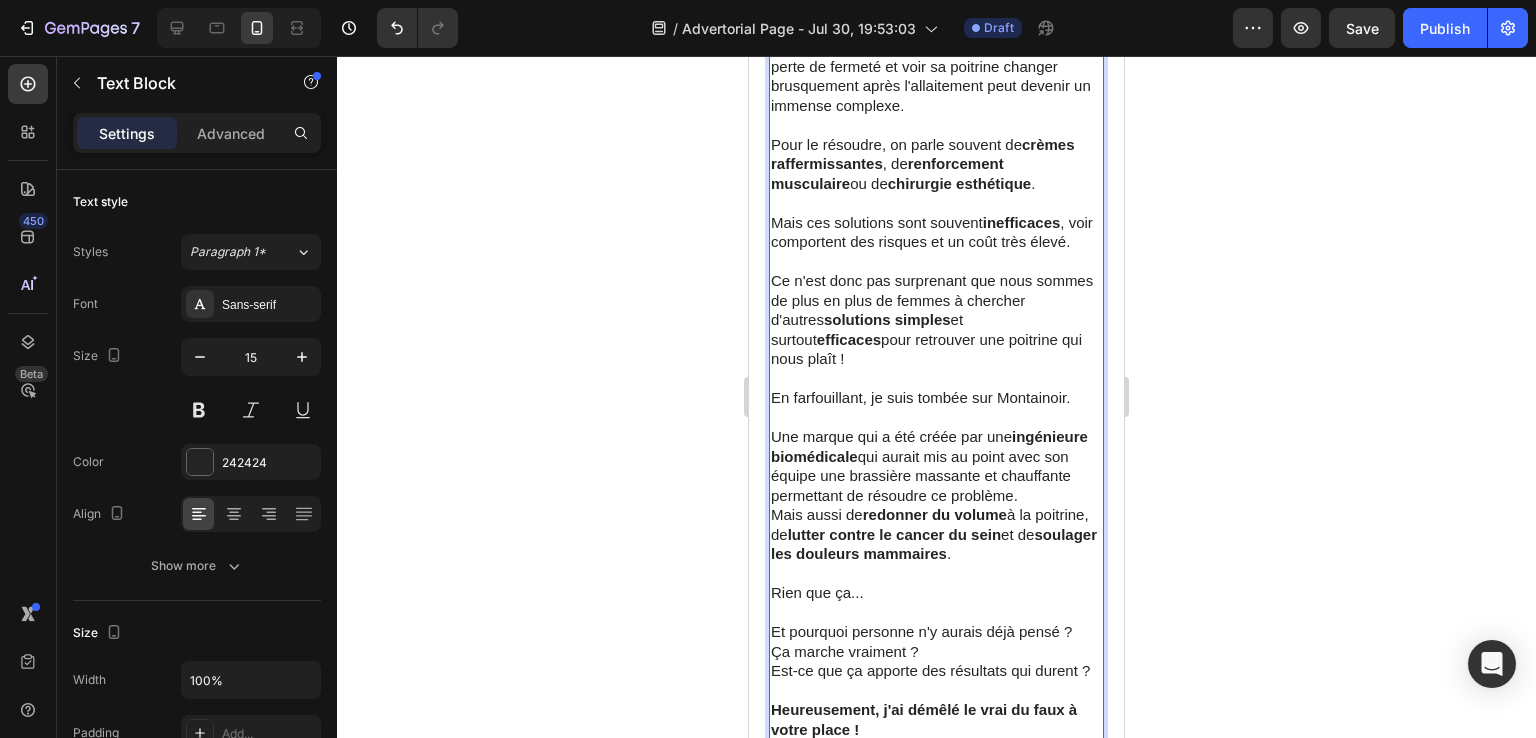 click on "Mais aussi de  redonner du volume  à la poitrine, de  lutter contre le cancer du sein  et de  soulager les douleurs mammaires ." at bounding box center [936, 534] 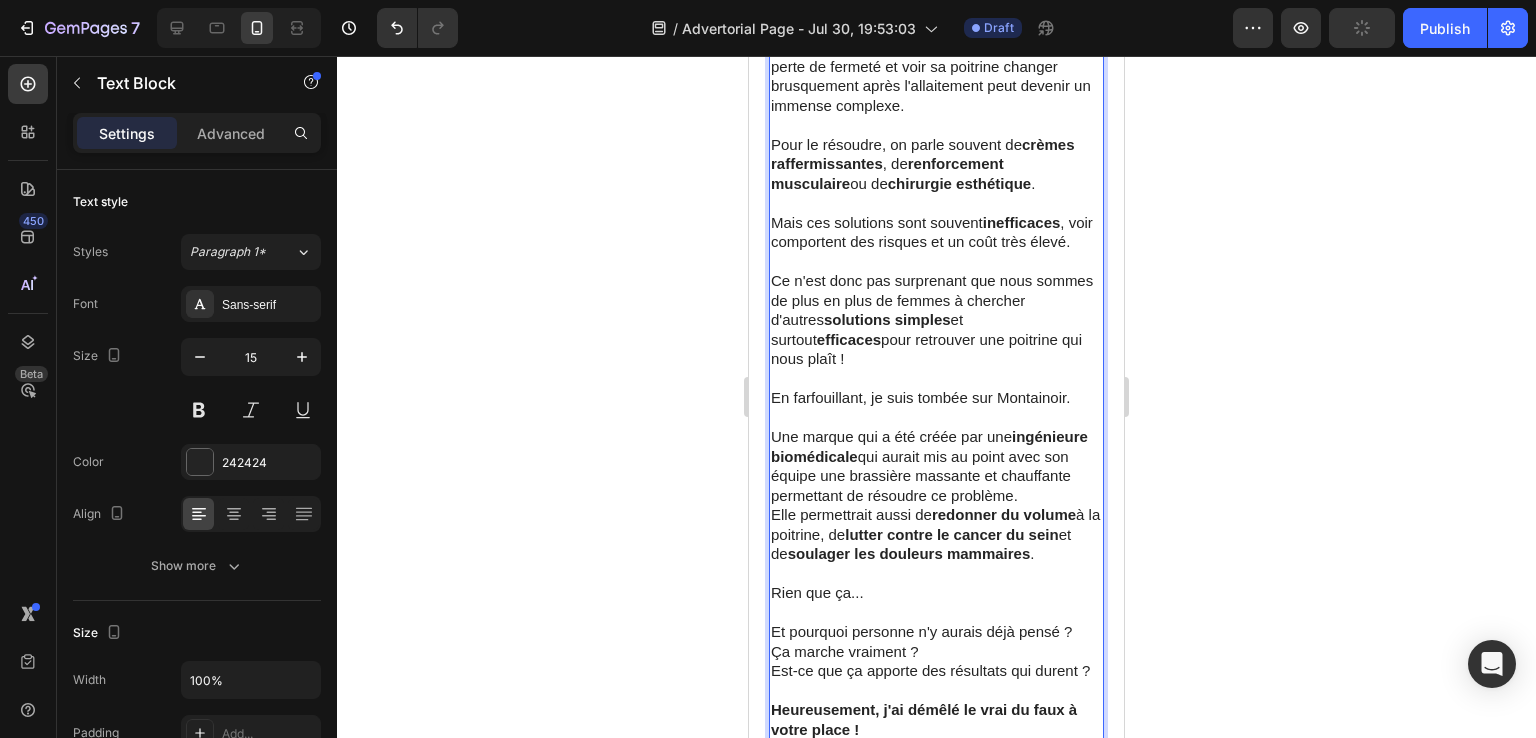 click on "Une marque qui a été créée par une ingénieure biomédicale qui aurait mis au point avec son équipe une brassière massante et chauffante permettant de résoudre ce problème." at bounding box center [936, 466] 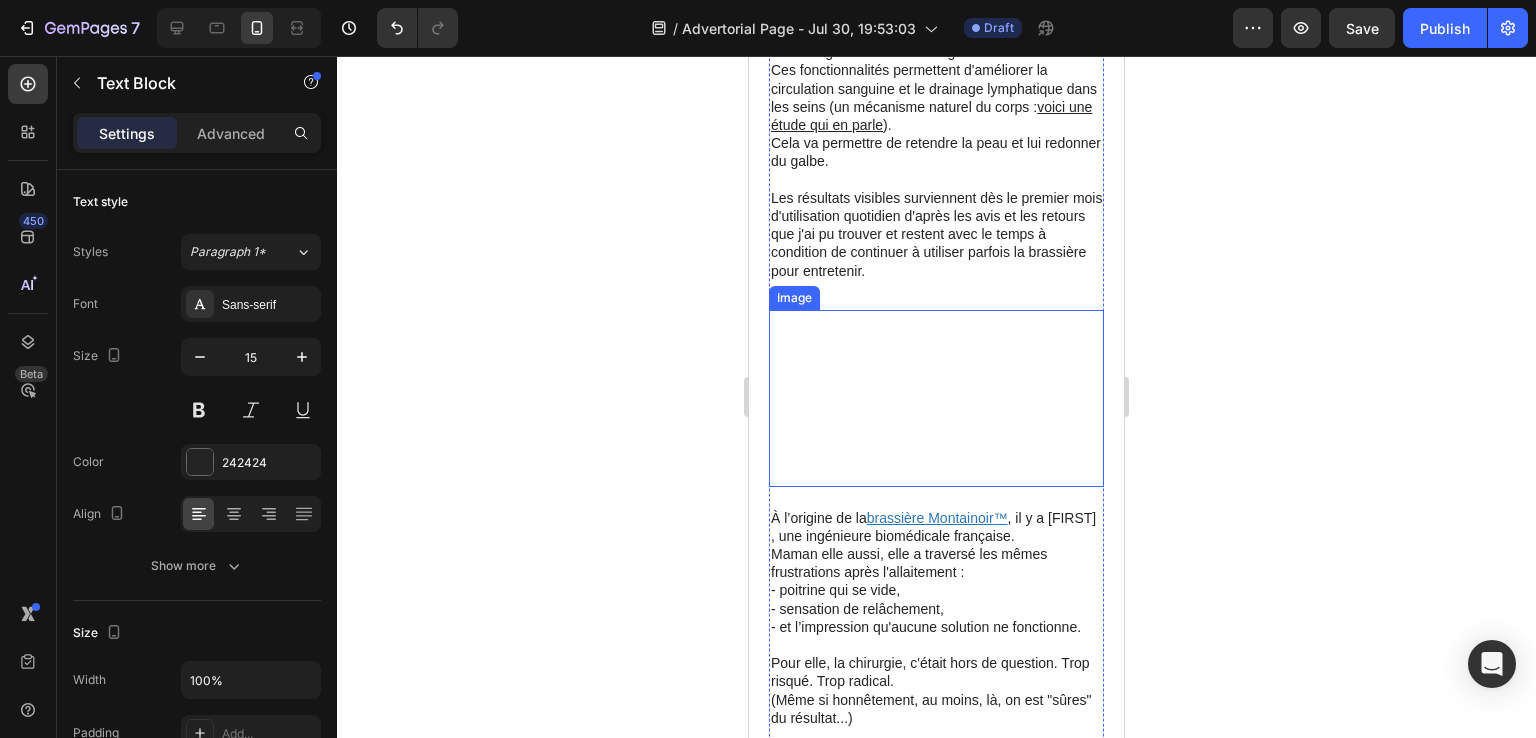 scroll, scrollTop: 1700, scrollLeft: 0, axis: vertical 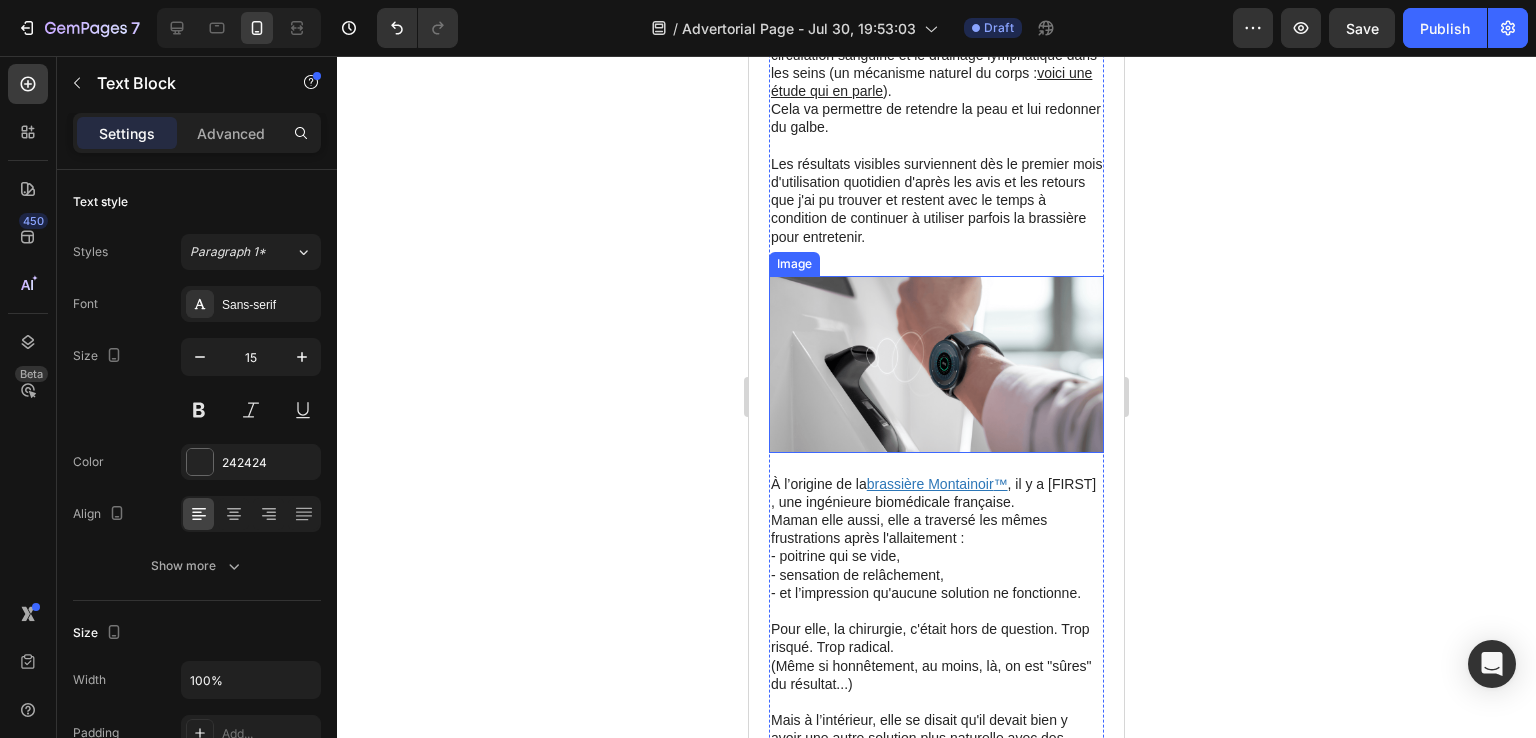click at bounding box center (936, 364) 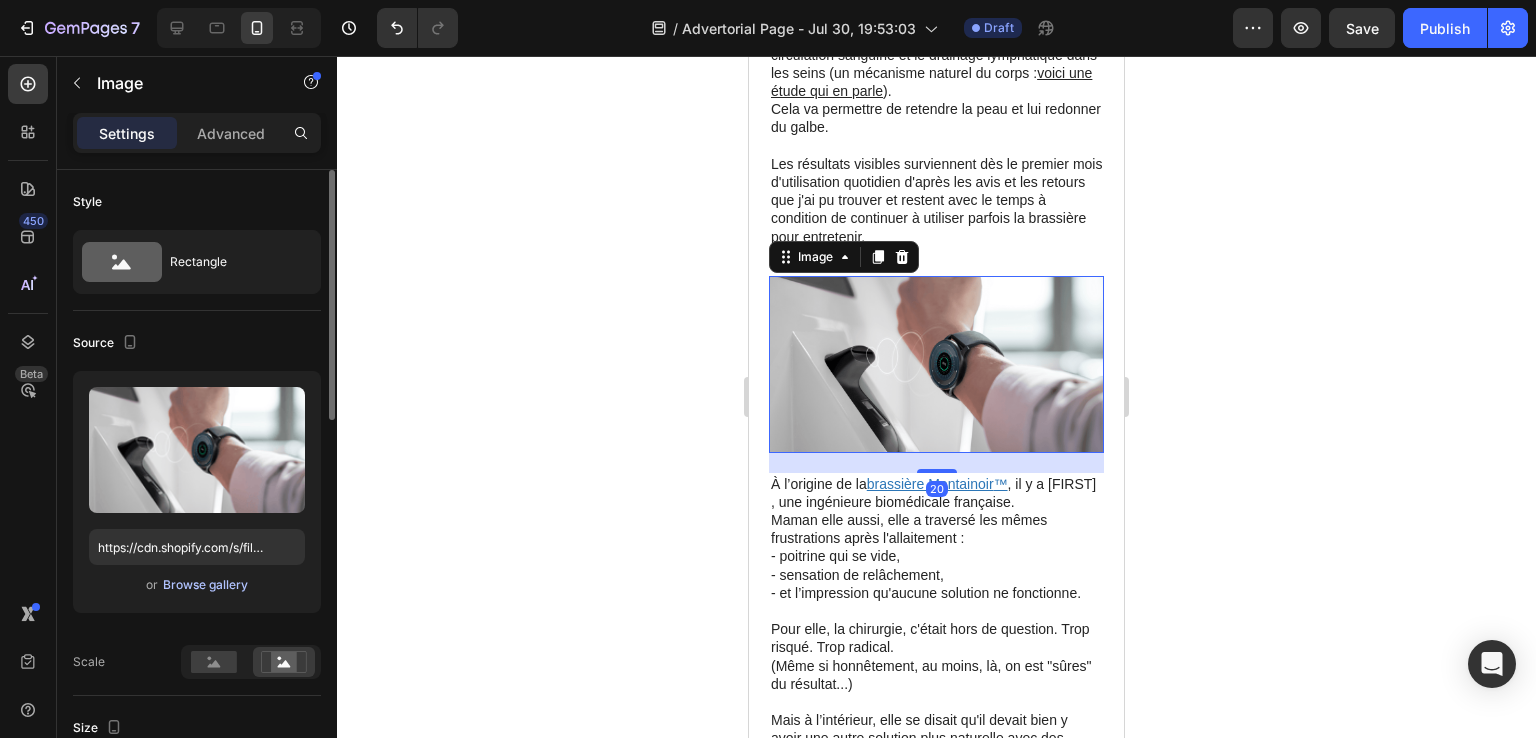 click on "Browse gallery" at bounding box center (205, 585) 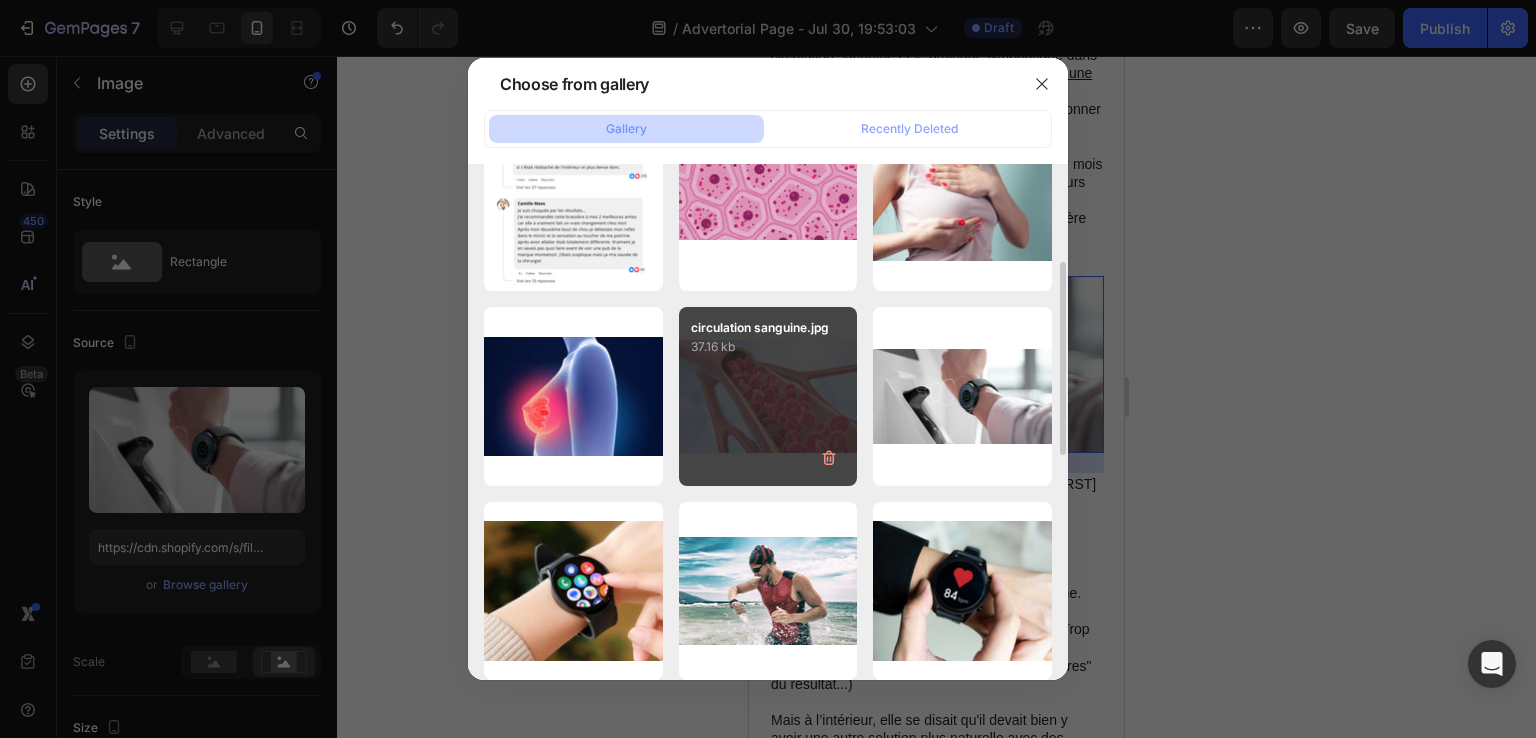 scroll, scrollTop: 0, scrollLeft: 0, axis: both 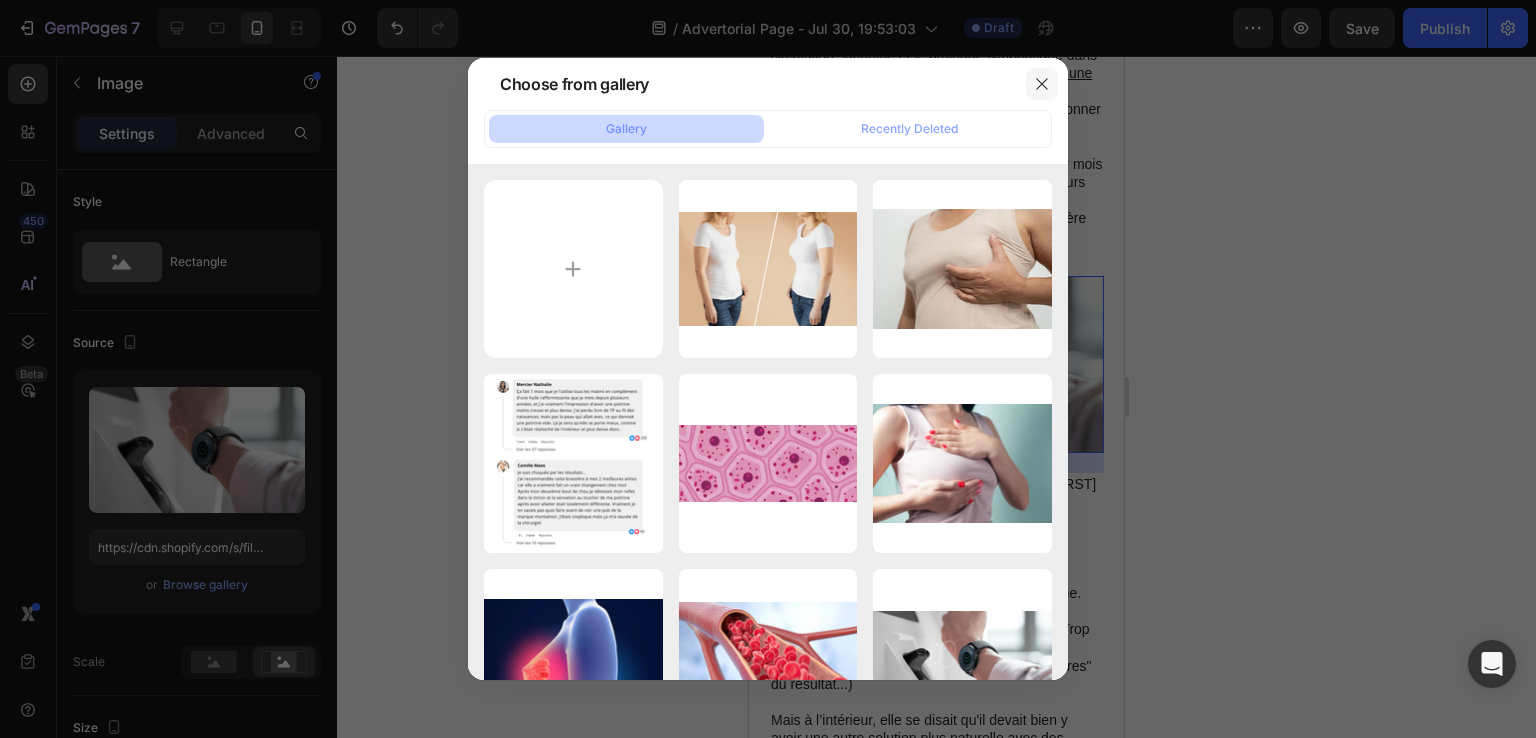click at bounding box center [1042, 84] 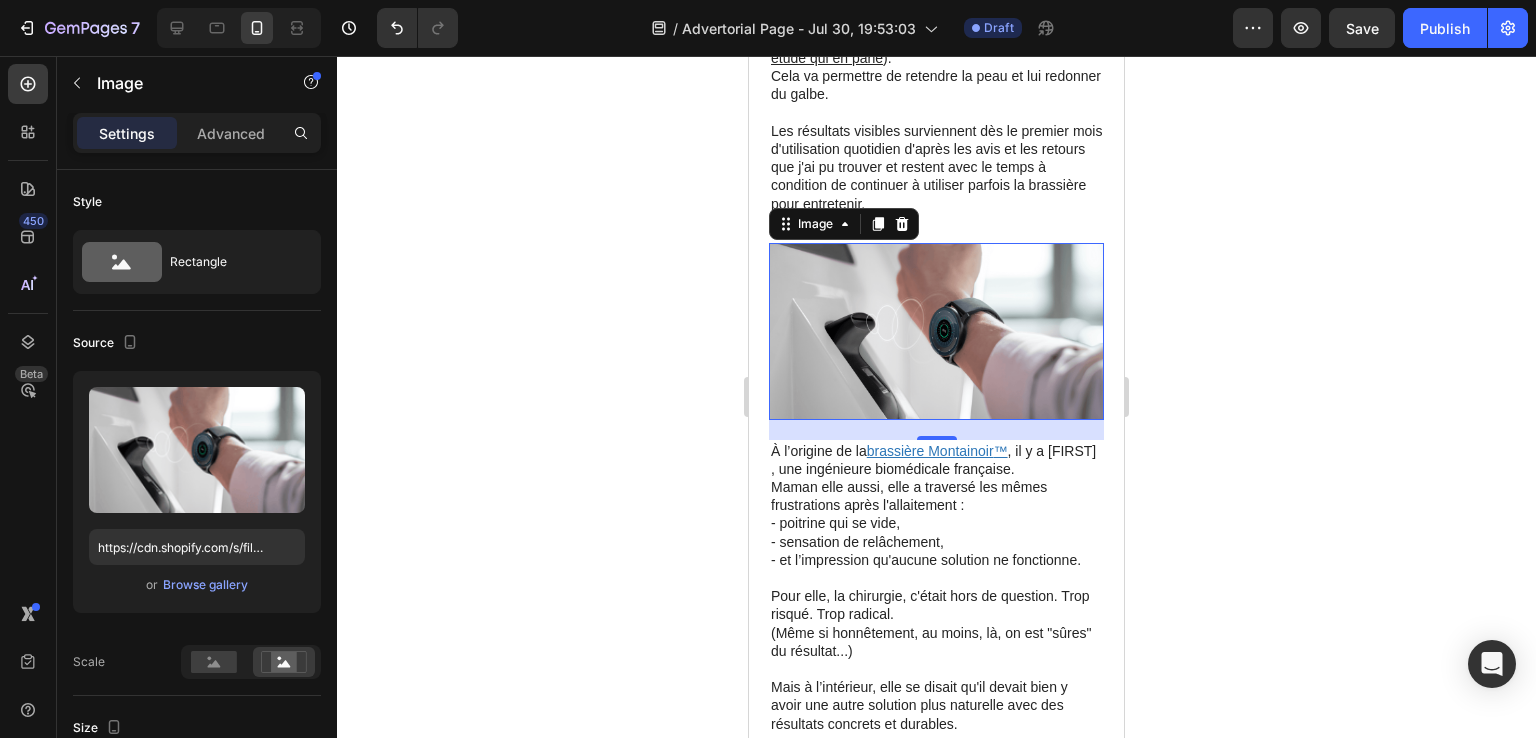 scroll, scrollTop: 1700, scrollLeft: 0, axis: vertical 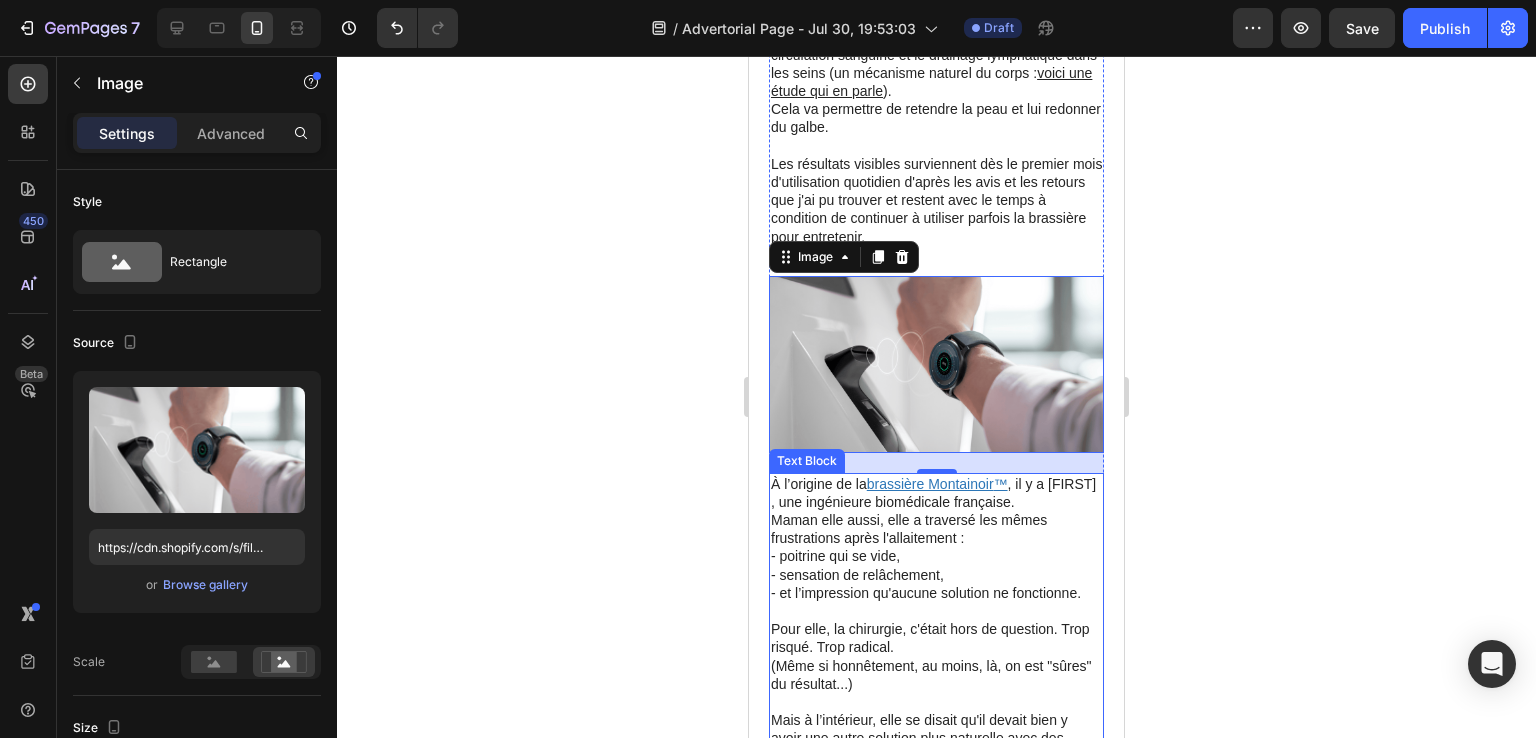 click on "À l’origine de la brassière Montainoir ™ , il y a Inès, une ingénieure biomédicale française." at bounding box center [936, 493] 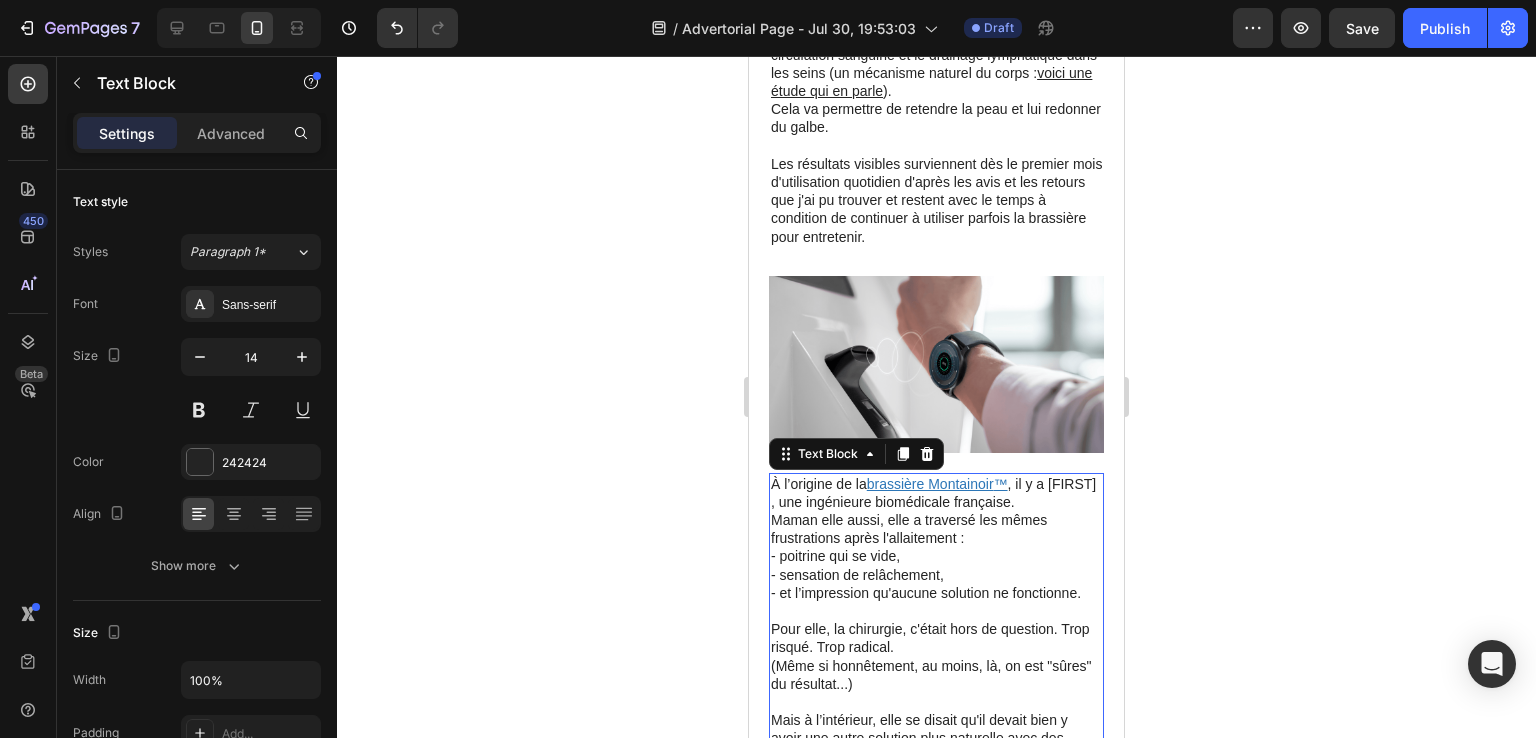 click on "À l’origine de la brassière Montainoir ™ , il y a Inès, une ingénieure biomédicale française." at bounding box center [936, 493] 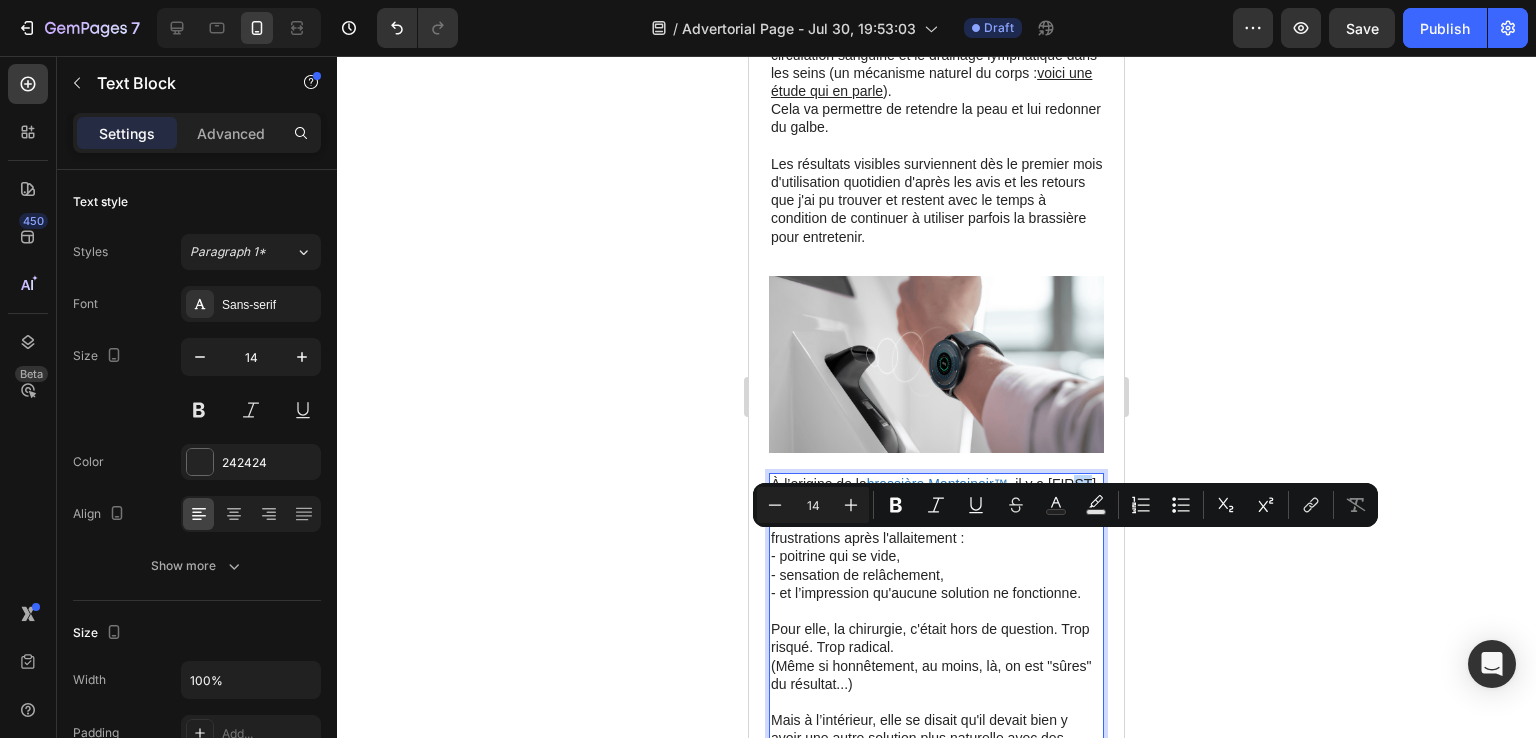 click on "À l’origine de la brassière Montainoir ™ , il y a Inès, une ingénieure biomédicale française." at bounding box center [936, 493] 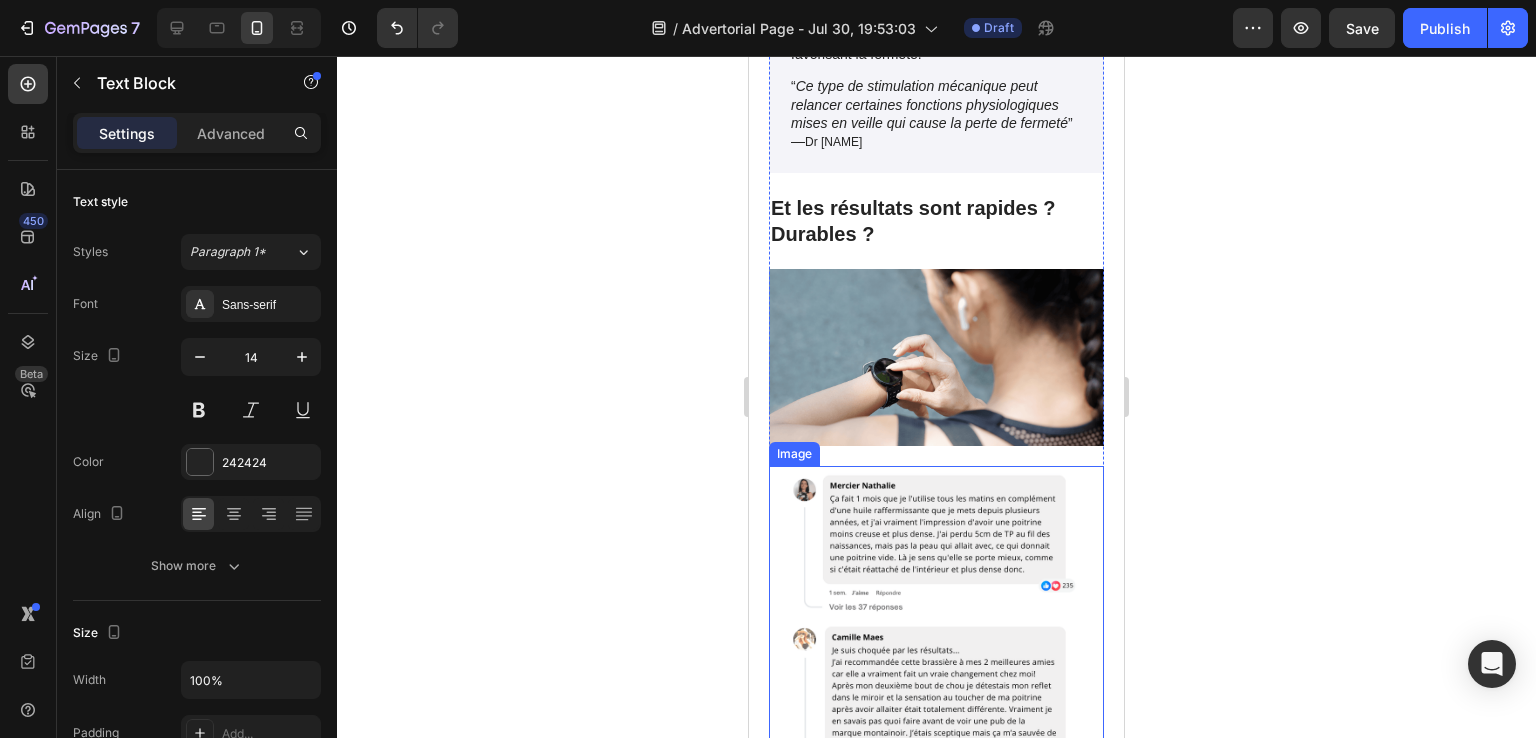 scroll, scrollTop: 5700, scrollLeft: 0, axis: vertical 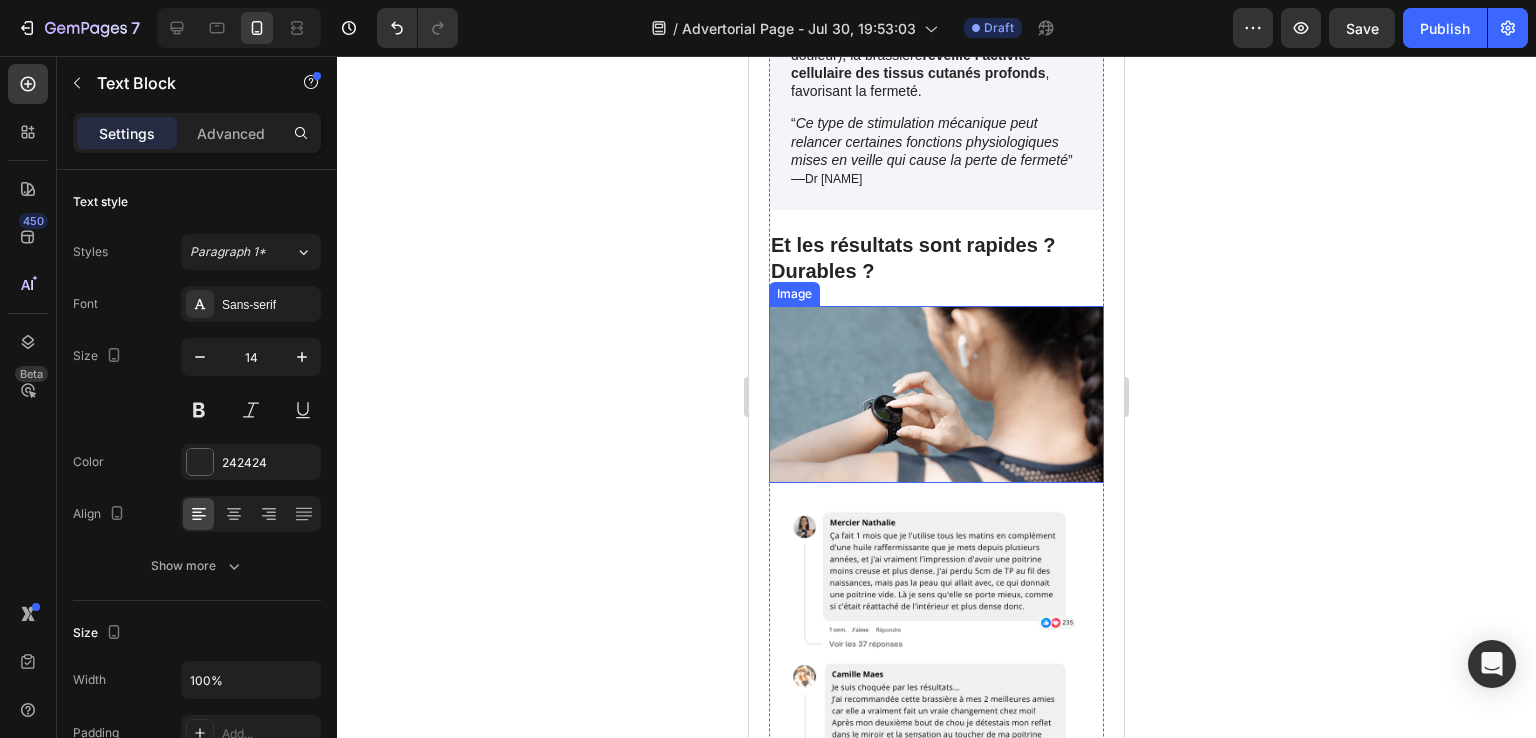 click at bounding box center [936, 394] 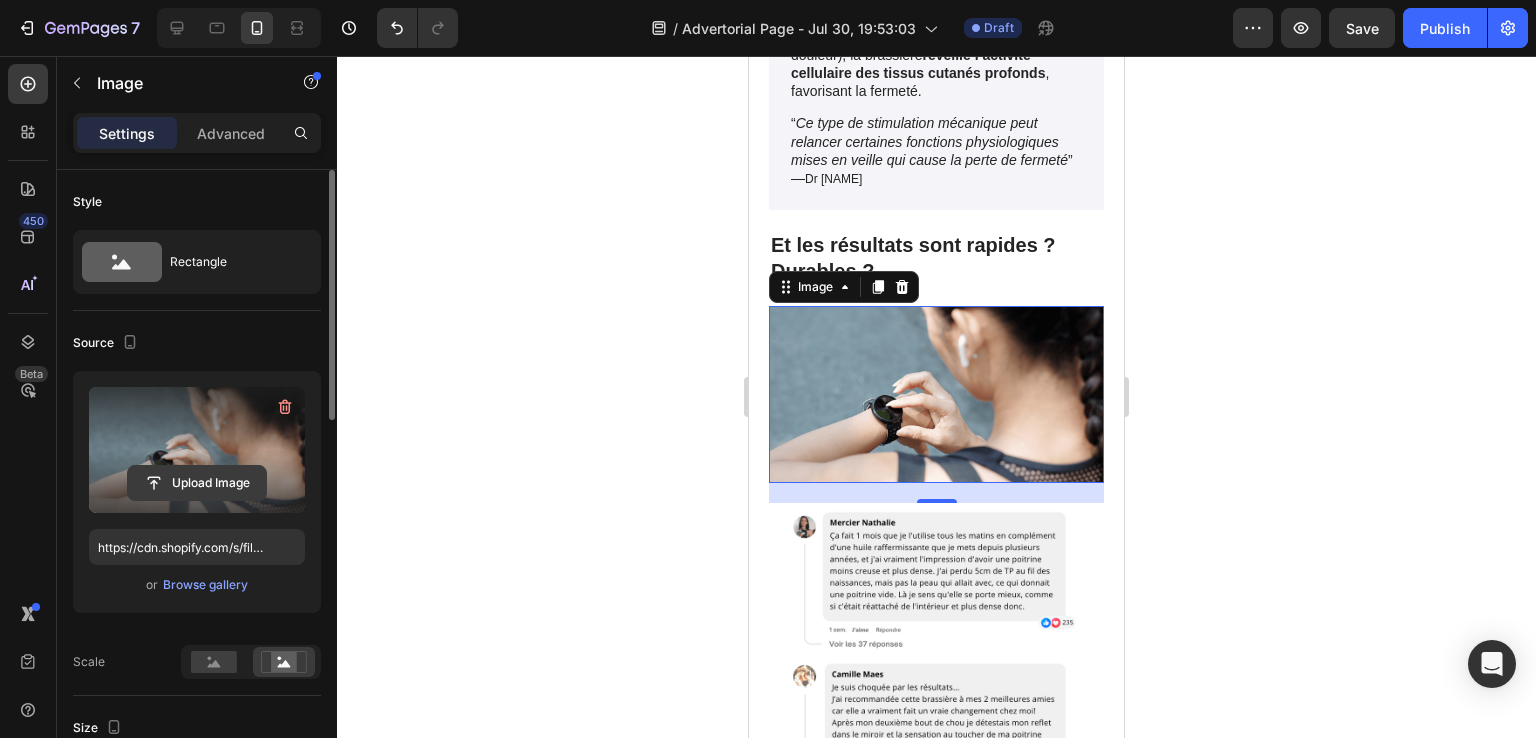 click 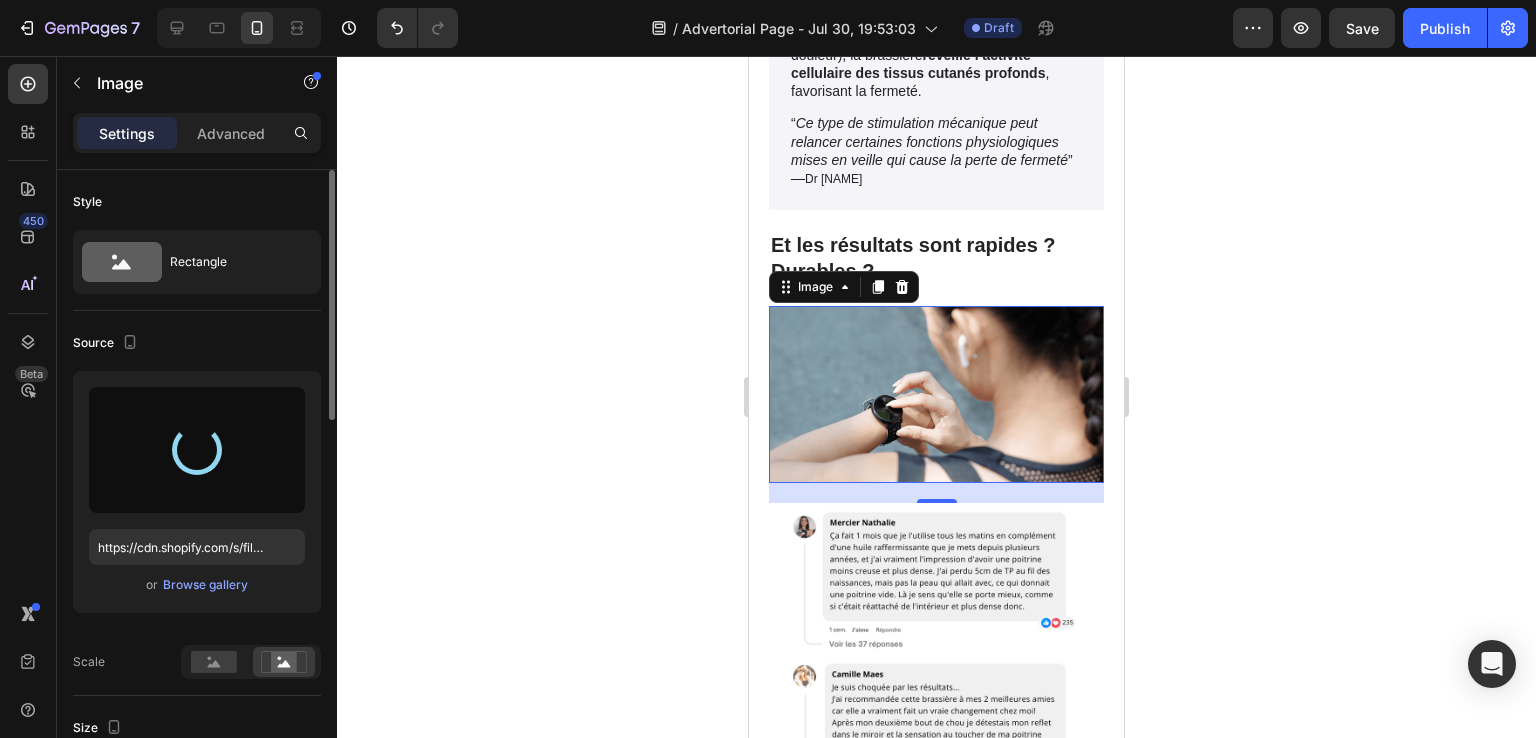 type on "https://cdn.shopify.com/s/files/1/0916/8987/7838/files/gempages_577747941922439868-19349185-ace7-42dc-a616-3fab4d75dfaf.png" 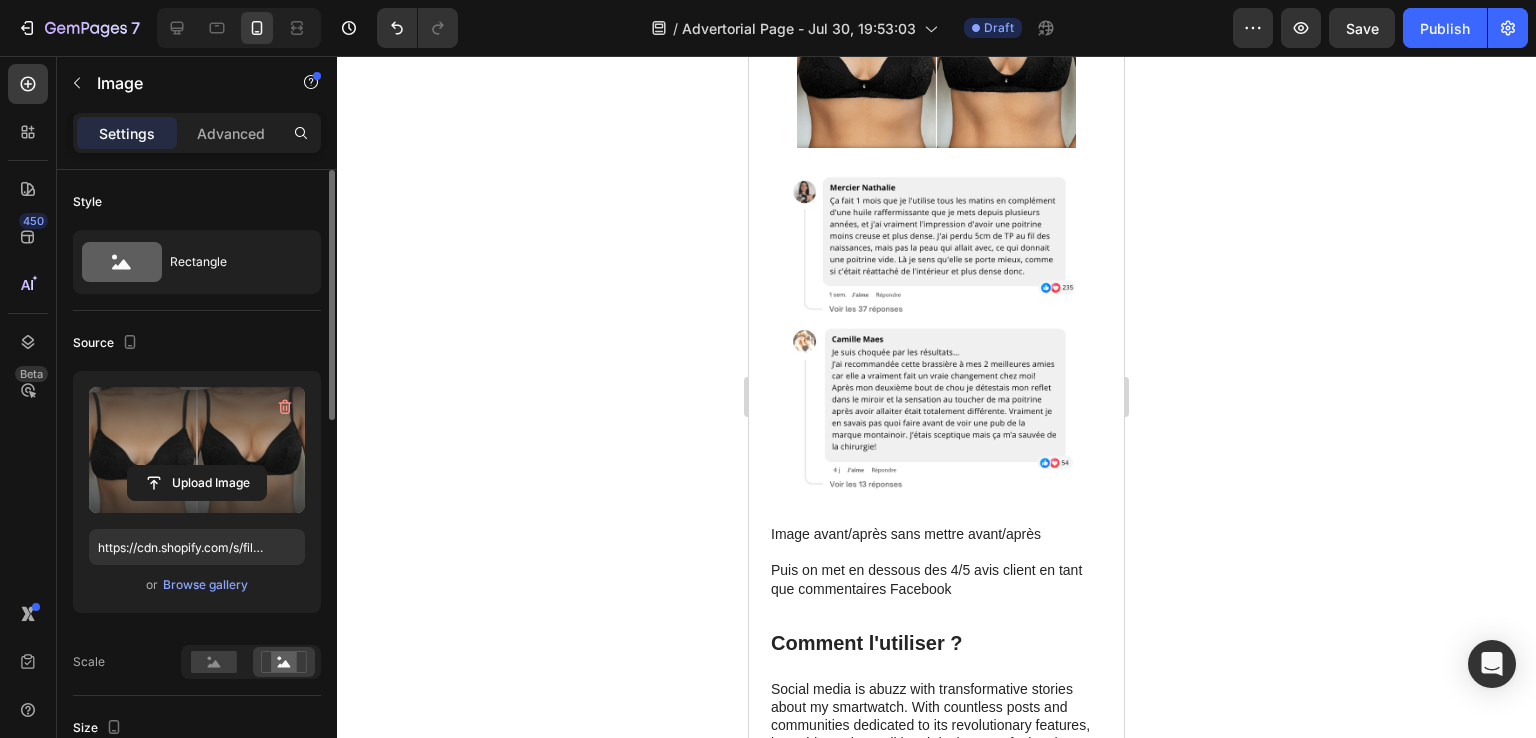 scroll, scrollTop: 5700, scrollLeft: 0, axis: vertical 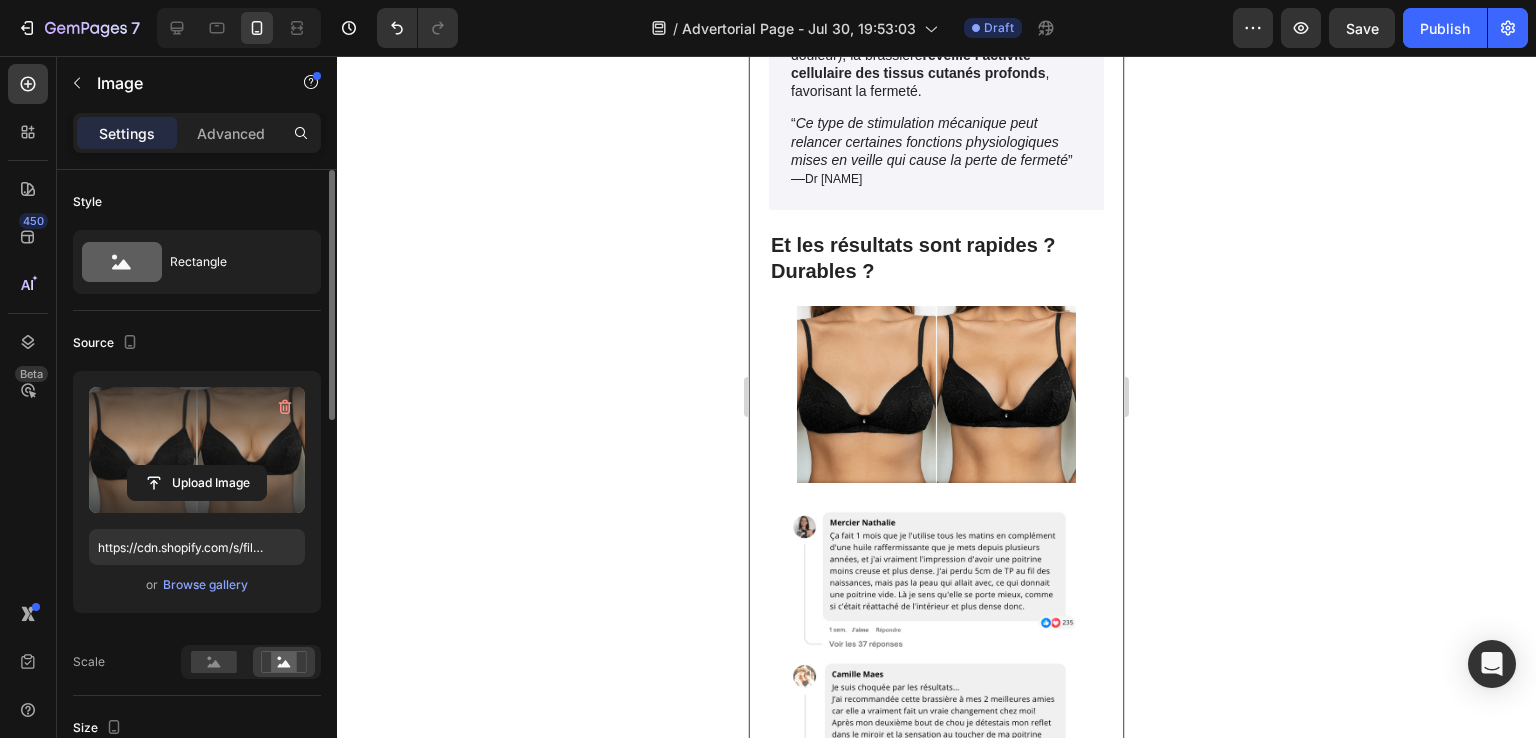 click 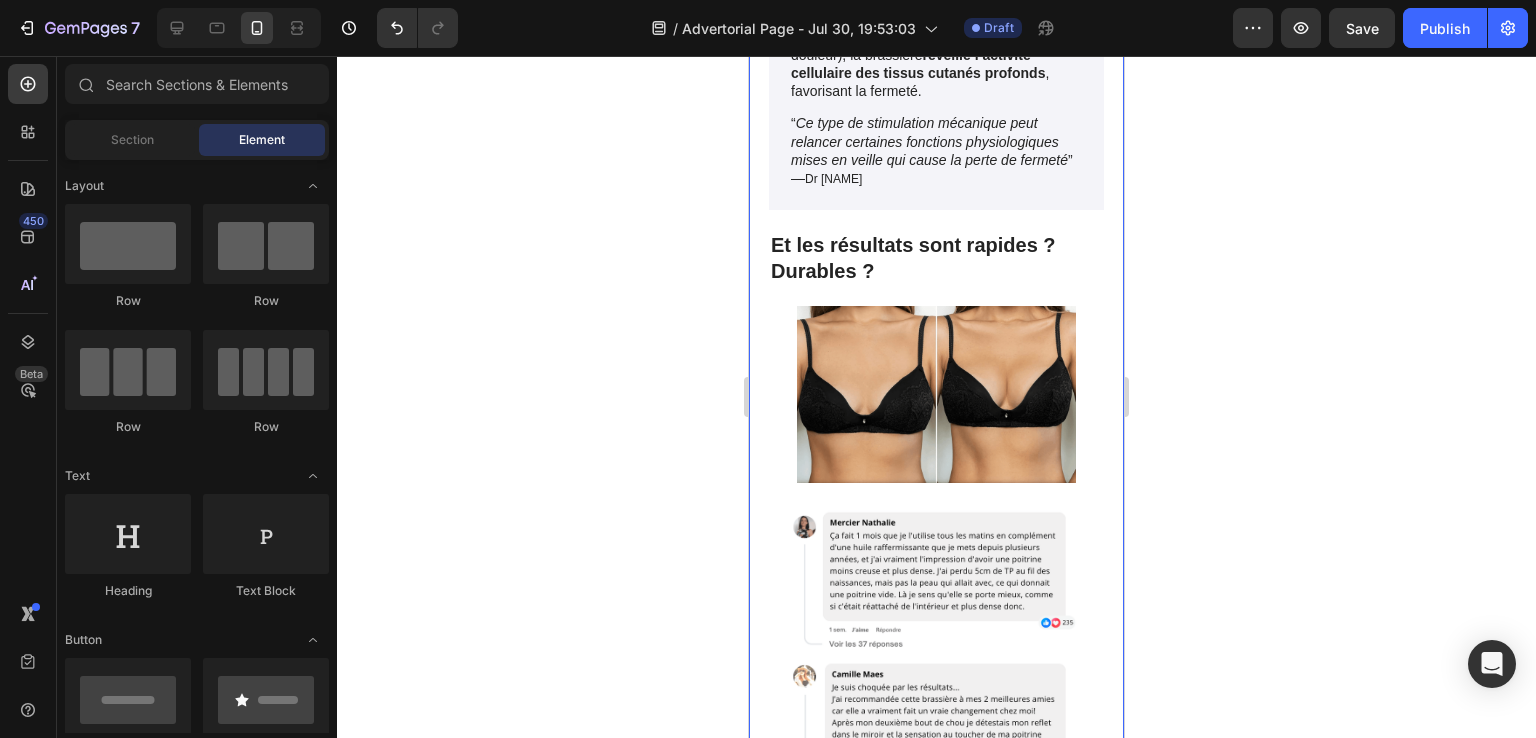 click 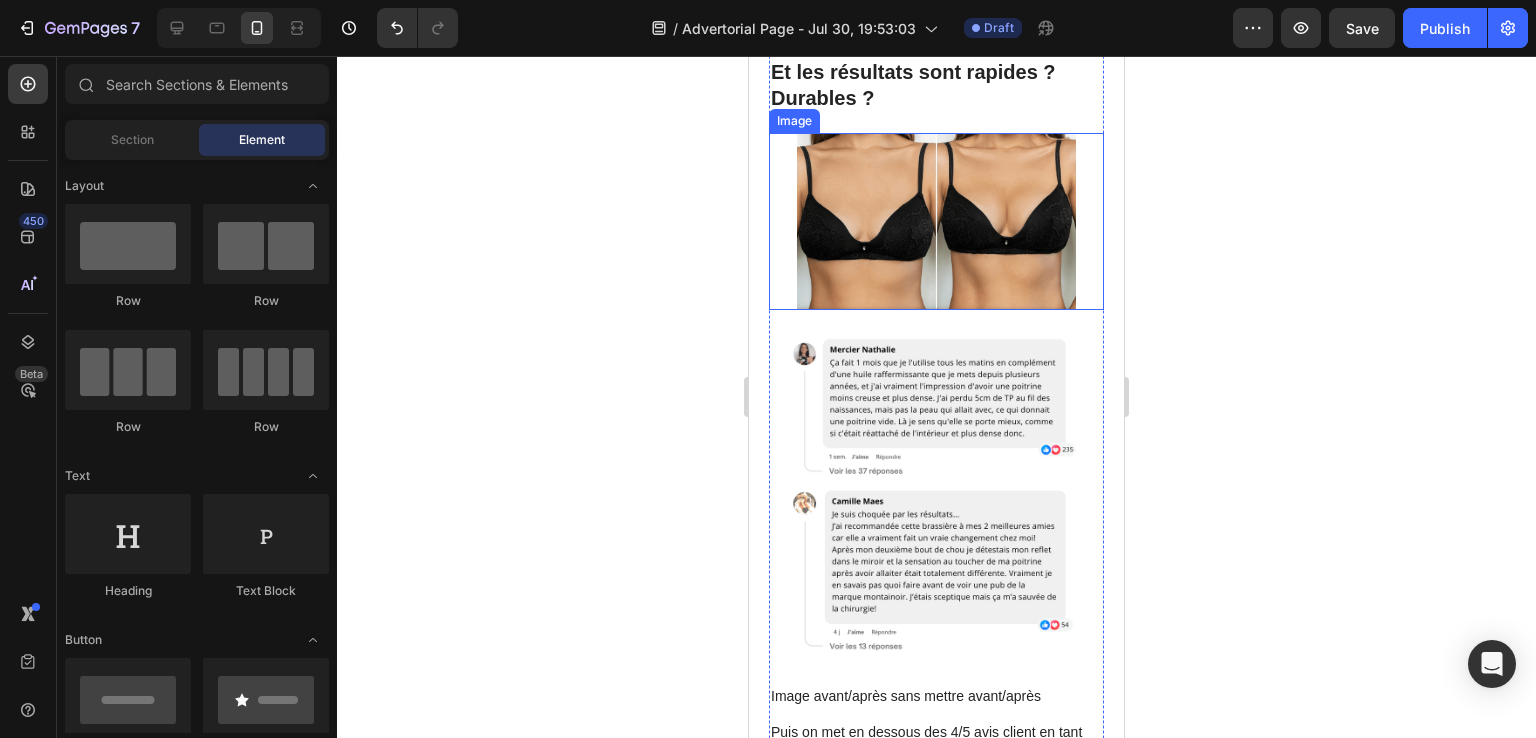 scroll, scrollTop: 5900, scrollLeft: 0, axis: vertical 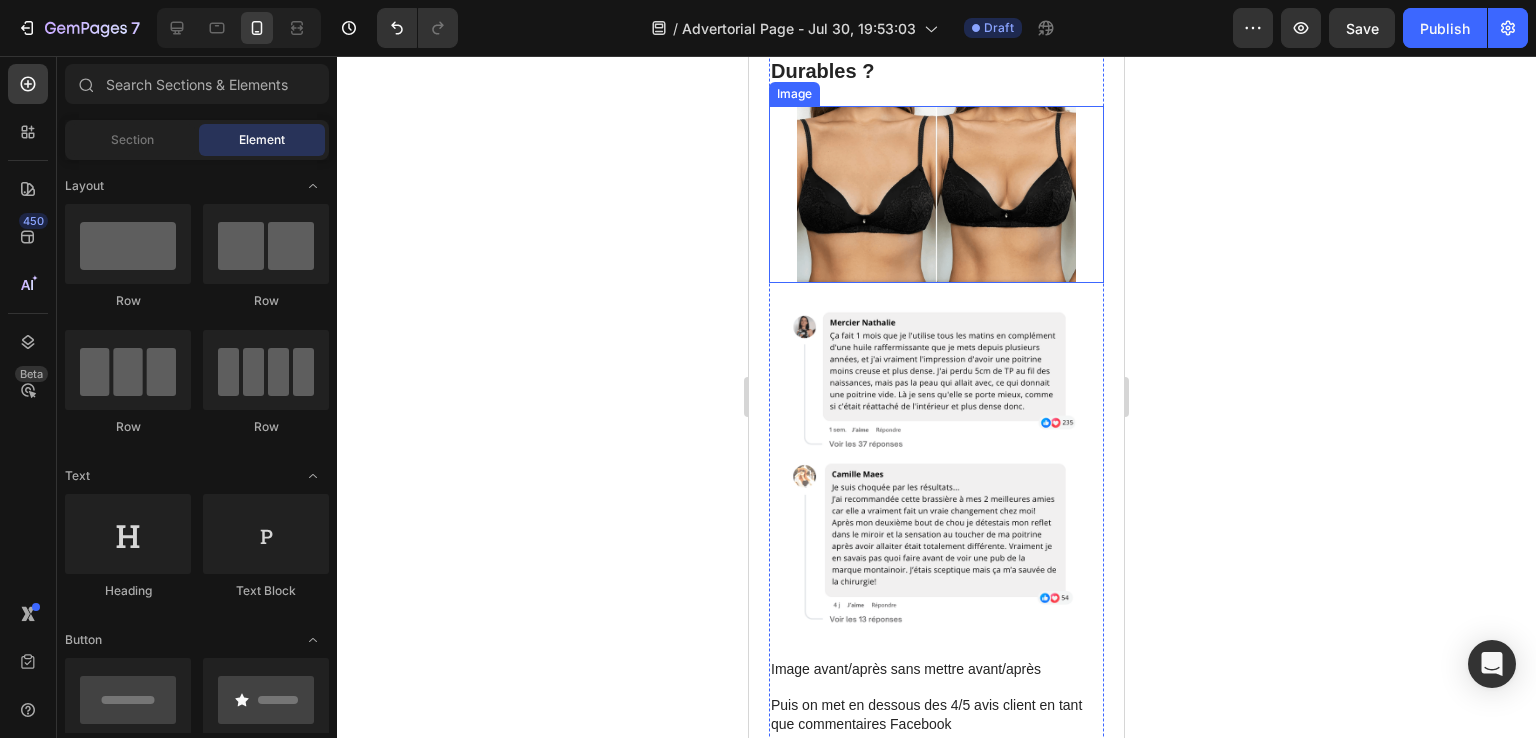 click at bounding box center (936, 194) 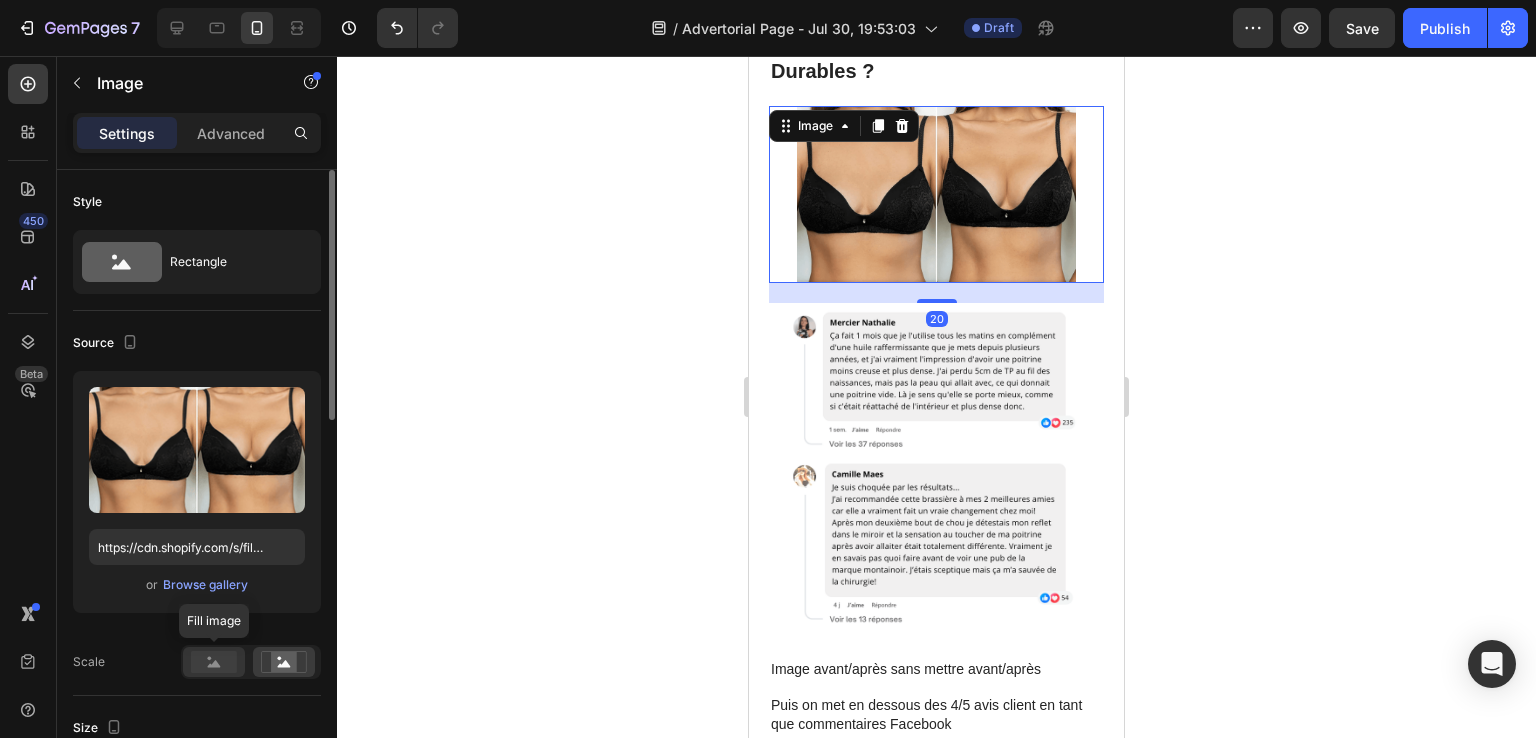 click 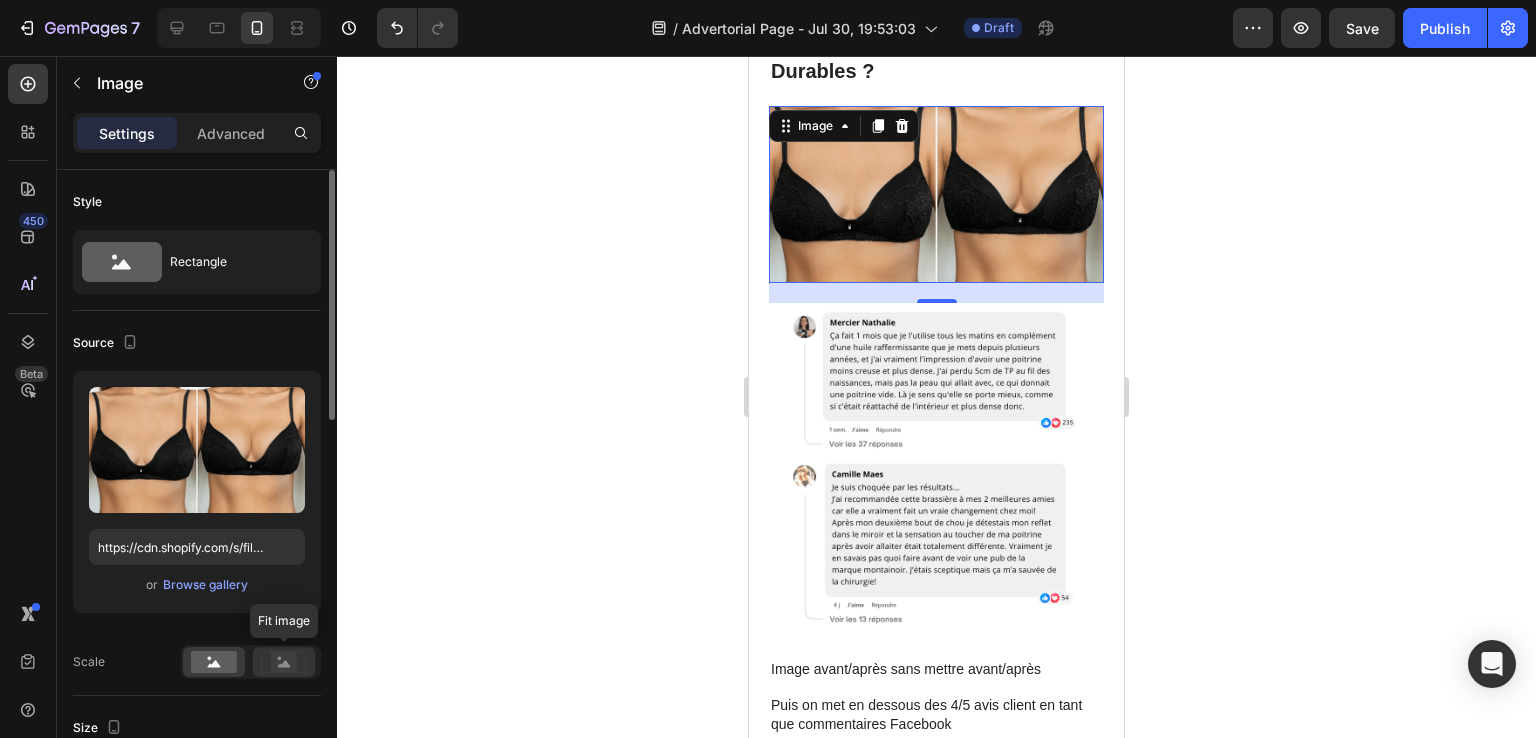 click 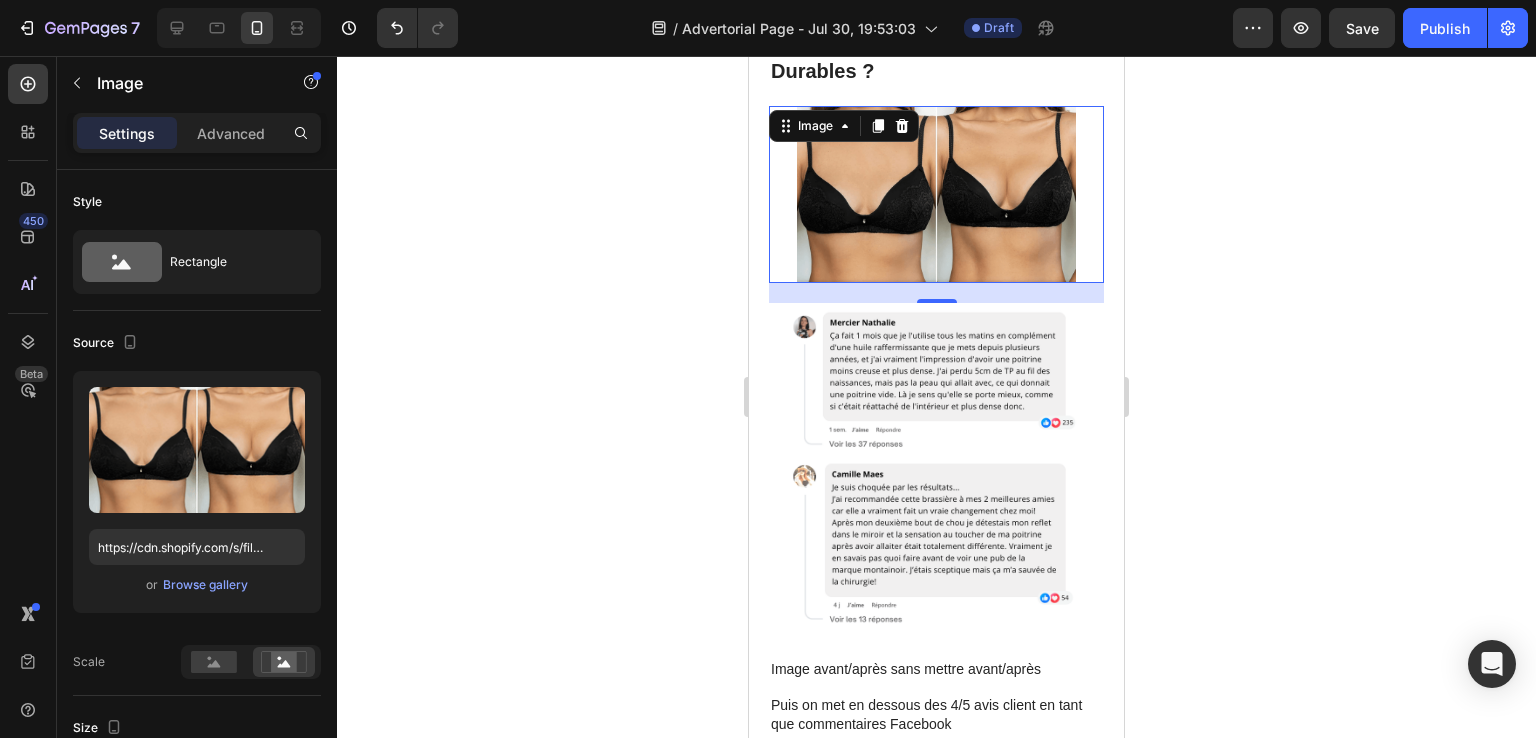click 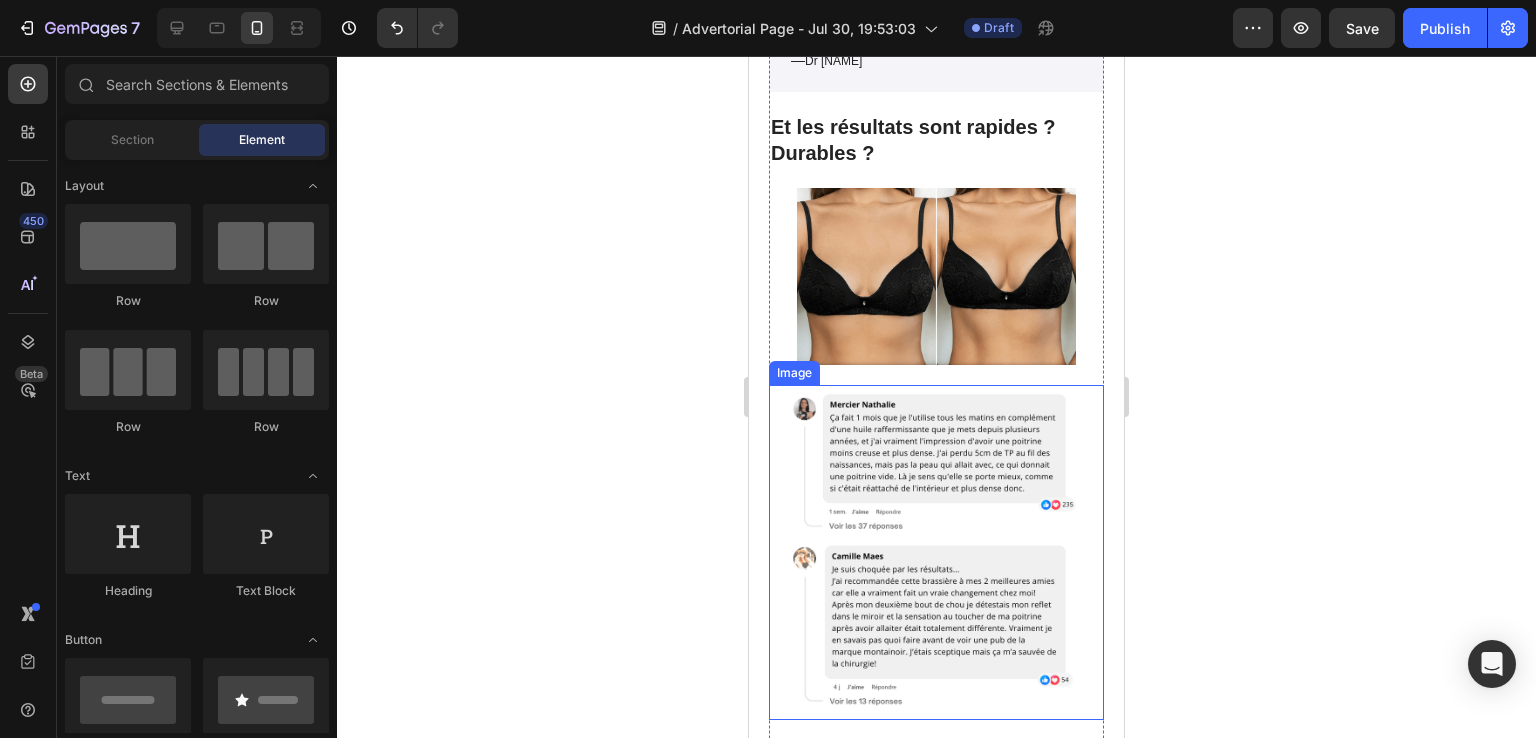 scroll, scrollTop: 5700, scrollLeft: 0, axis: vertical 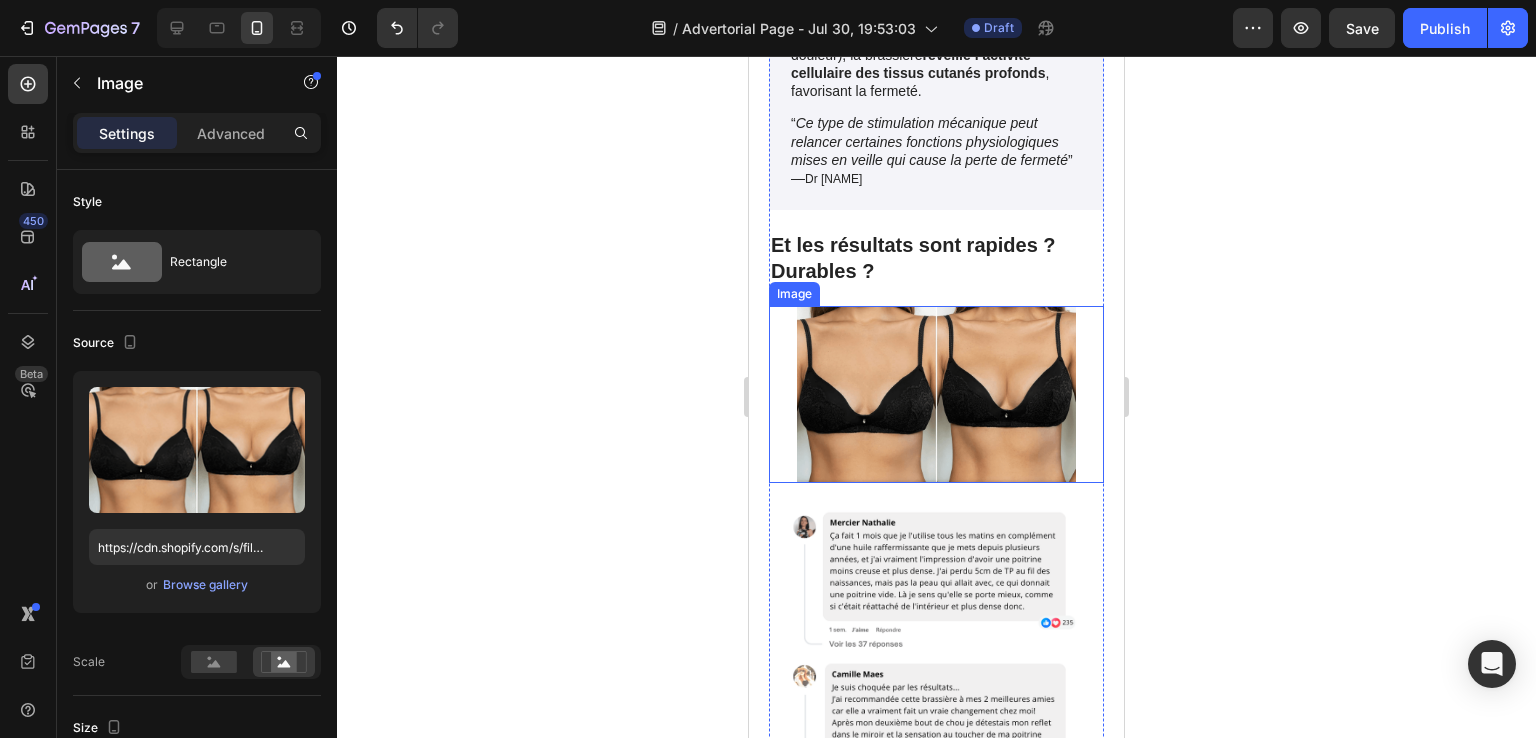 click at bounding box center [936, 394] 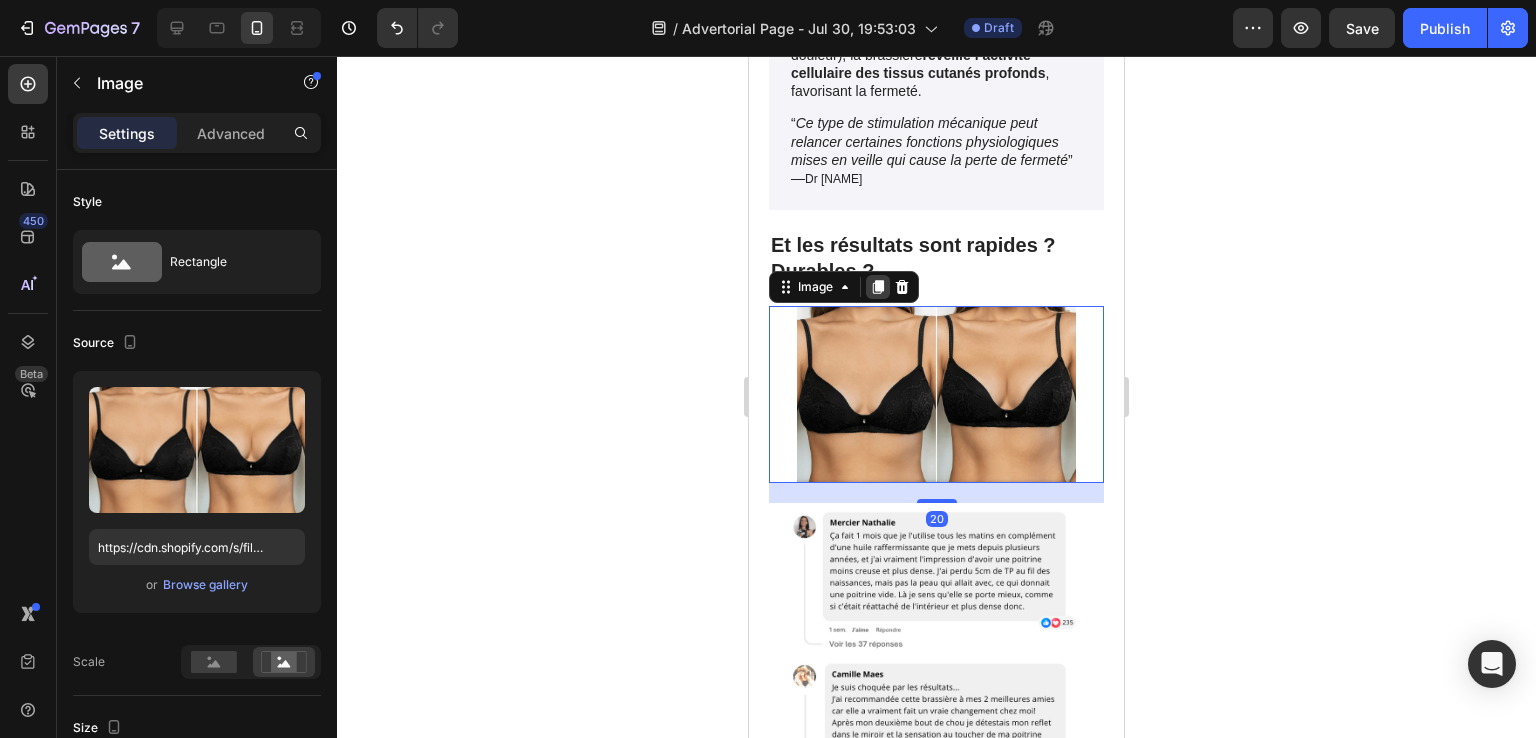 click 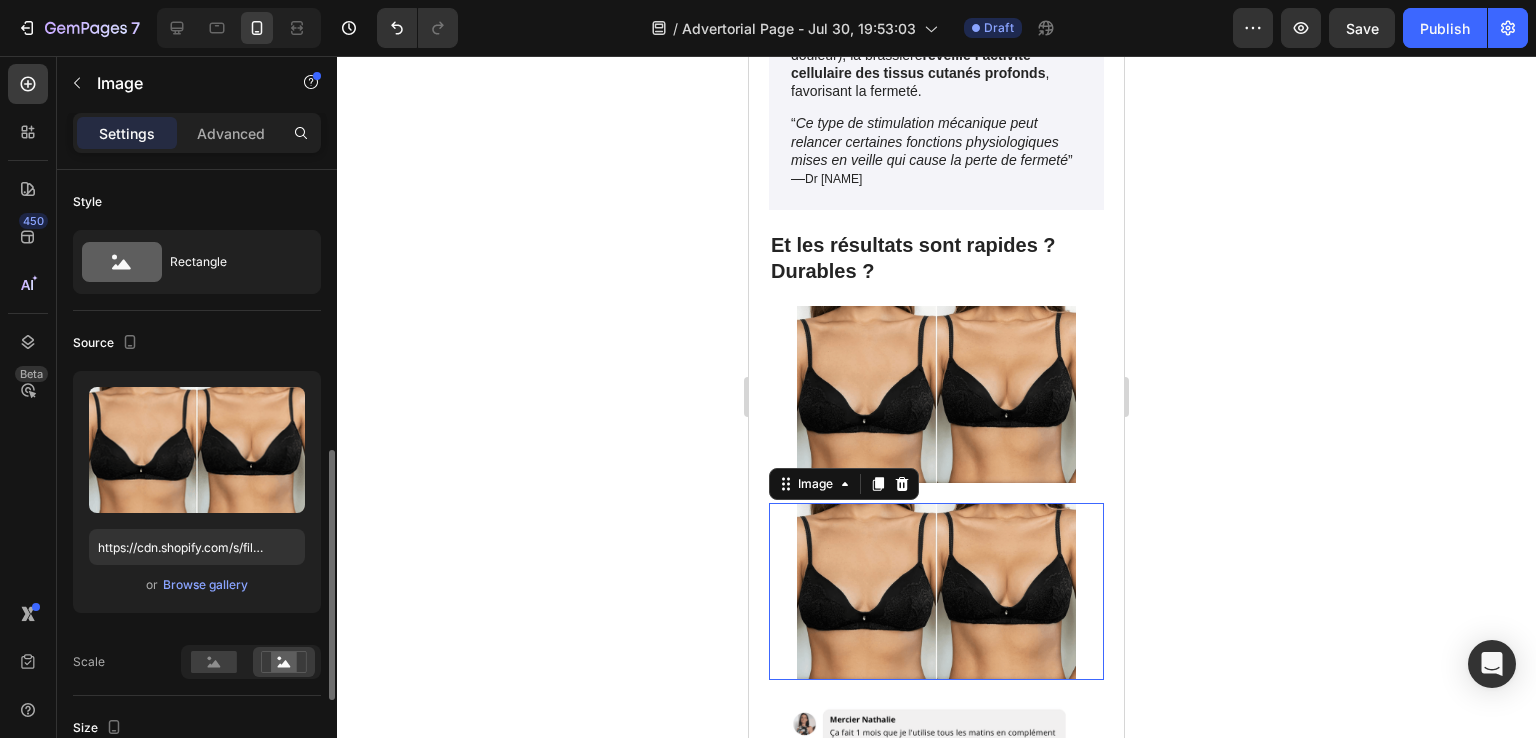 scroll, scrollTop: 200, scrollLeft: 0, axis: vertical 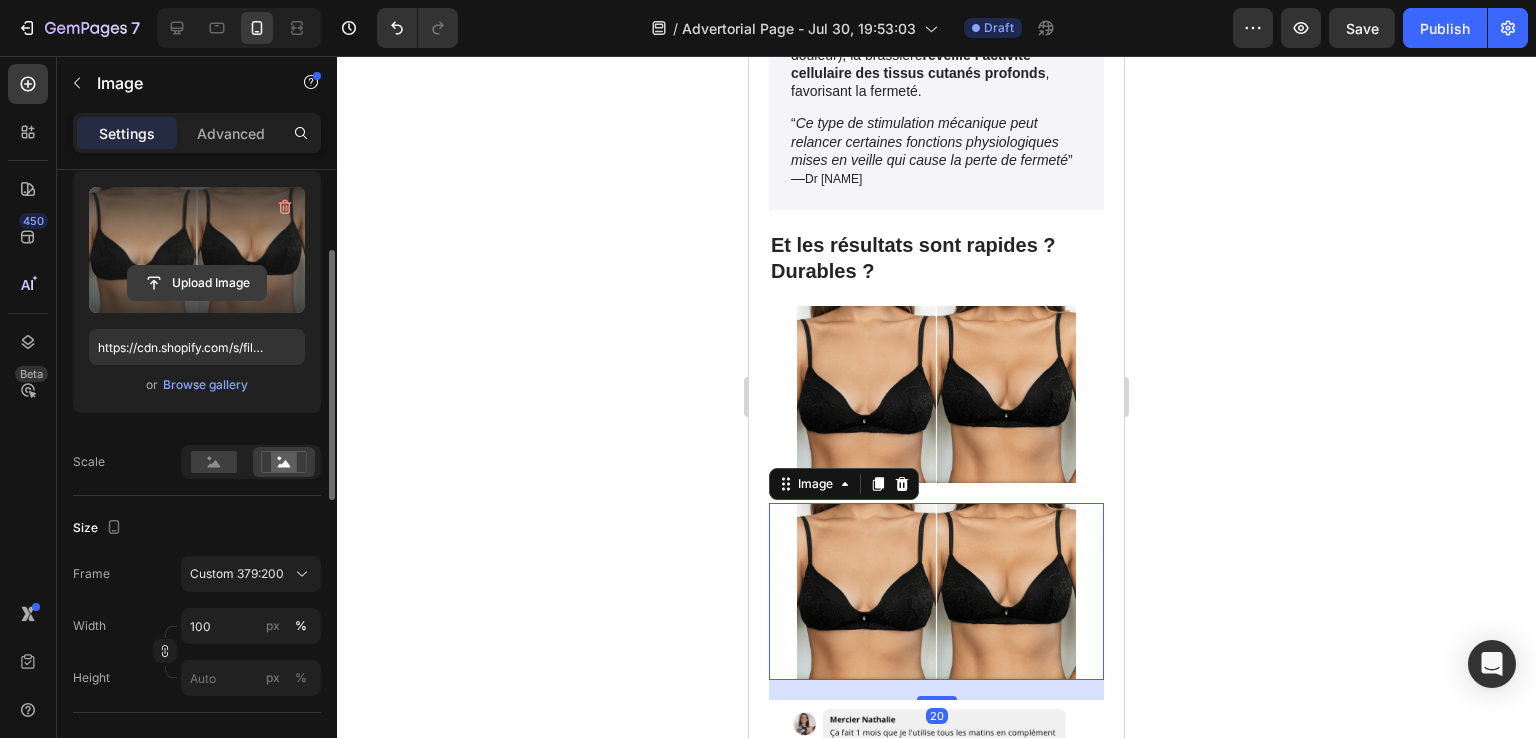 click 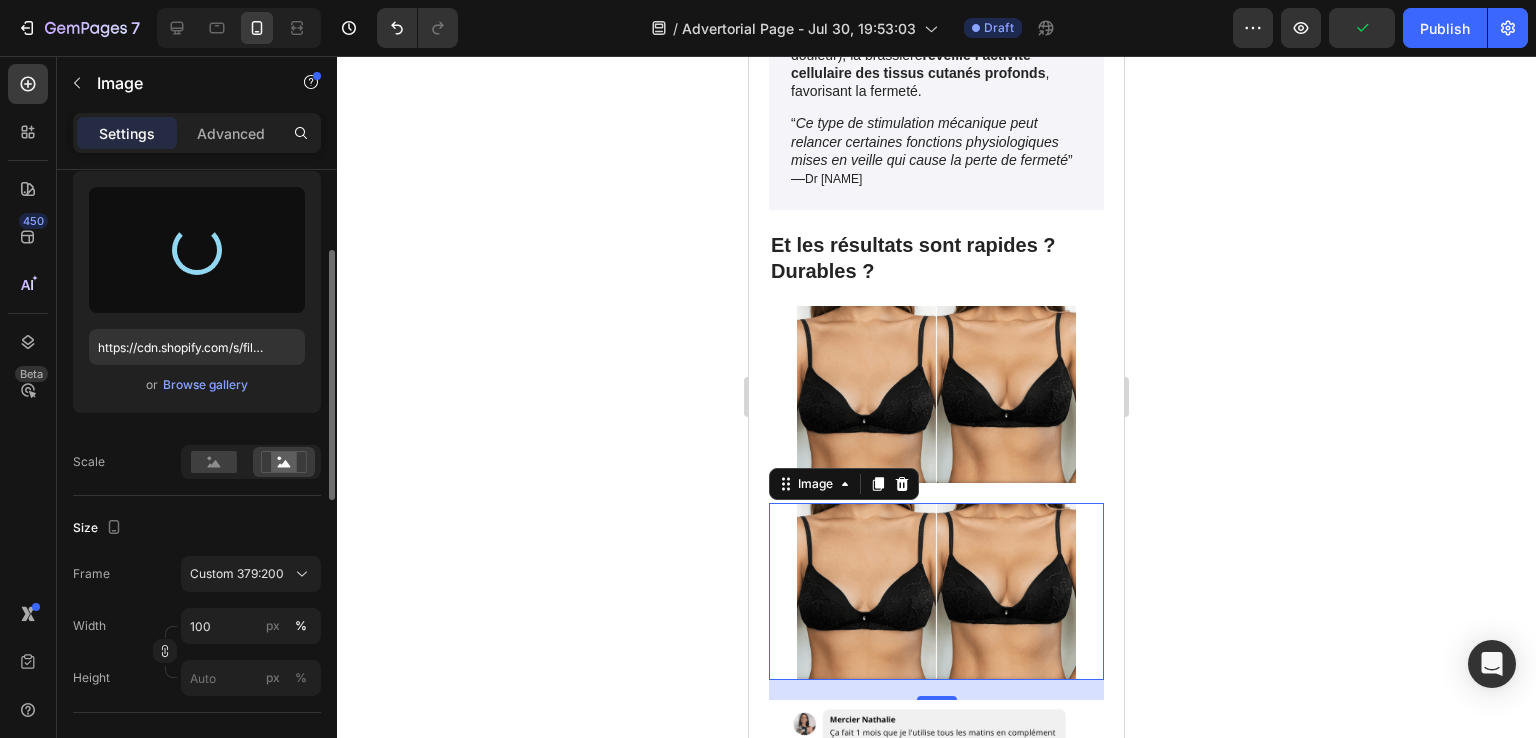 type on "https://cdn.shopify.com/s/files/1/0916/8987/7838/files/gempages_577747941922439868-87d47ff1-d0df-4158-9ffe-92c9ac506a6e.png" 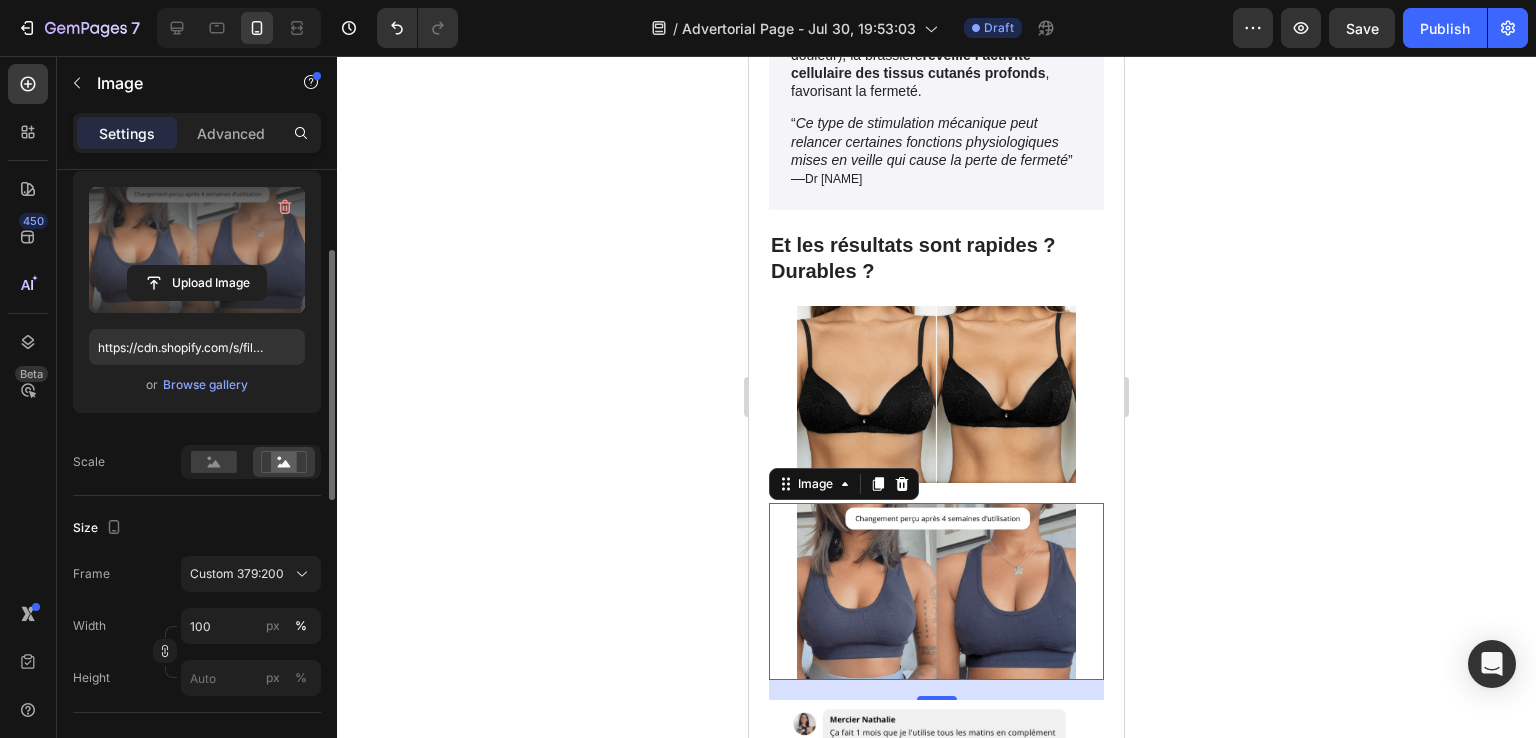 click 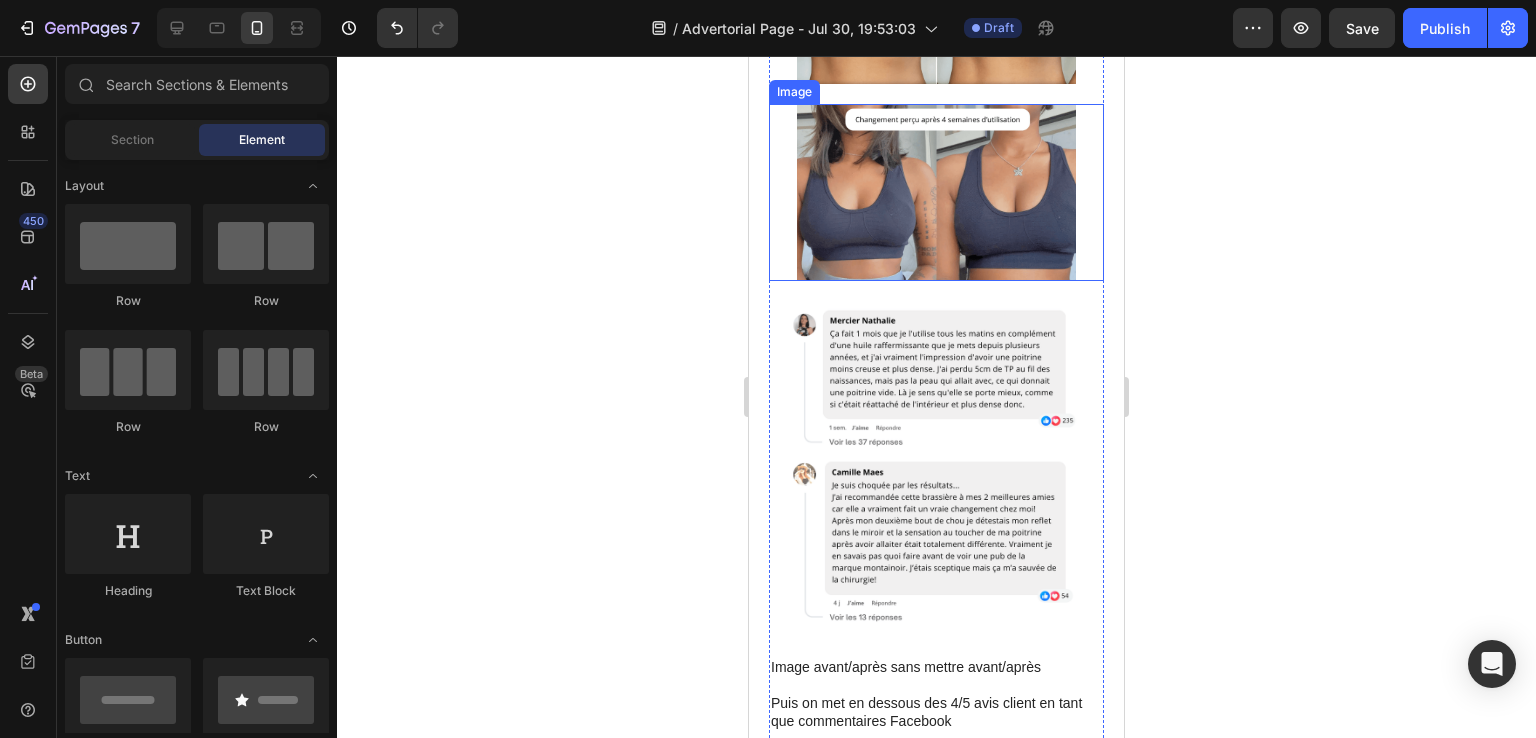 scroll, scrollTop: 6100, scrollLeft: 0, axis: vertical 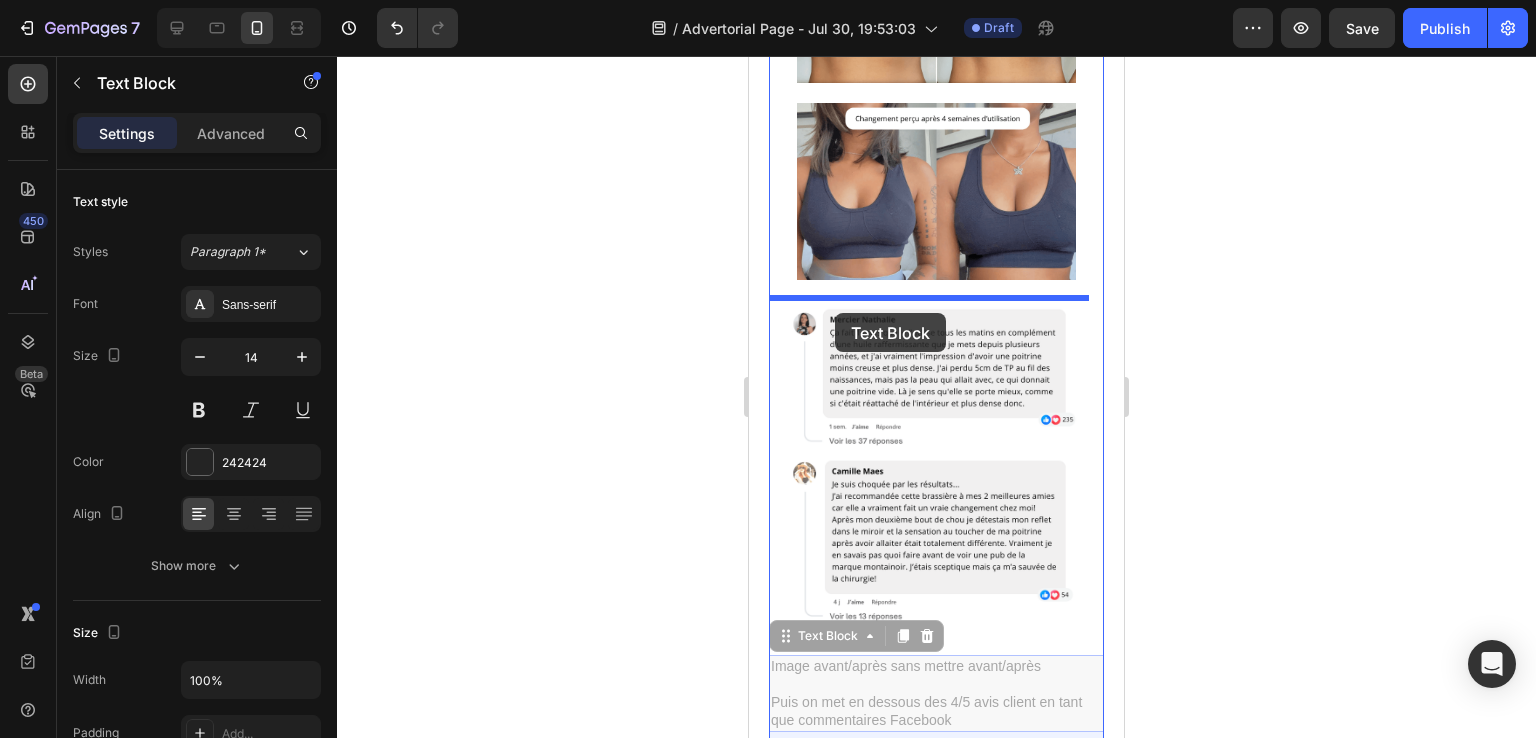 drag, startPoint x: 807, startPoint y: 669, endPoint x: 835, endPoint y: 313, distance: 357.09943 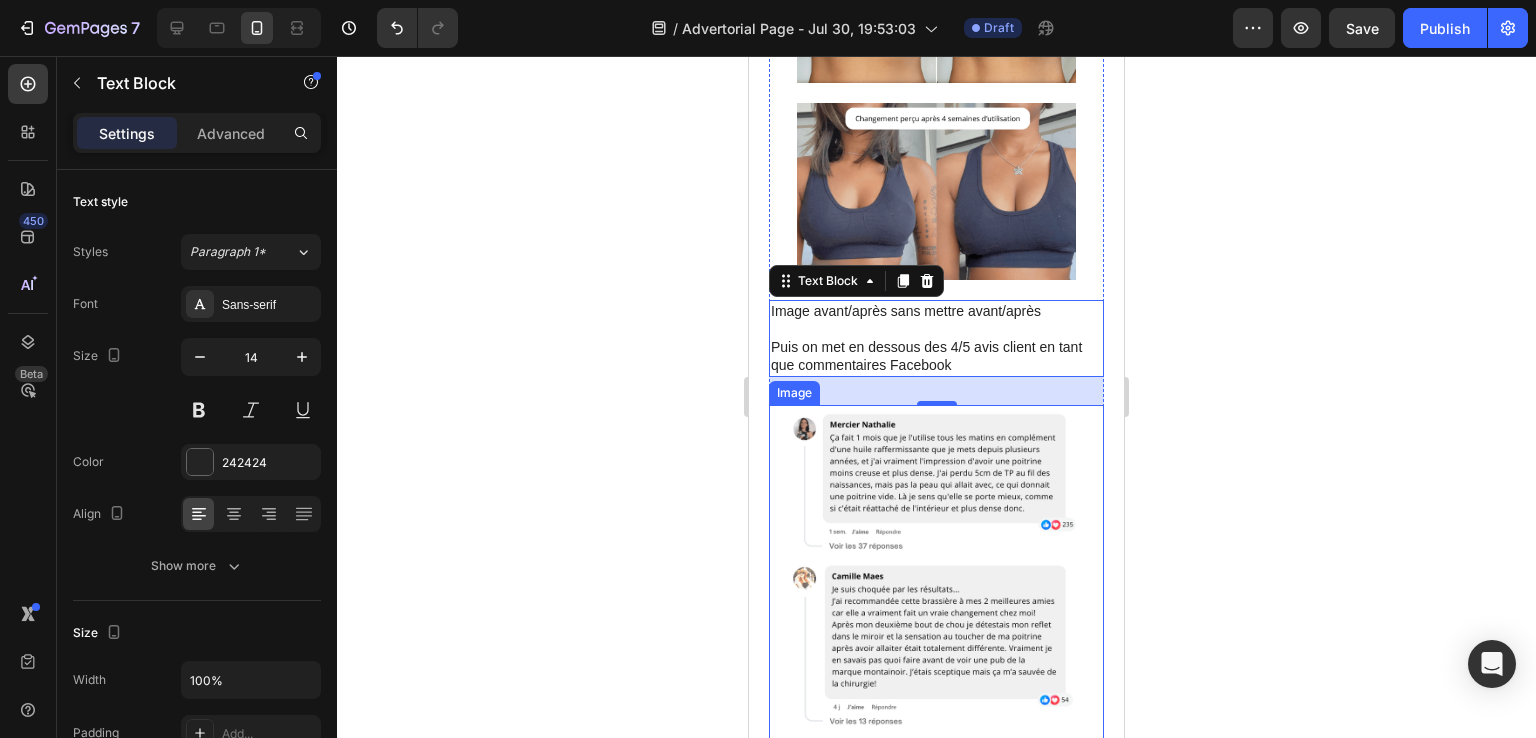 click 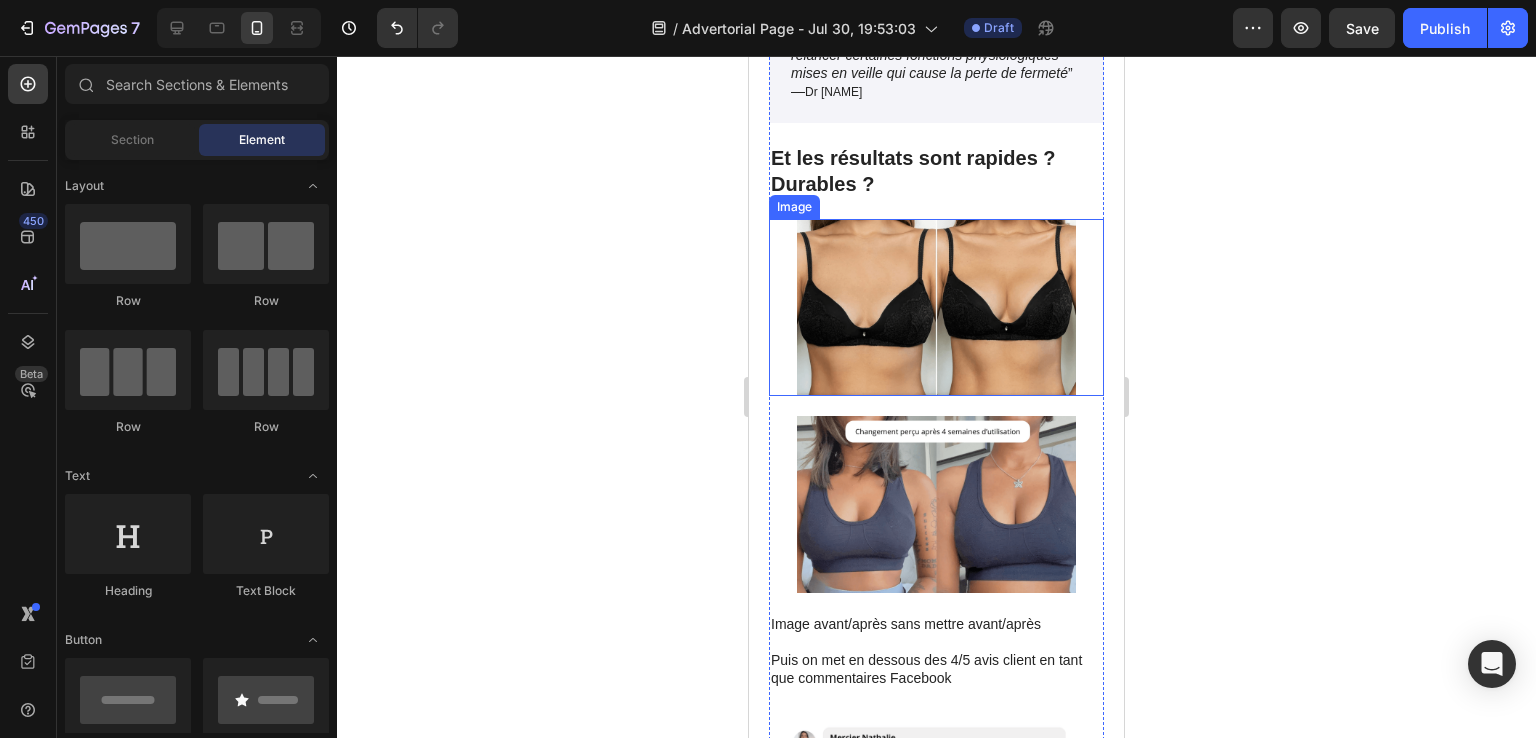 scroll, scrollTop: 6000, scrollLeft: 0, axis: vertical 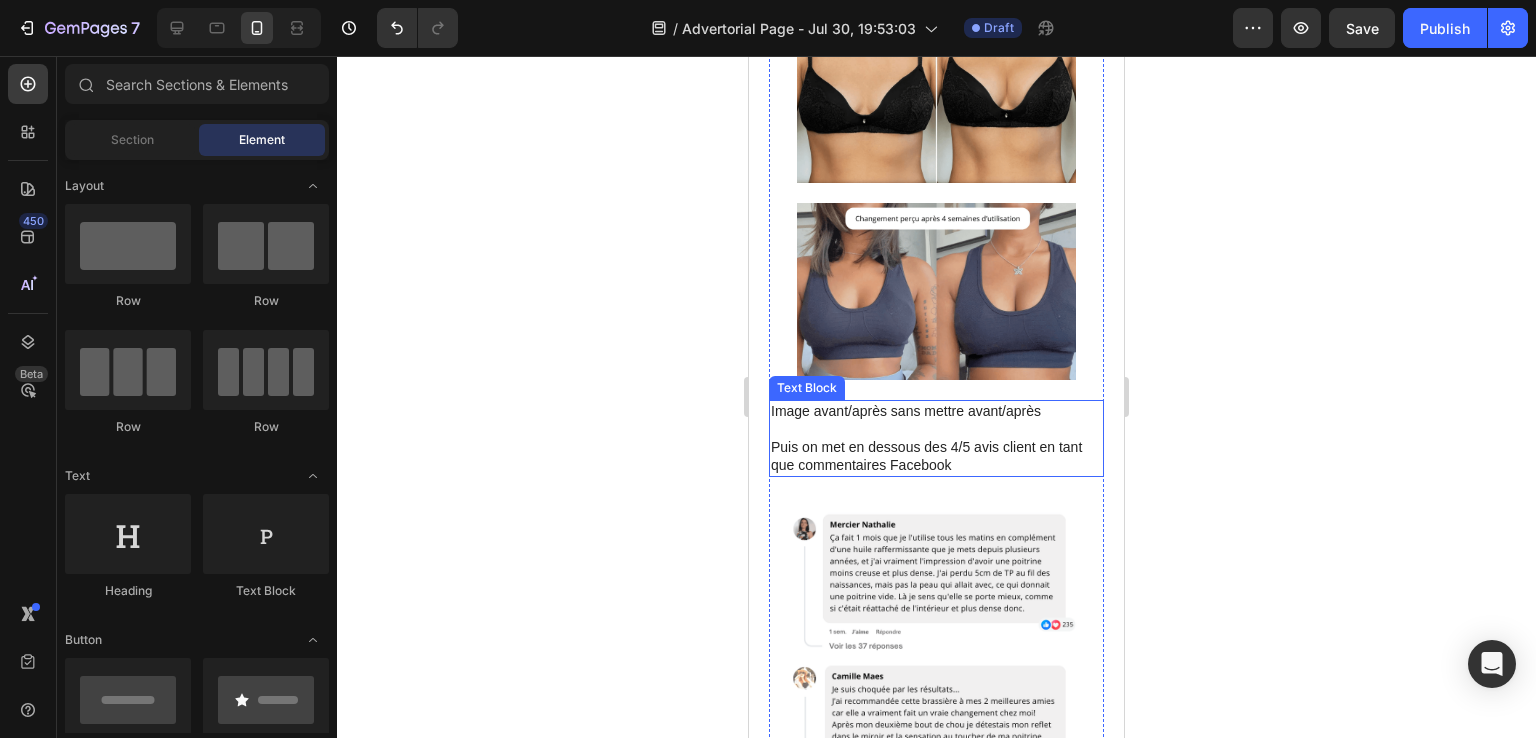 click on "Puis on met en dessous des 4/5 avis client en tant que commentaires Facebook" at bounding box center (936, 456) 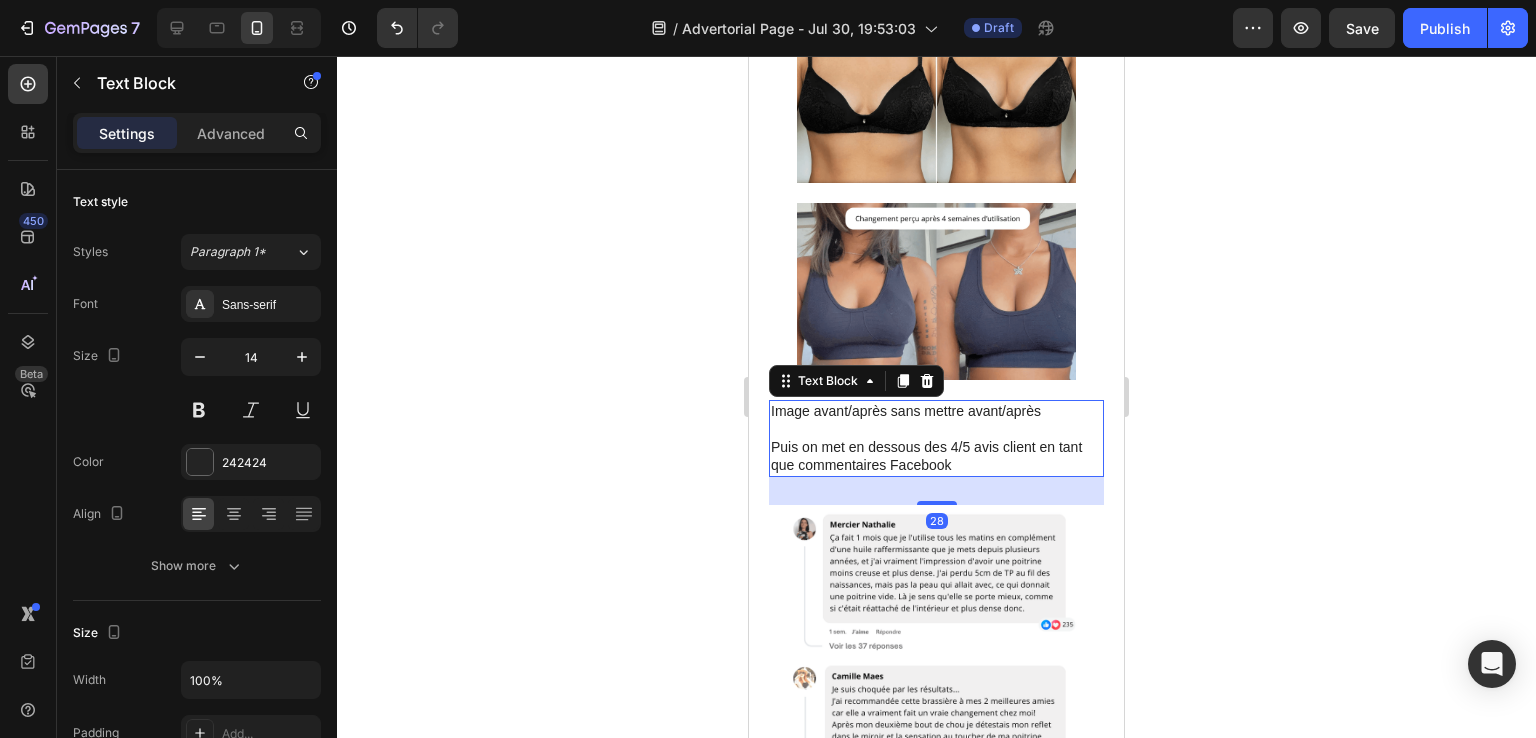 click on "Puis on met en dessous des 4/5 avis client en tant que commentaires Facebook" at bounding box center (936, 456) 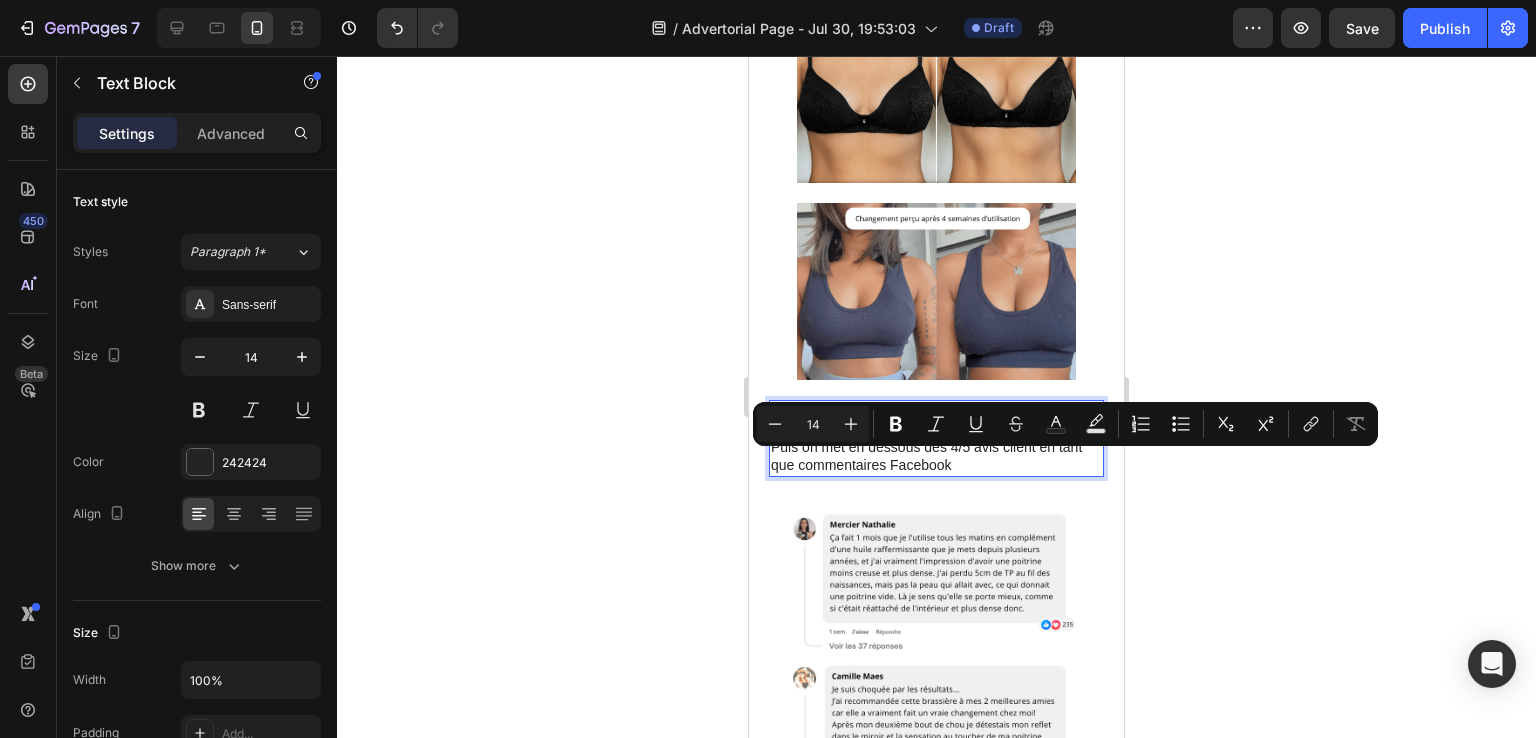 click on "Puis on met en dessous des 4/5 avis client en tant que commentaires Facebook" at bounding box center (936, 456) 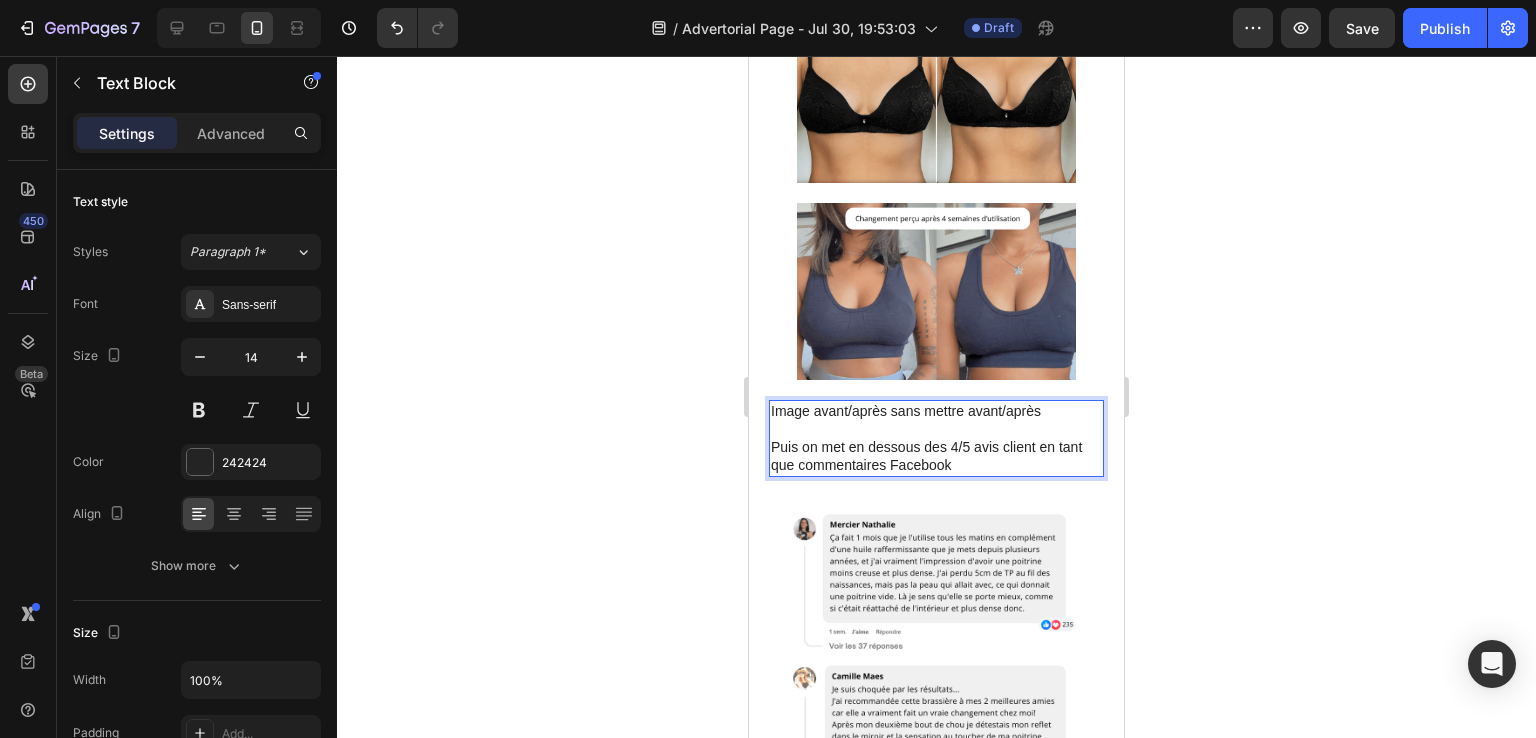 click at bounding box center [936, 429] 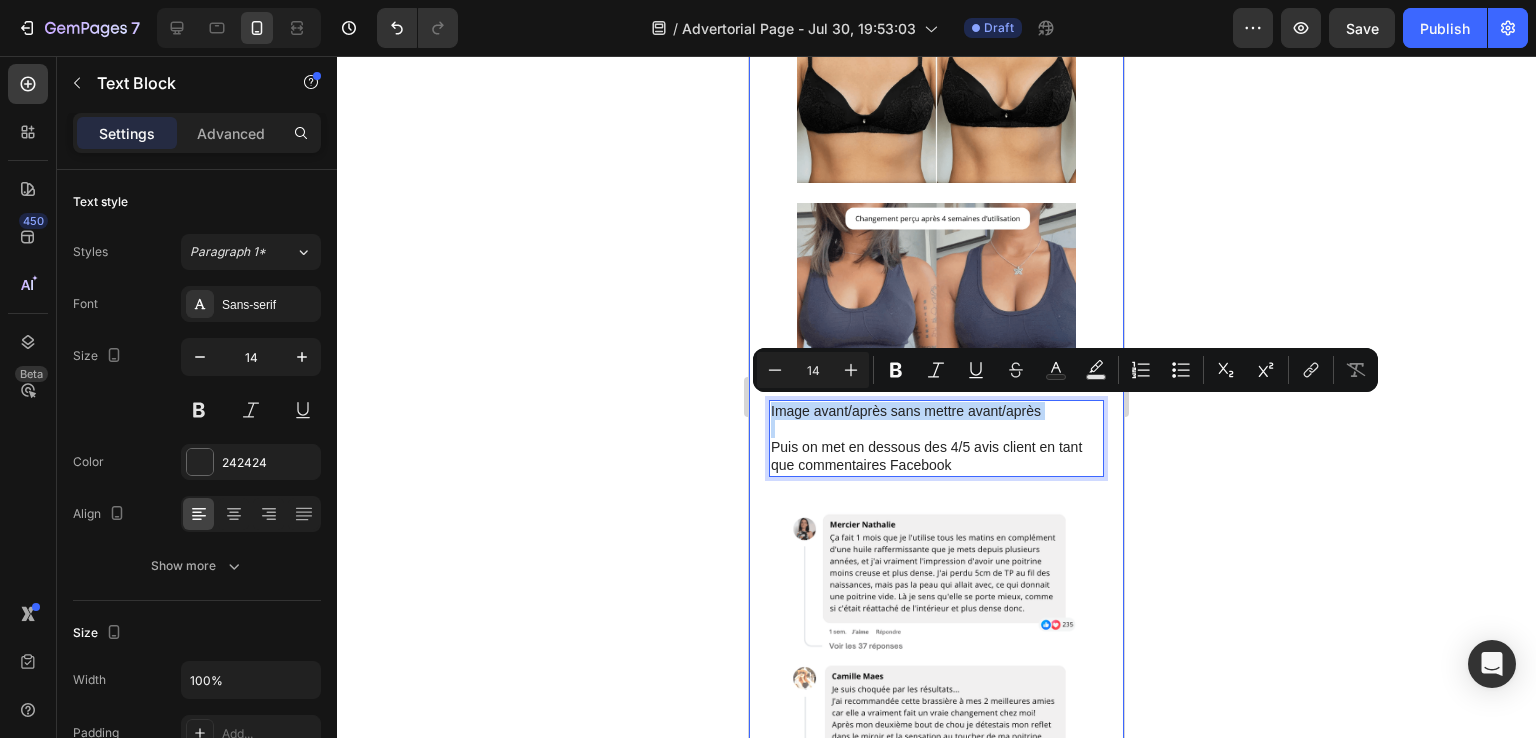 drag, startPoint x: 786, startPoint y: 424, endPoint x: 760, endPoint y: 403, distance: 33.42155 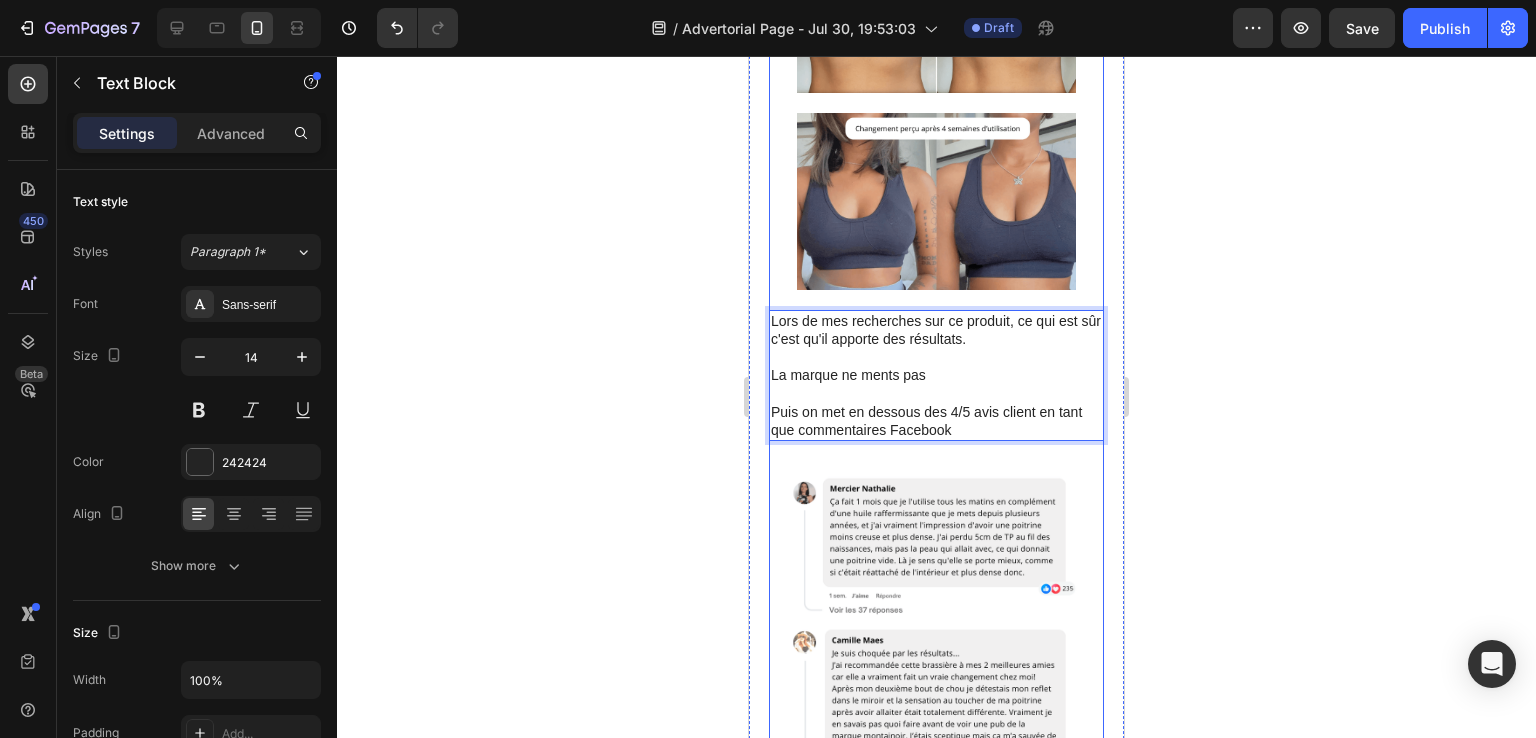 scroll, scrollTop: 6088, scrollLeft: 0, axis: vertical 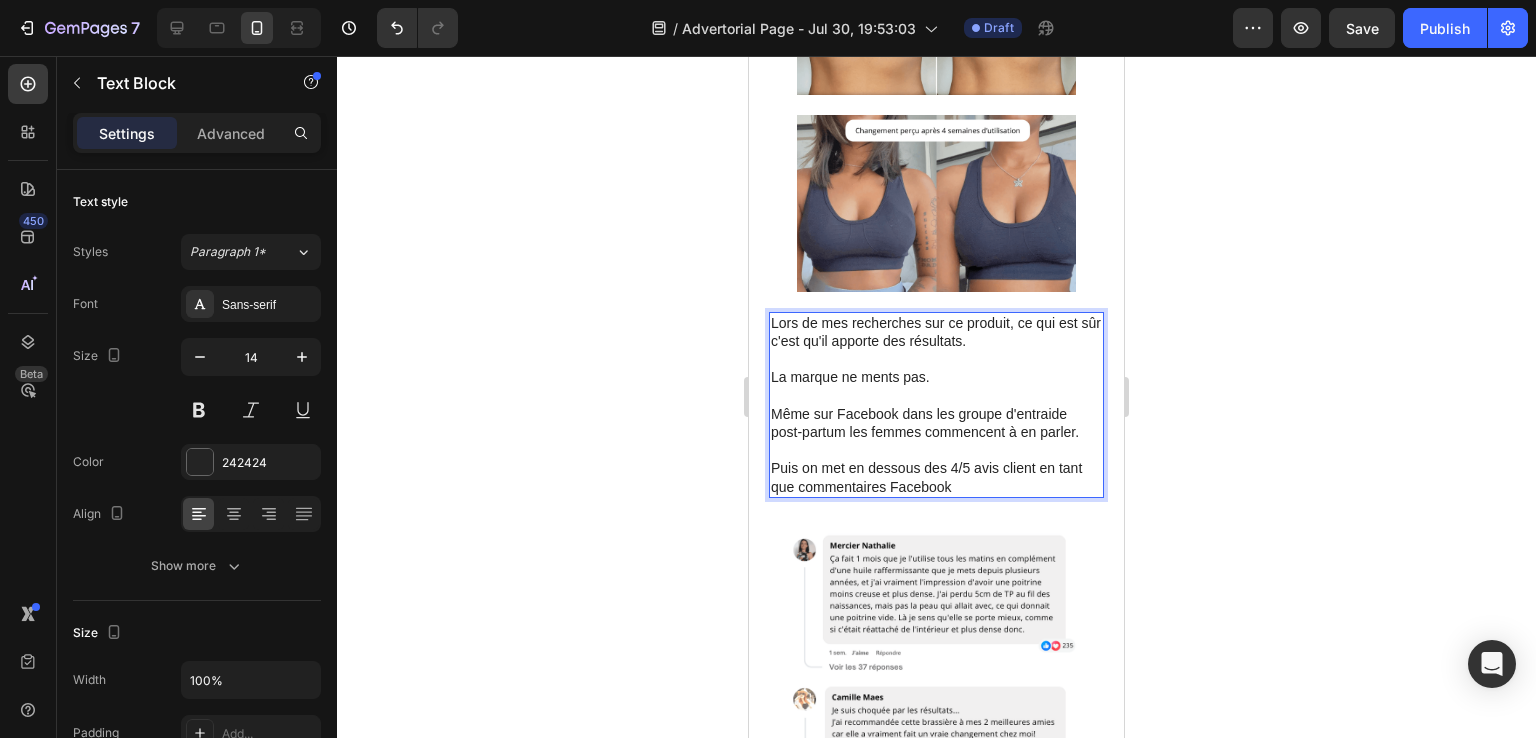 click on "Puis on met en dessous des 4/5 avis client en tant que commentaires Facebook" at bounding box center (936, 477) 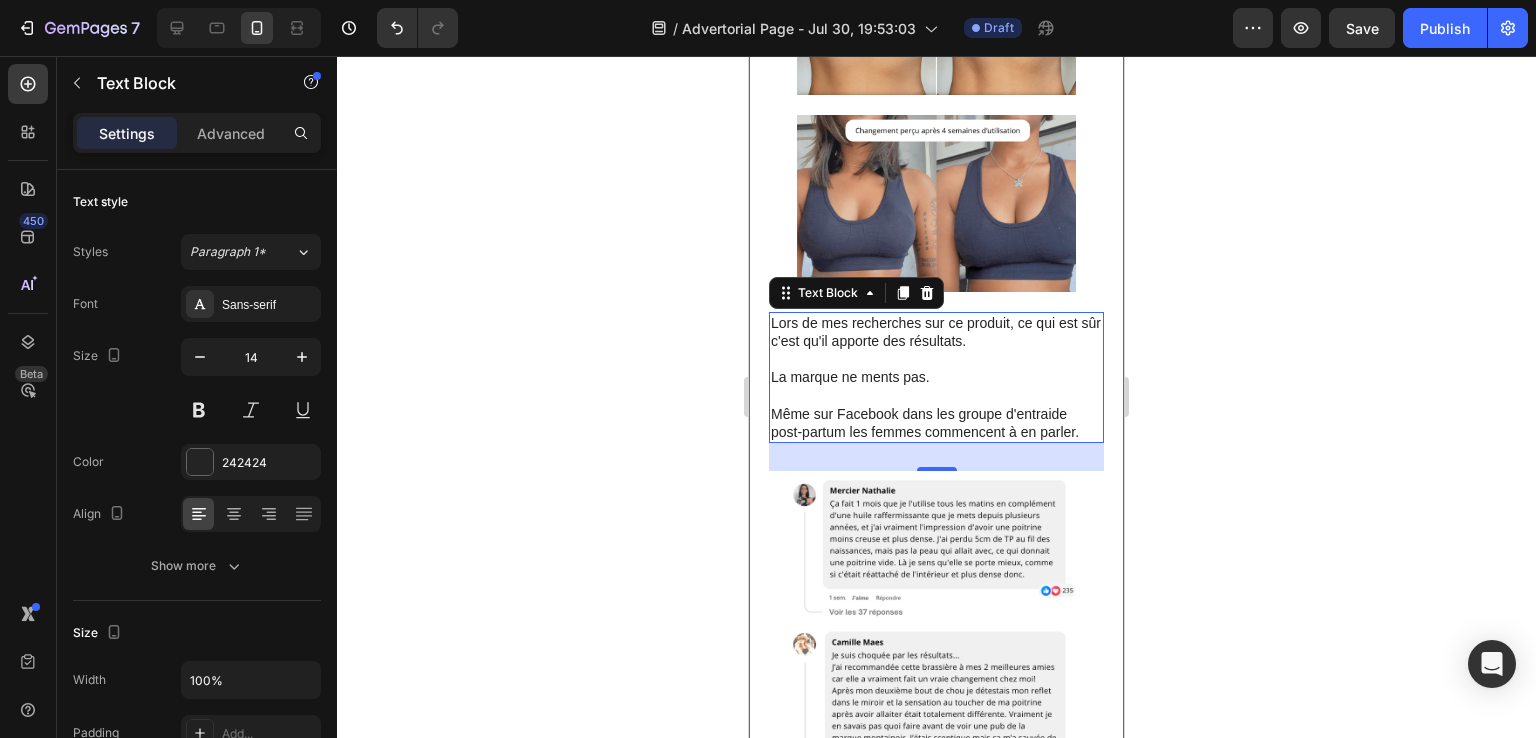 click 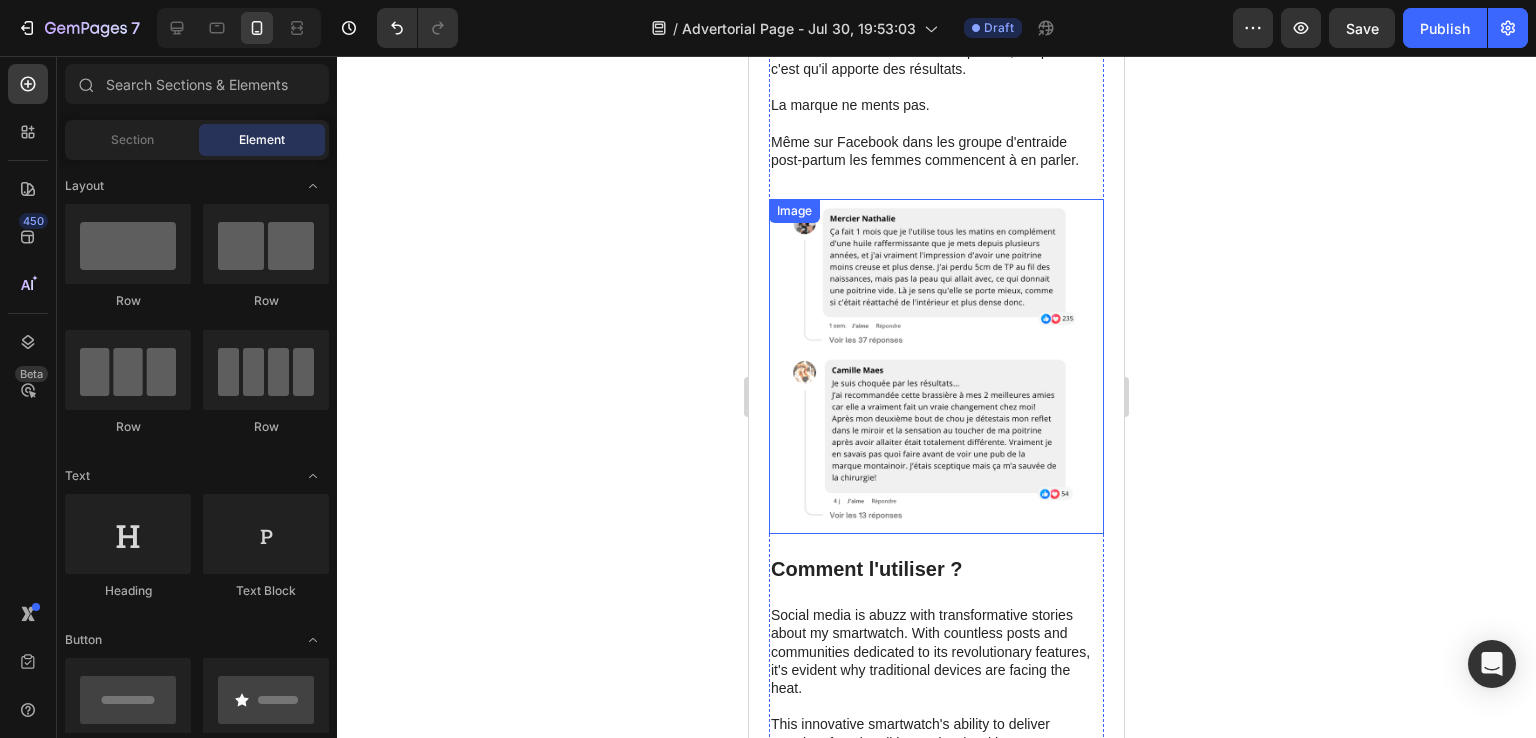scroll, scrollTop: 6196, scrollLeft: 0, axis: vertical 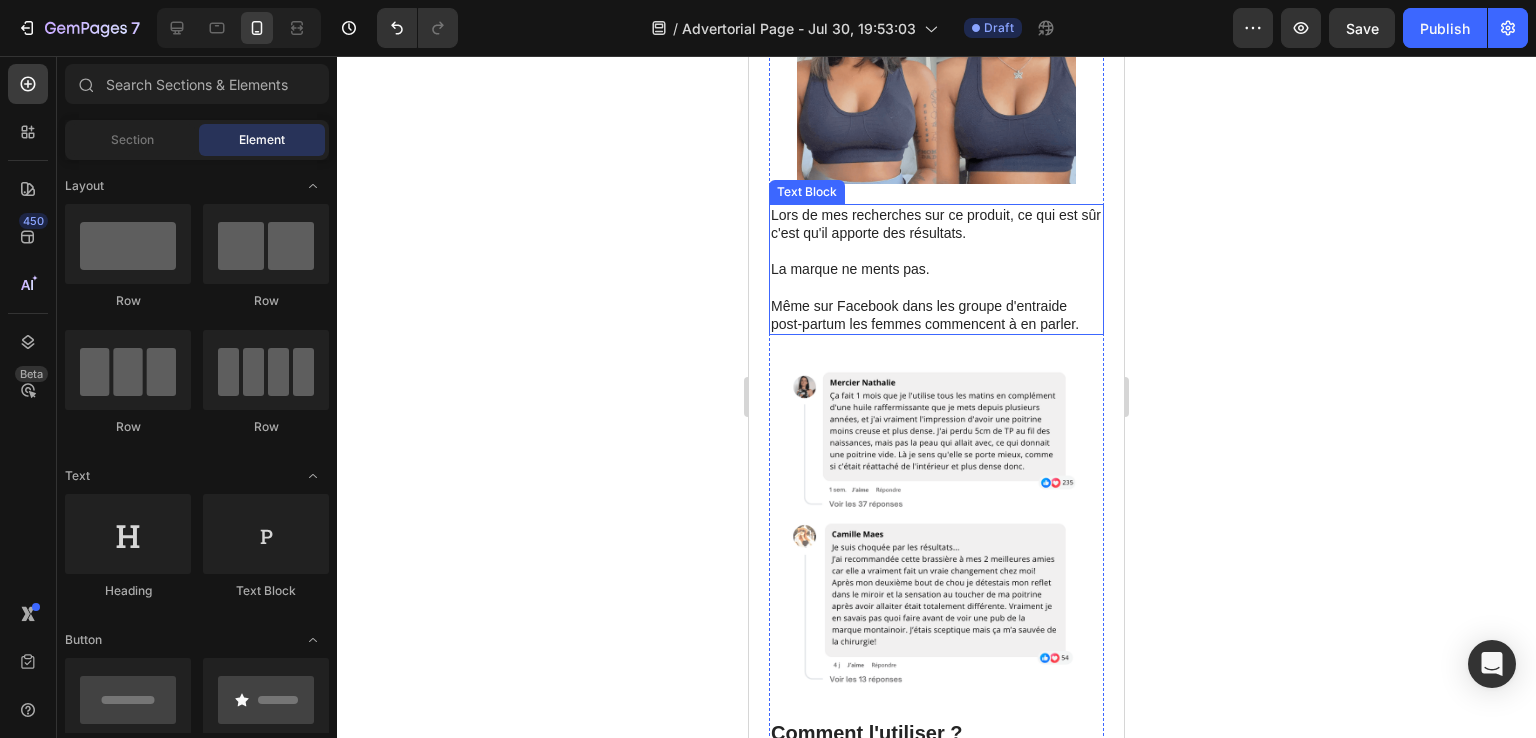 click at bounding box center (936, 251) 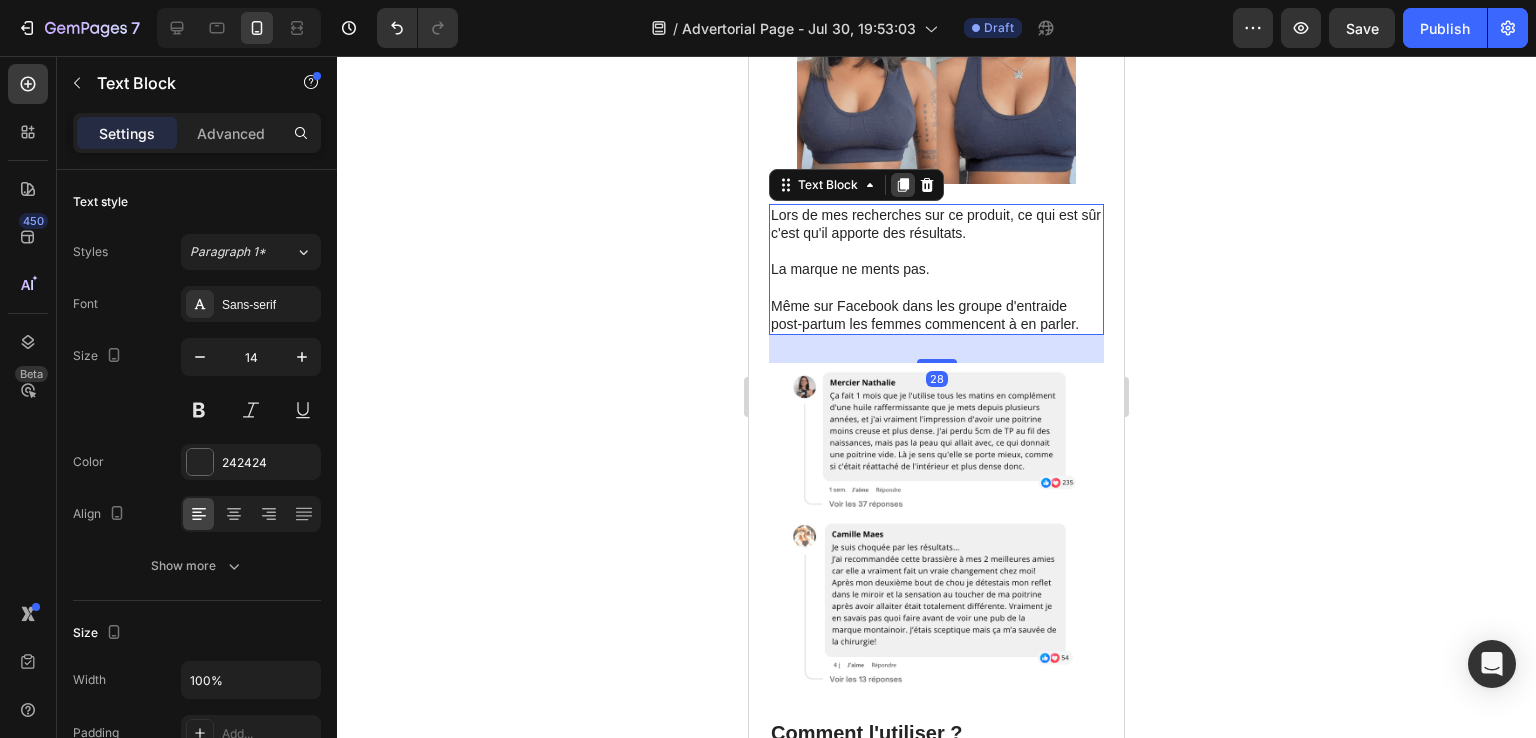 click 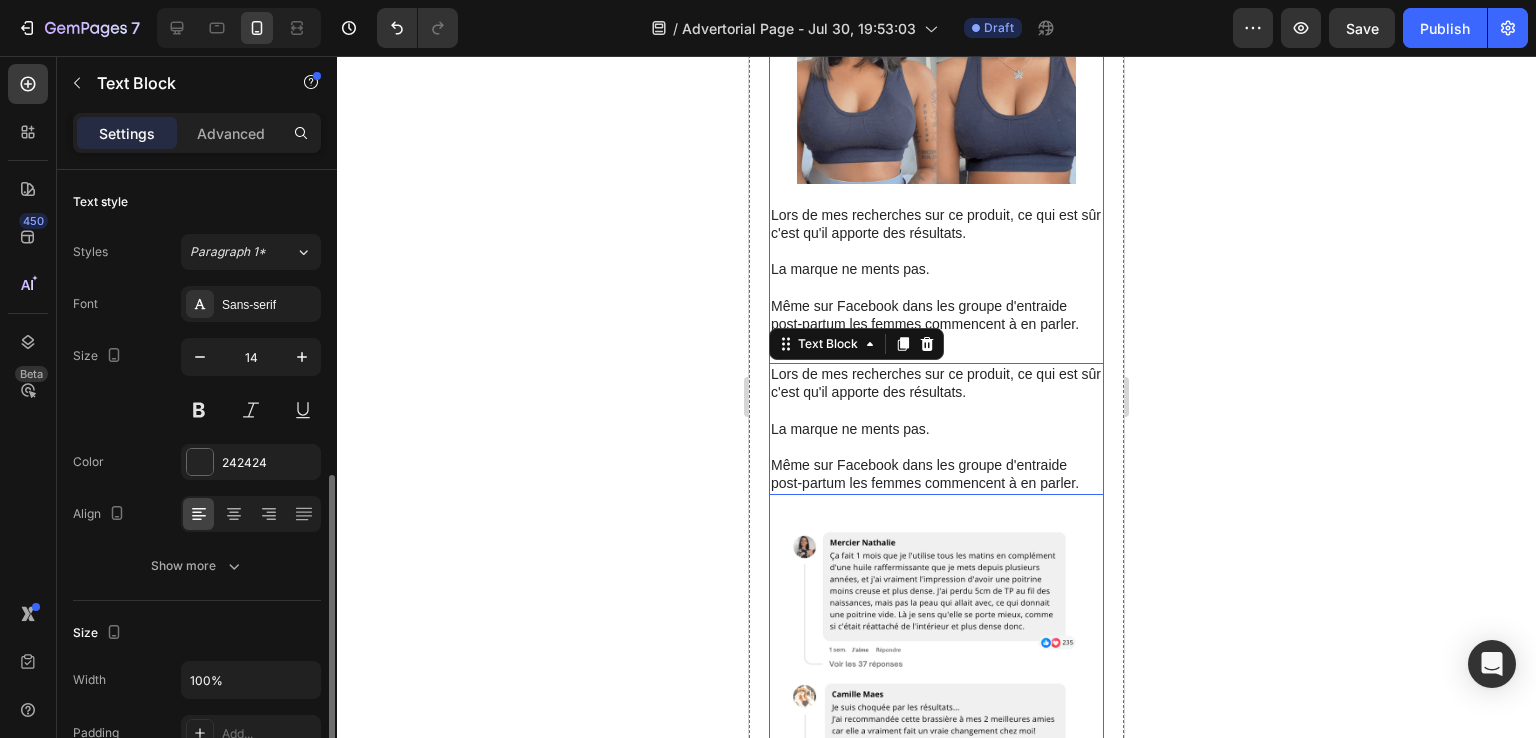 scroll, scrollTop: 200, scrollLeft: 0, axis: vertical 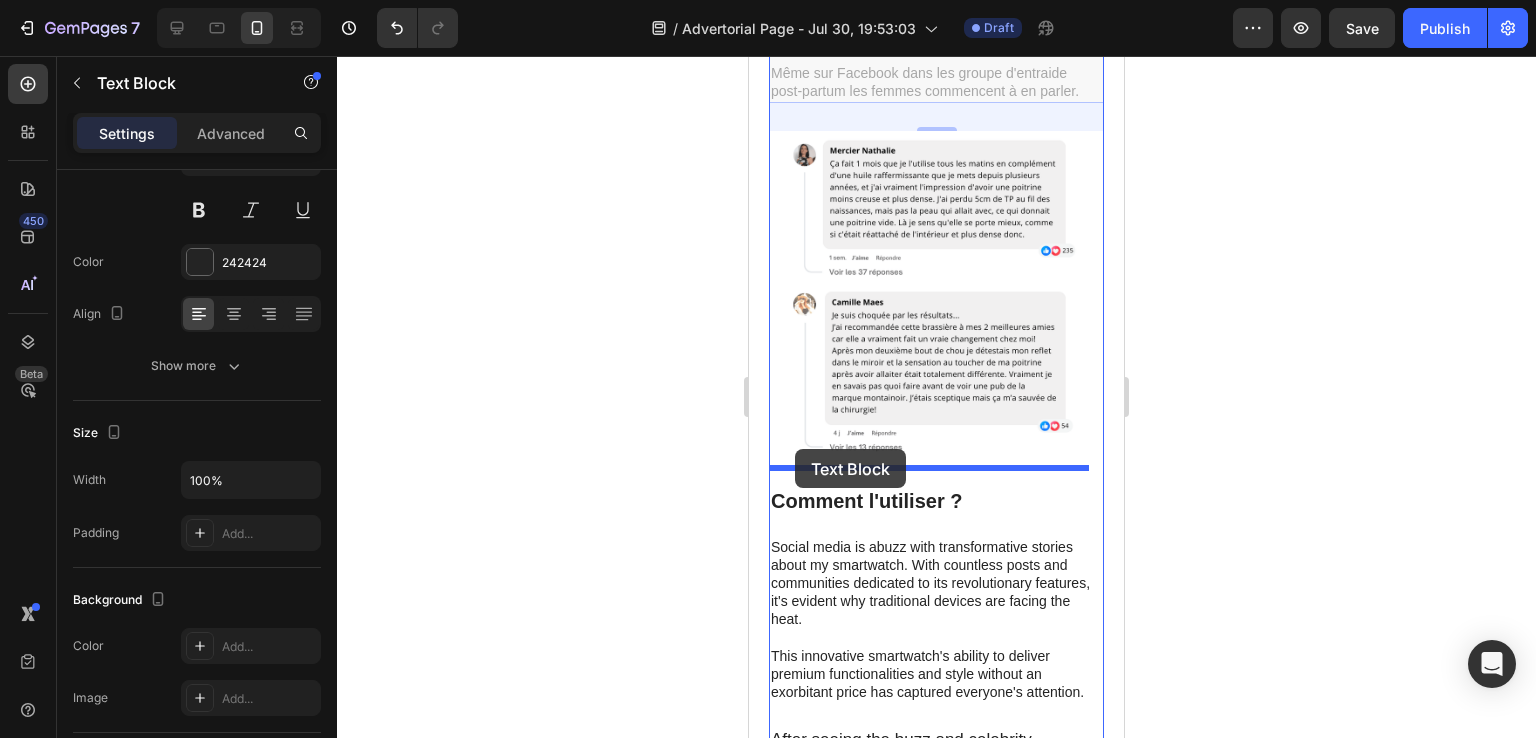 drag, startPoint x: 785, startPoint y: 340, endPoint x: 795, endPoint y: 452, distance: 112.44554 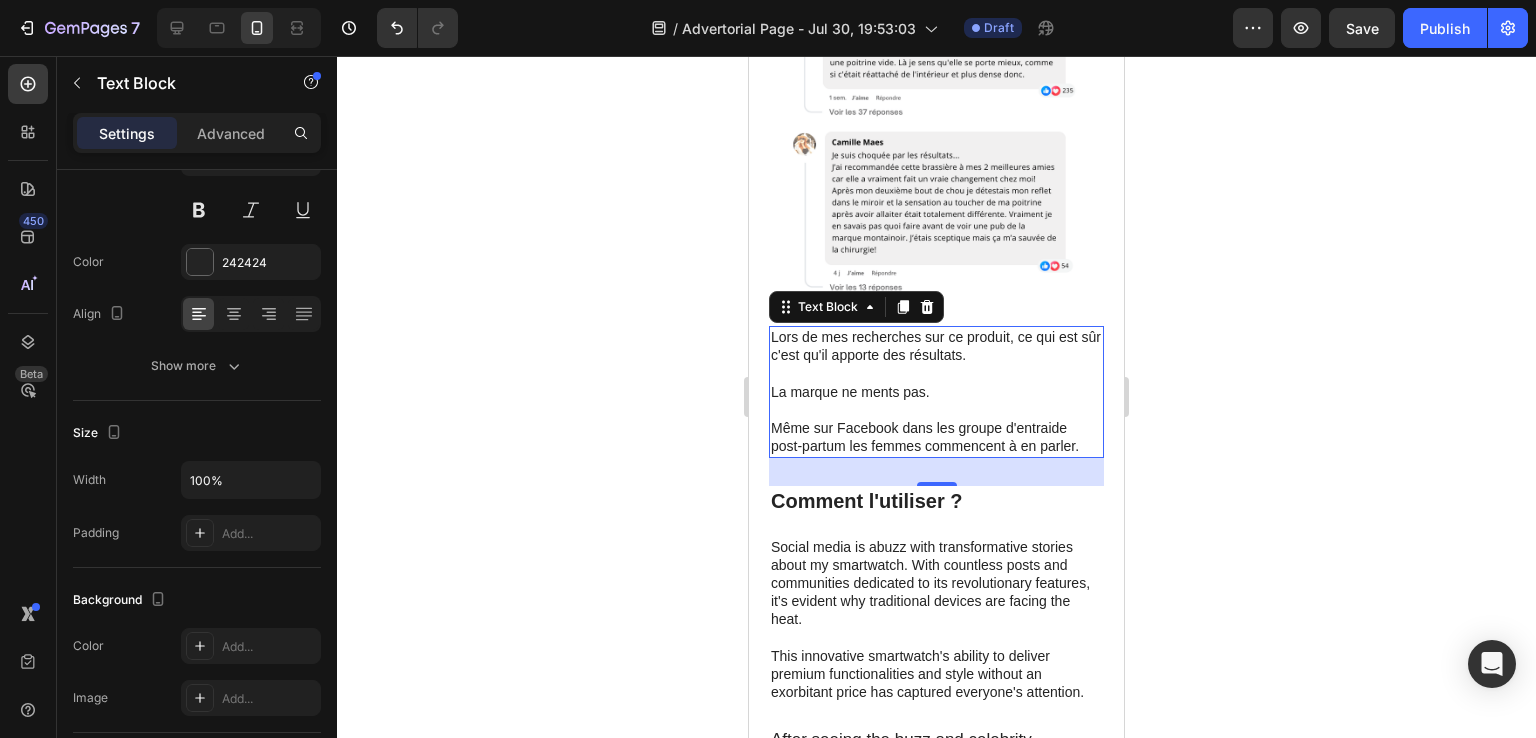 scroll, scrollTop: 6428, scrollLeft: 0, axis: vertical 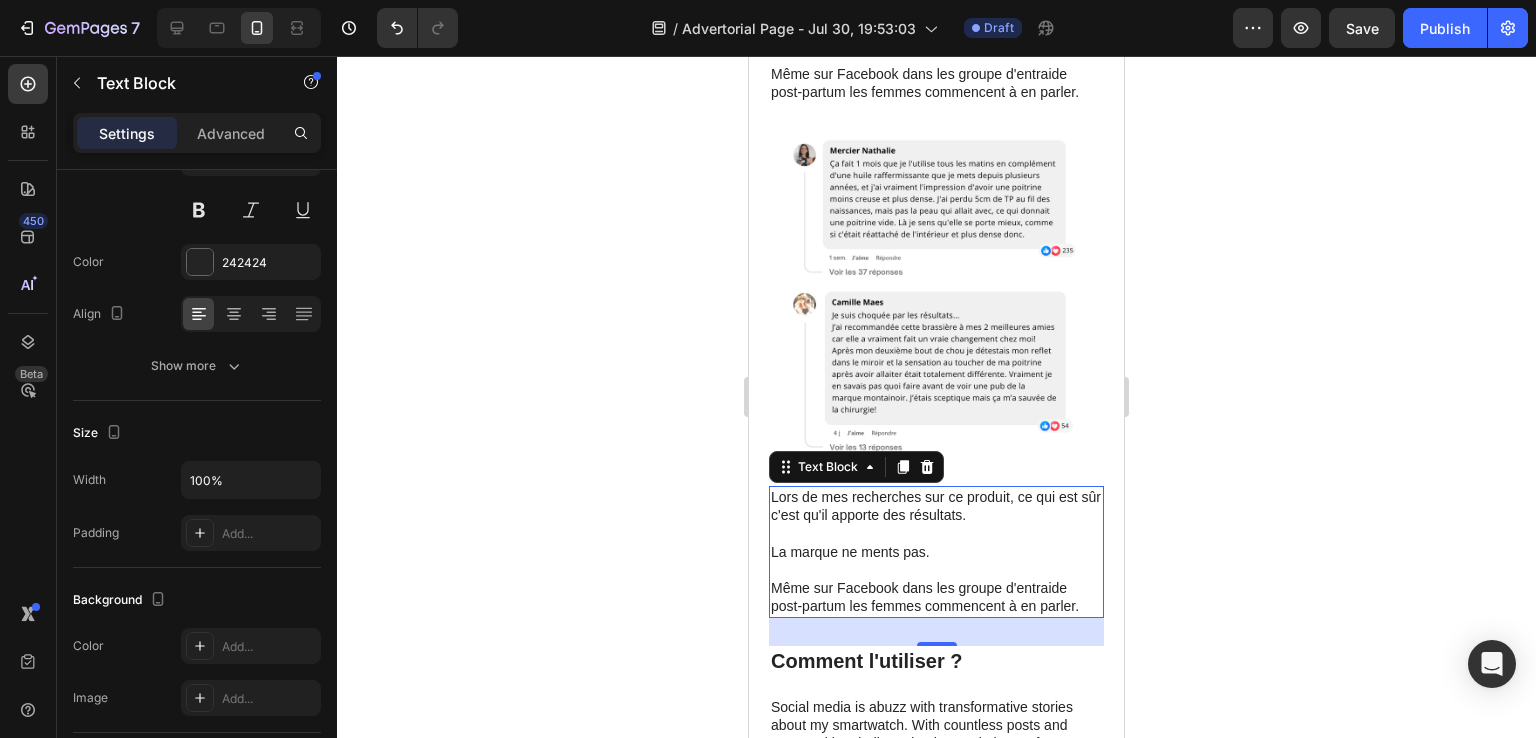 click on "Même sur Facebook dans les groupe d'entraide post-partum les femmes commencent à en parler." at bounding box center [936, 597] 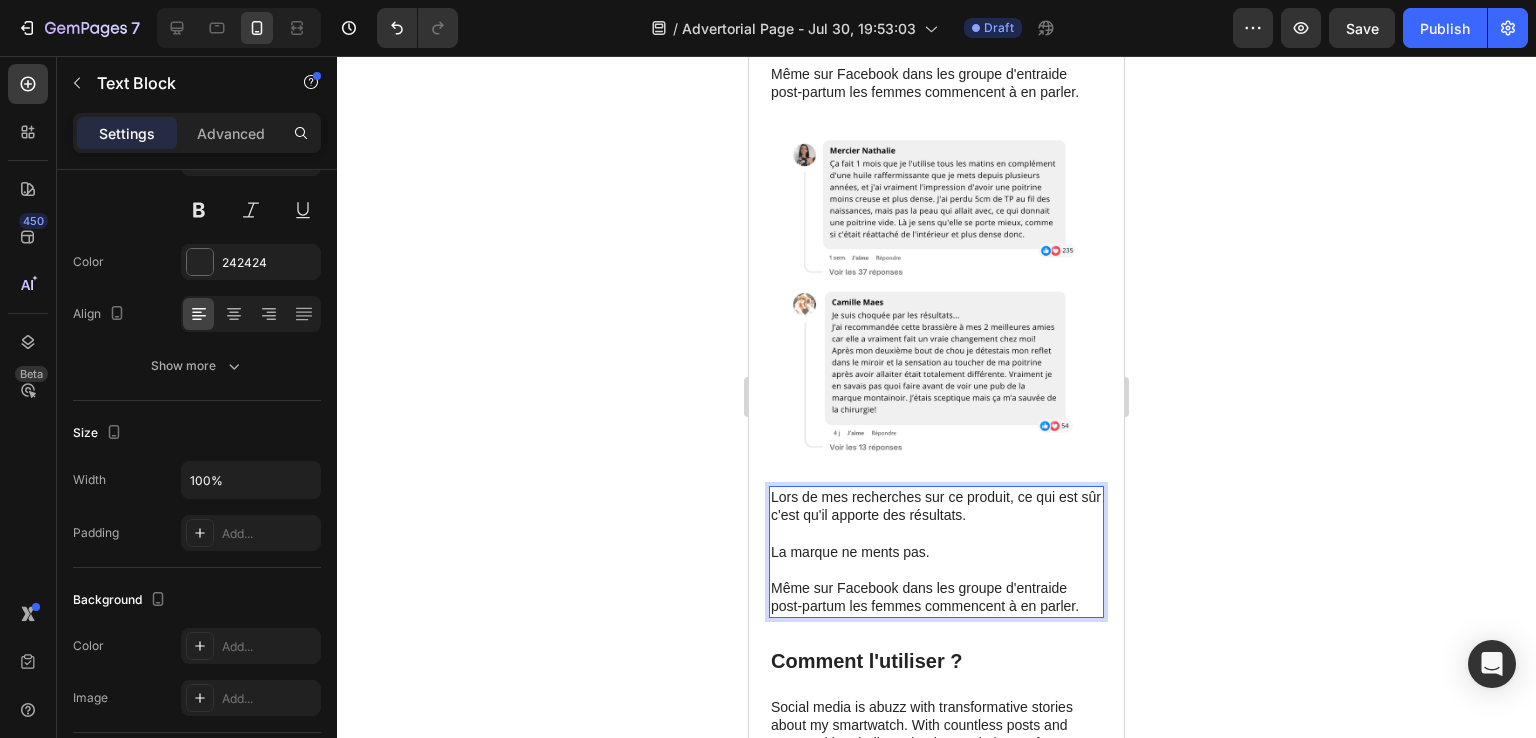 click on "Même sur Facebook dans les groupe d'entraide post-partum les femmes commencent à en parler." at bounding box center (936, 597) 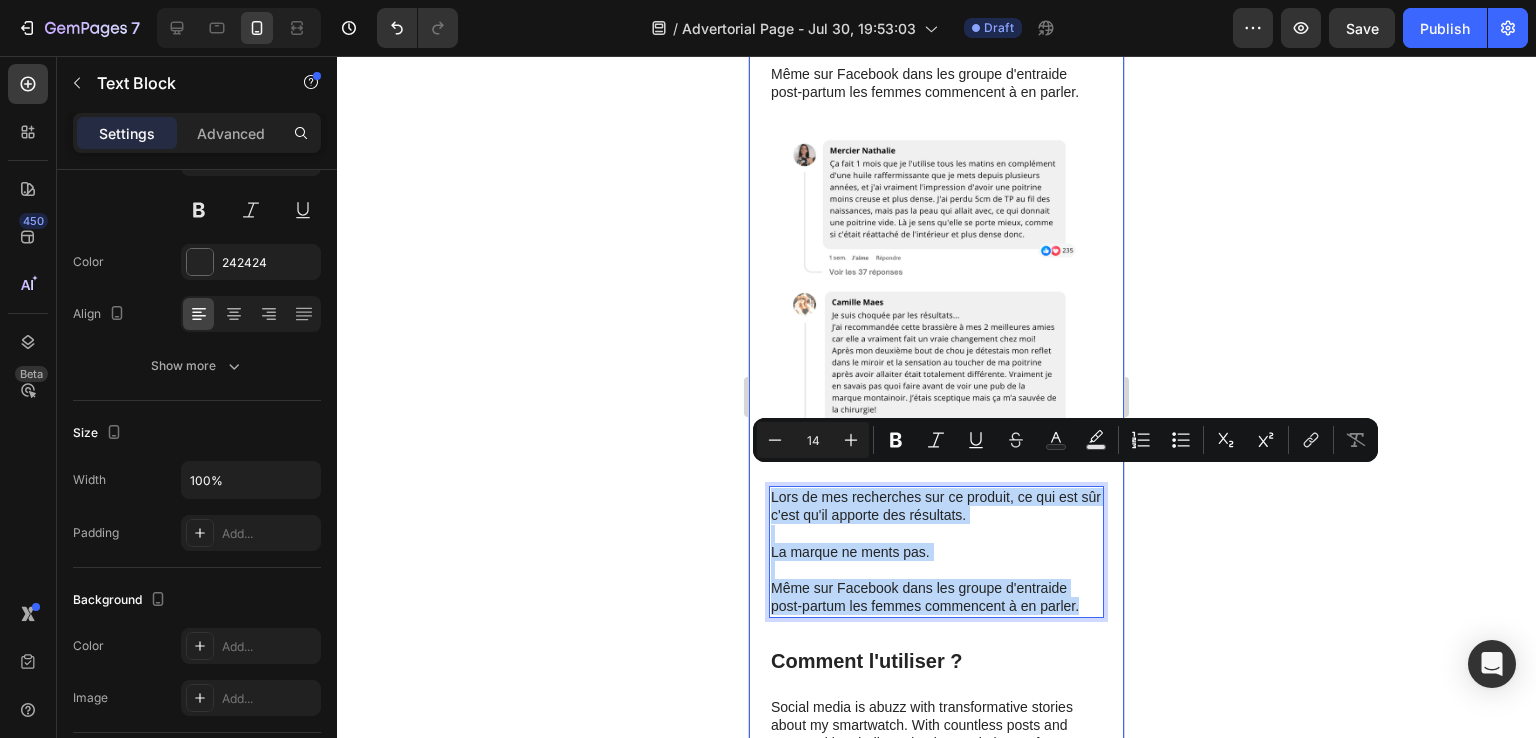 drag, startPoint x: 1081, startPoint y: 589, endPoint x: 765, endPoint y: 478, distance: 334.92834 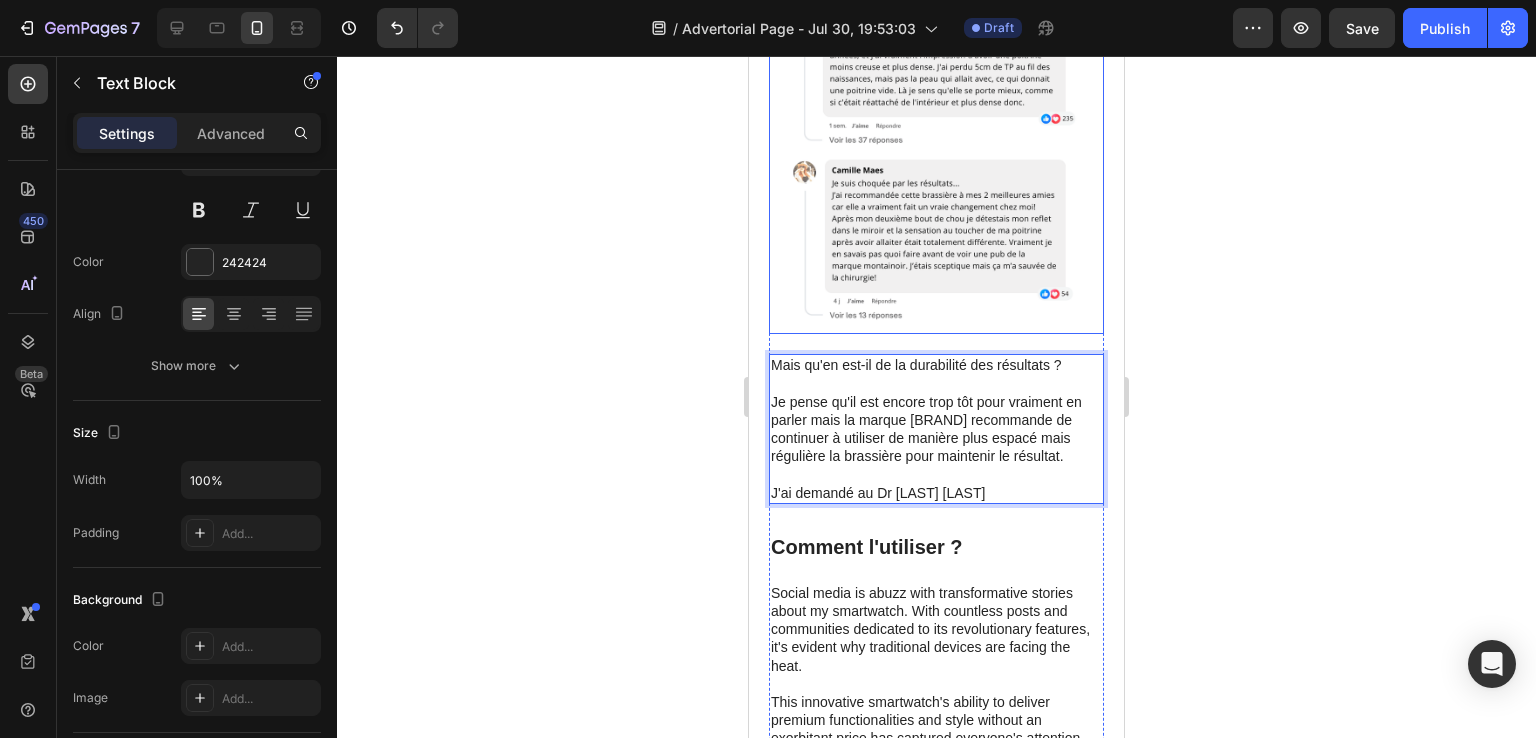 scroll, scrollTop: 6560, scrollLeft: 0, axis: vertical 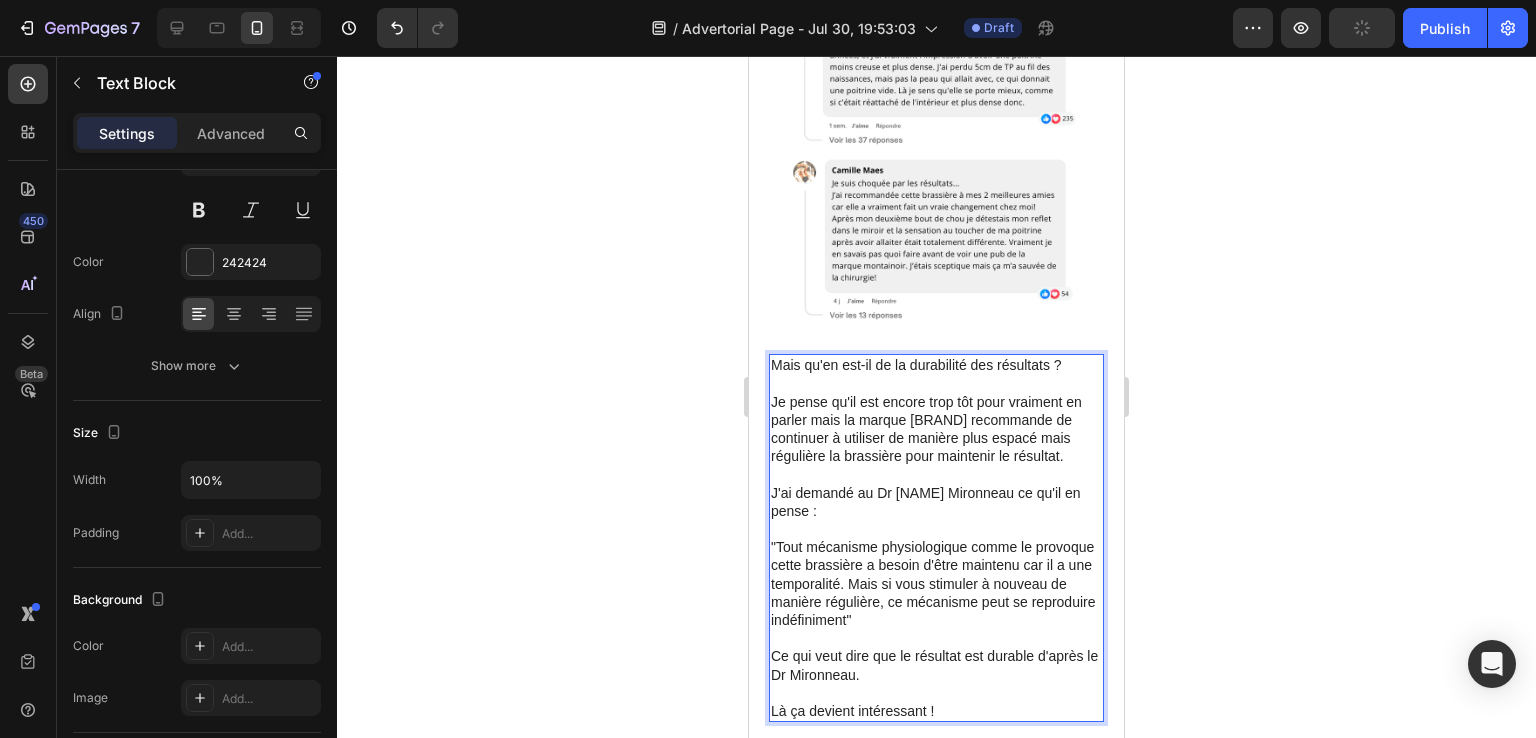 click on "Là ça devient intéressant !" at bounding box center [936, 711] 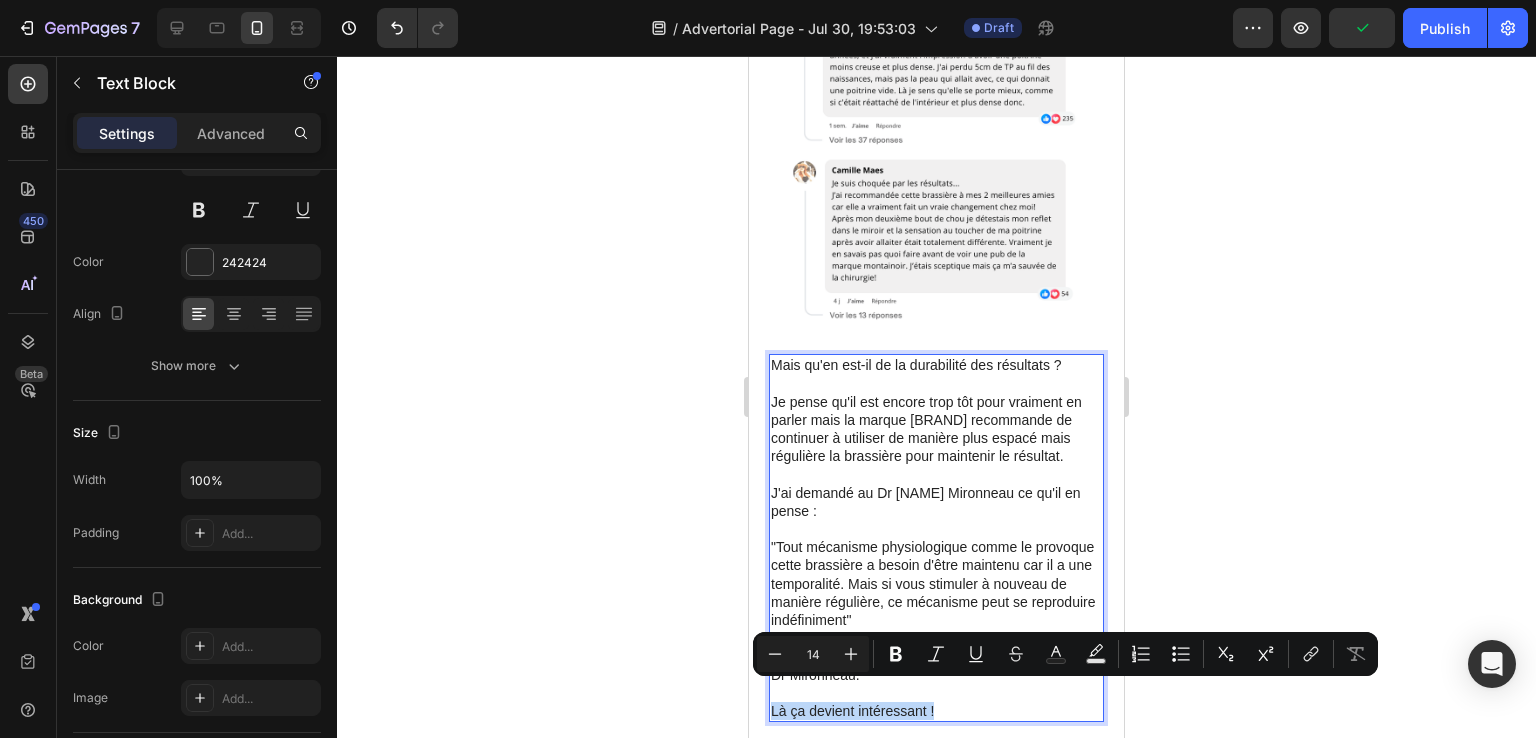 drag, startPoint x: 937, startPoint y: 694, endPoint x: 772, endPoint y: 690, distance: 165.04848 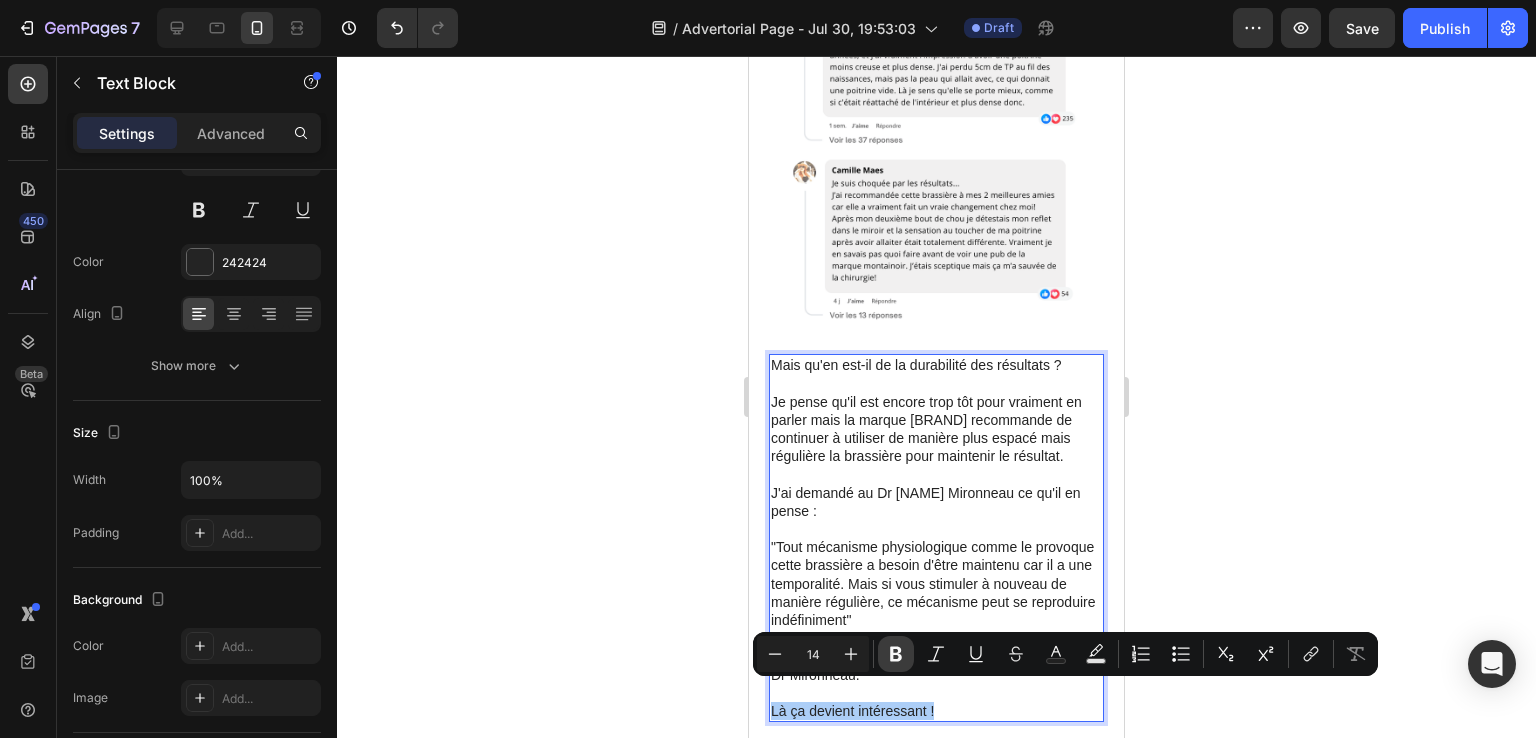 drag, startPoint x: 898, startPoint y: 650, endPoint x: 195, endPoint y: 622, distance: 703.5574 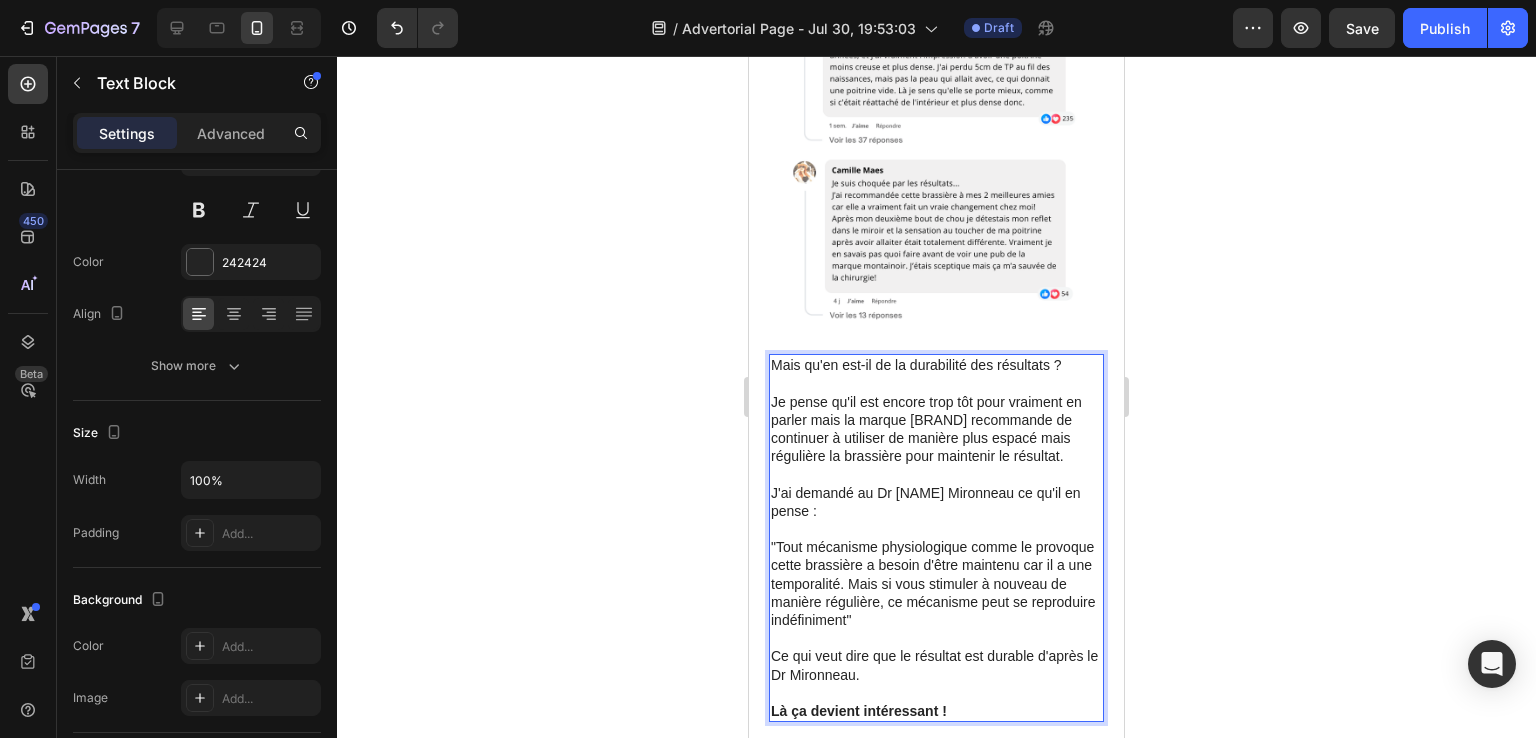 click on "Là ça devient intéressant !" at bounding box center (936, 711) 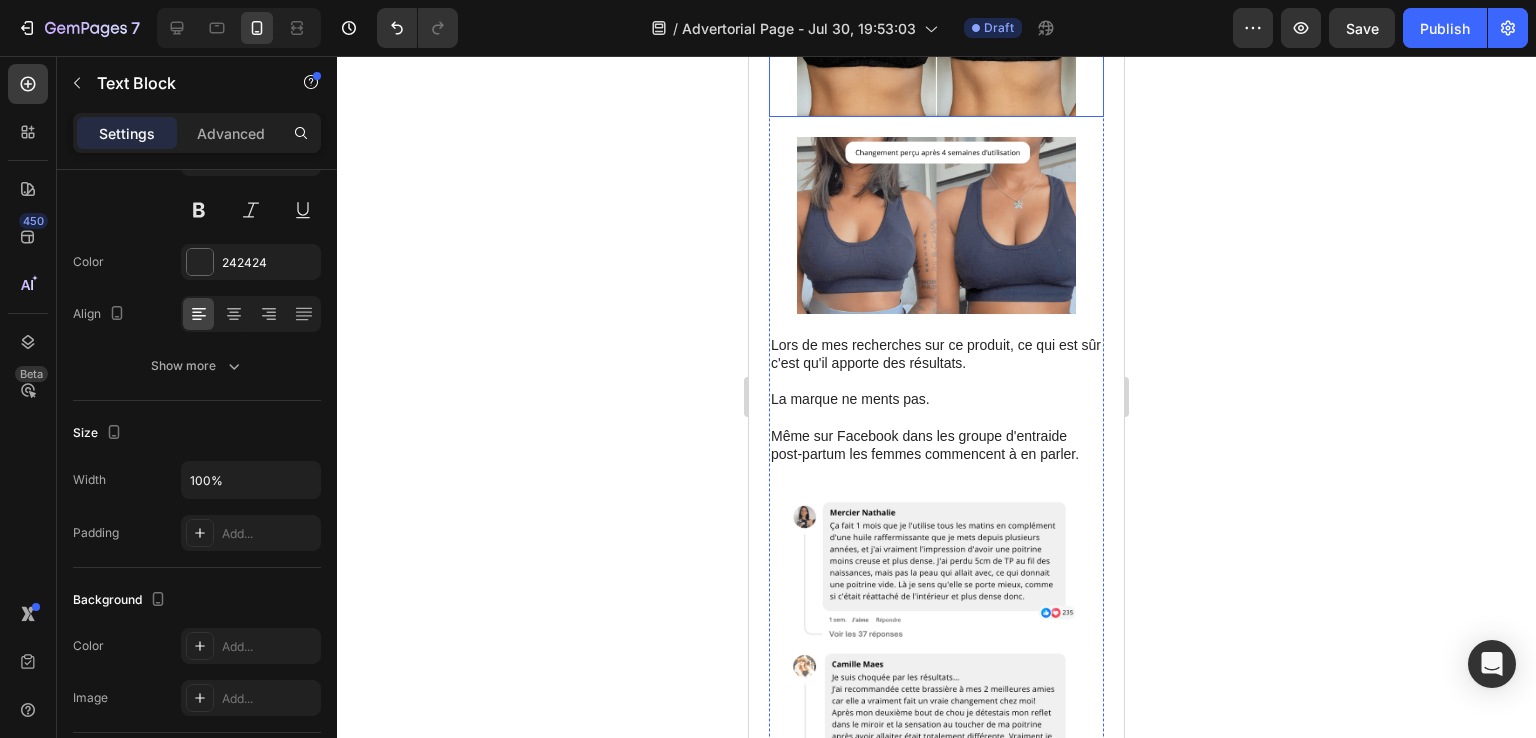 scroll, scrollTop: 5860, scrollLeft: 0, axis: vertical 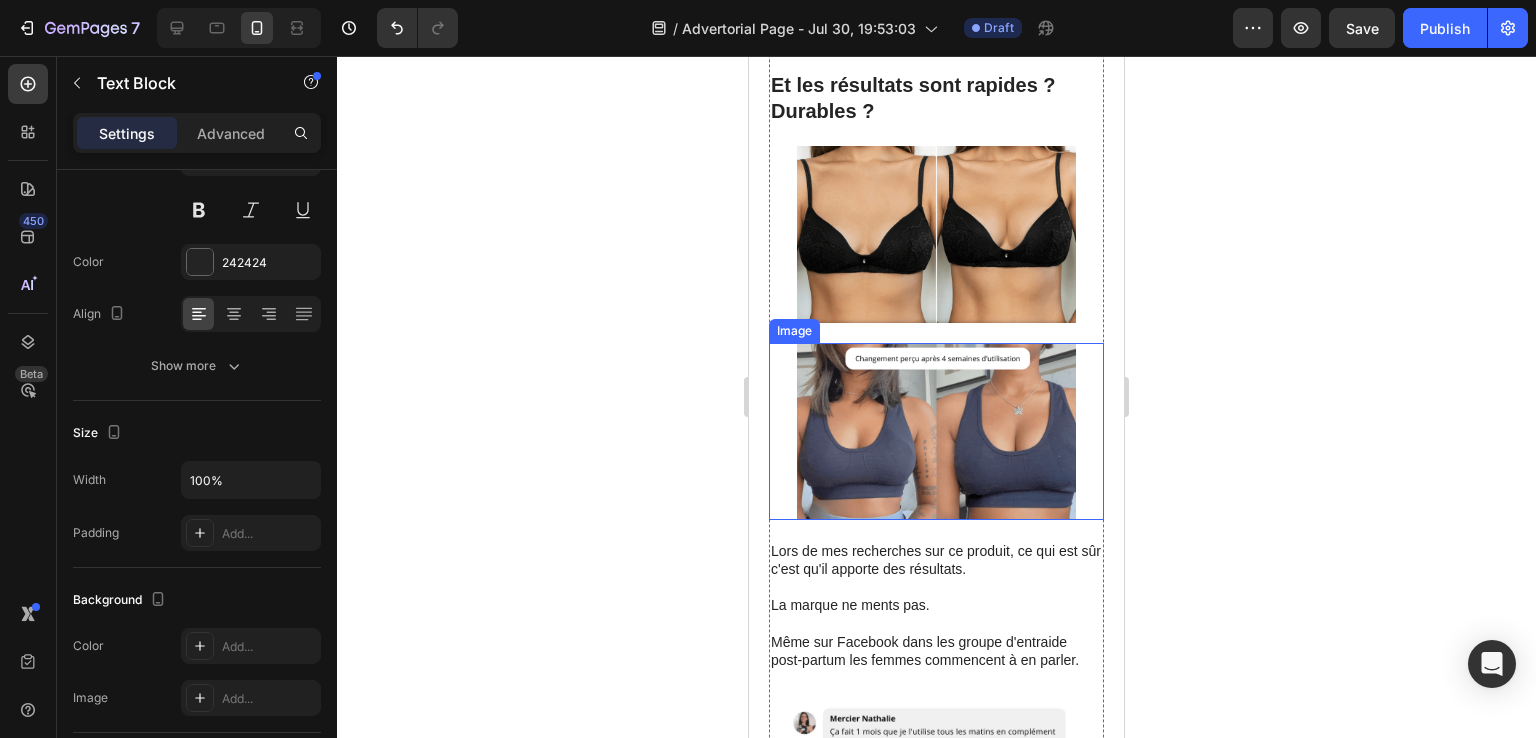 click at bounding box center [936, 431] 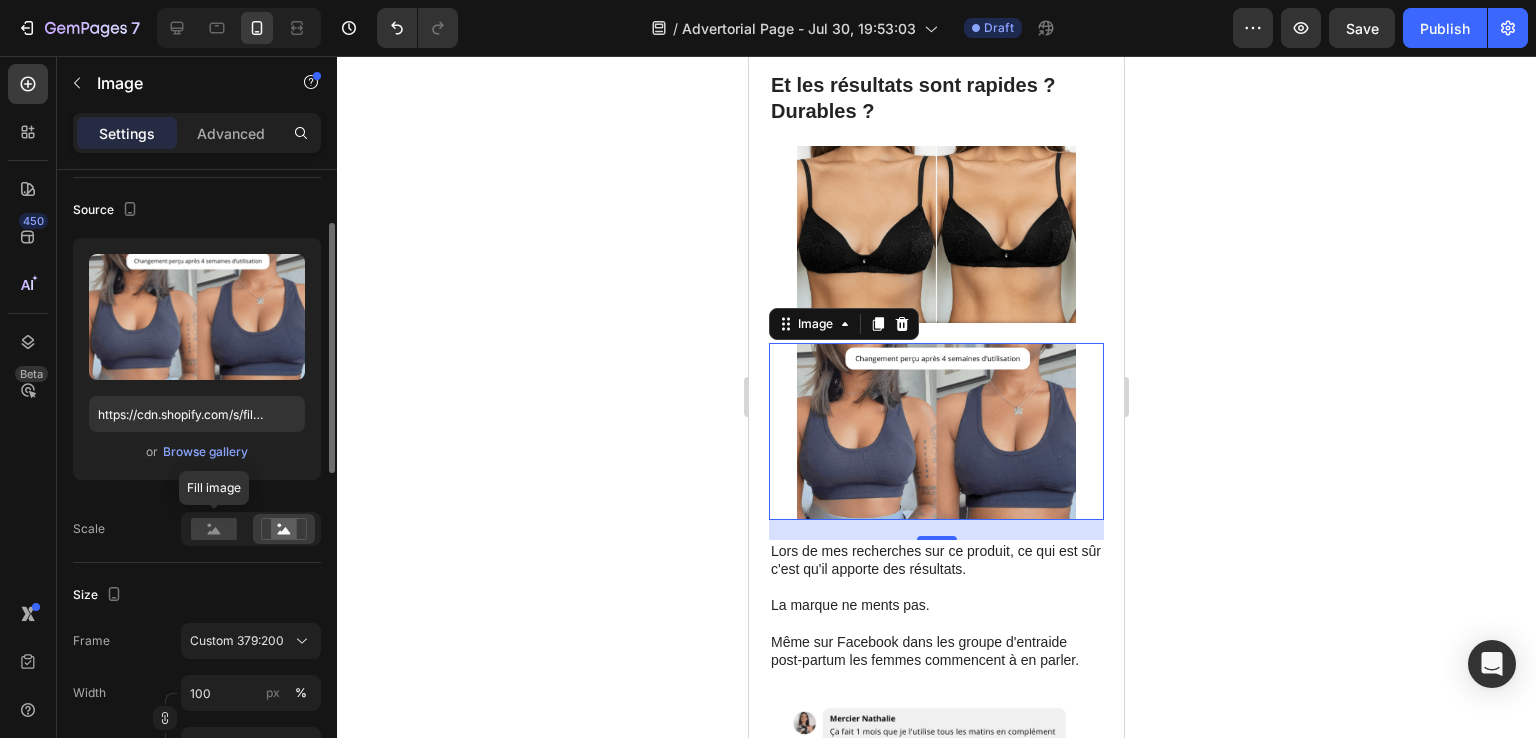 scroll, scrollTop: 0, scrollLeft: 0, axis: both 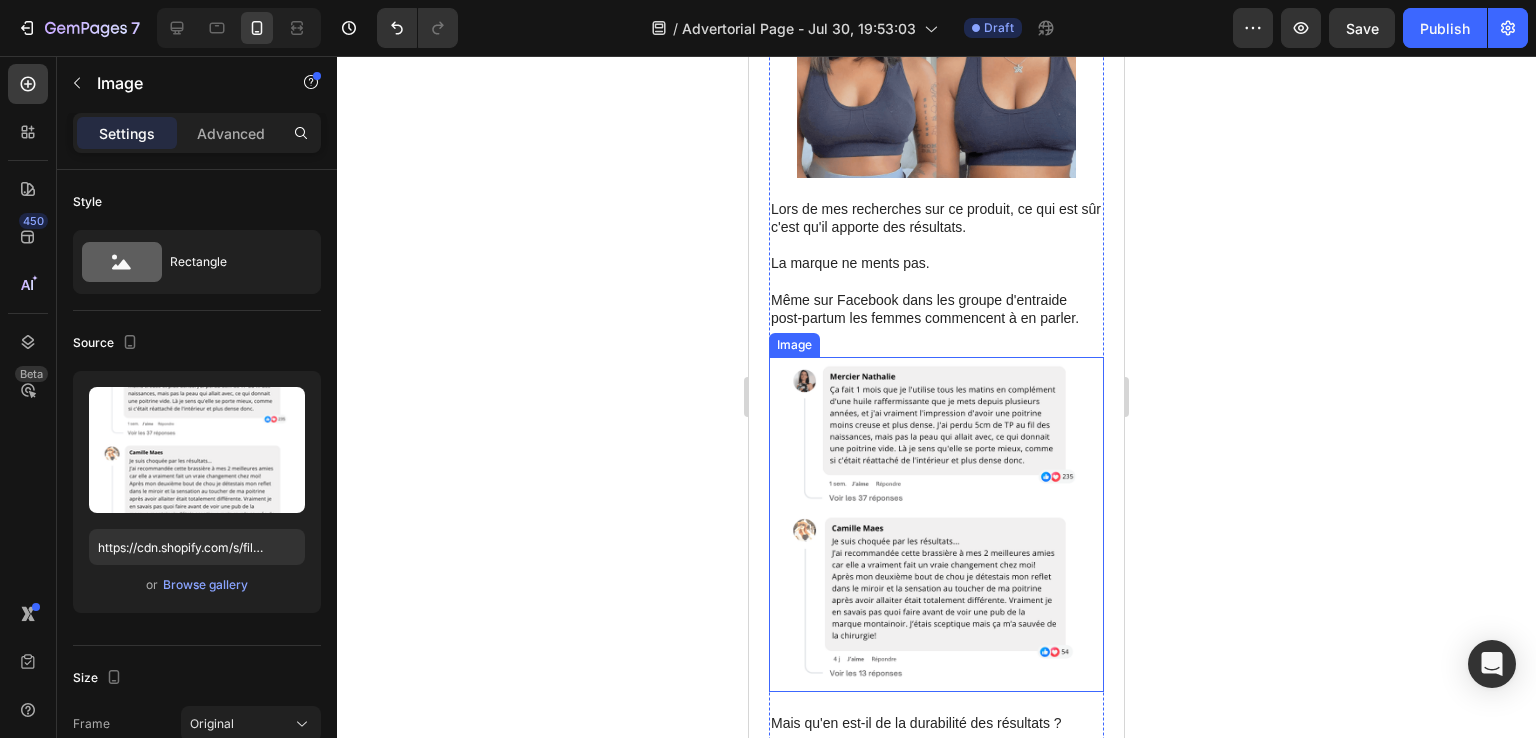 click at bounding box center (936, 524) 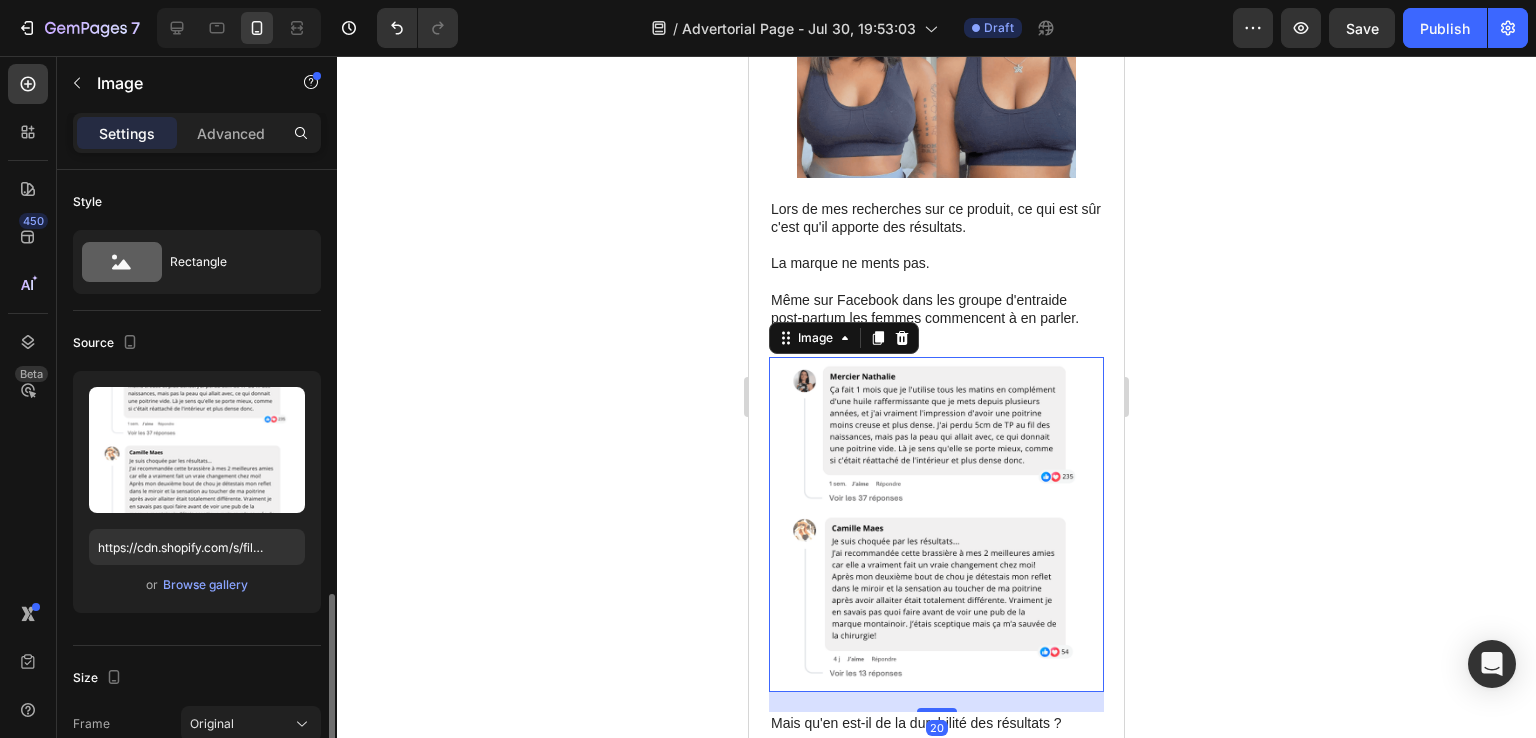 scroll, scrollTop: 300, scrollLeft: 0, axis: vertical 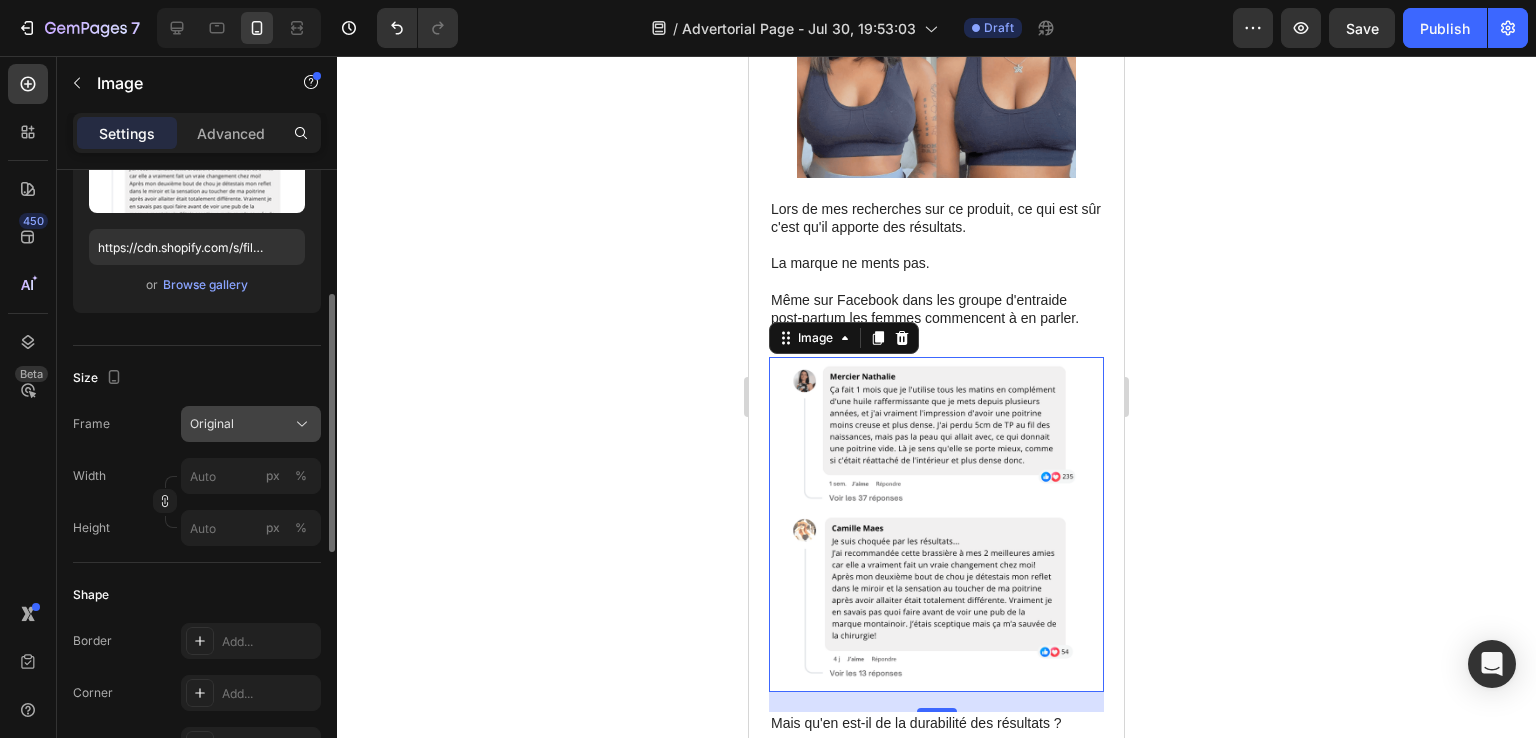 click on "Original" 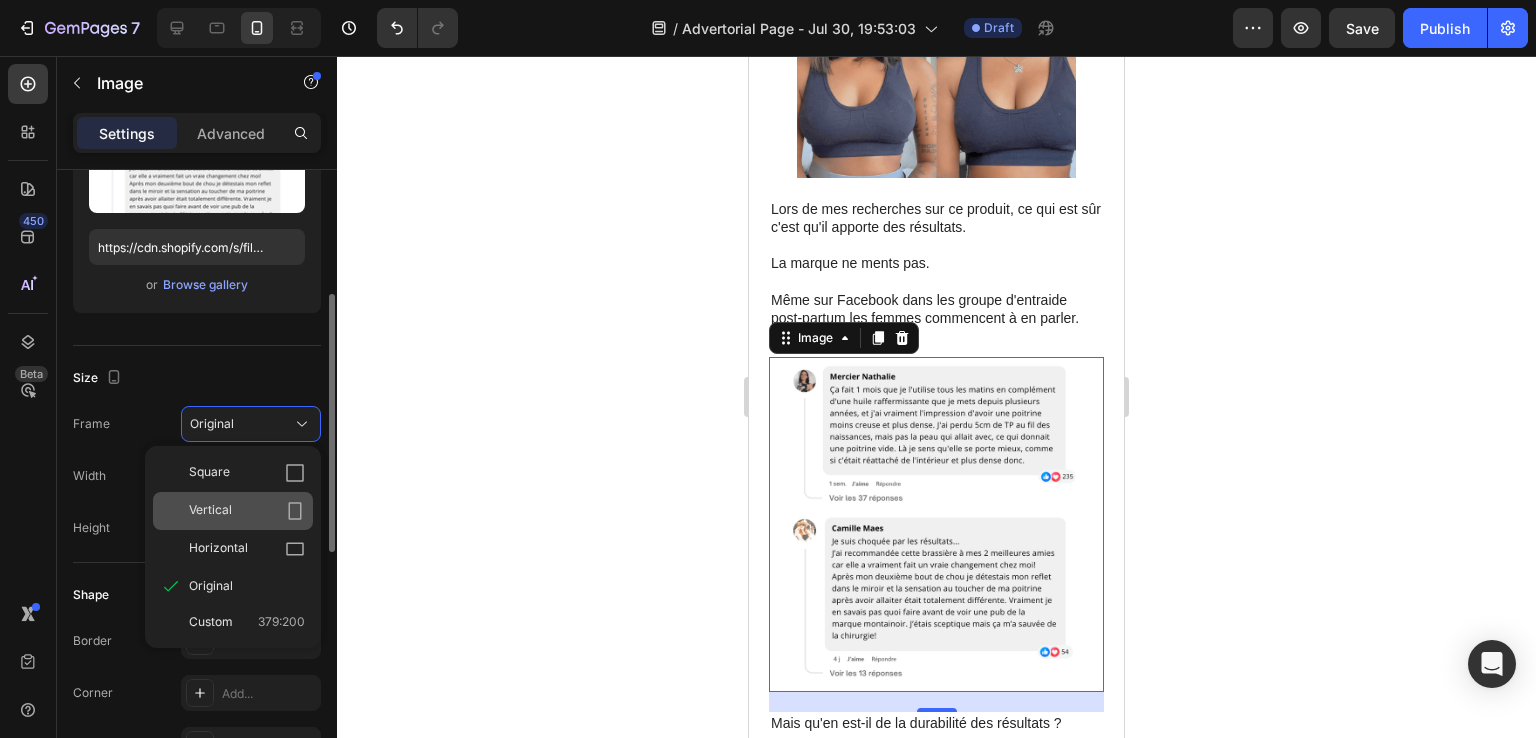 click on "Vertical" at bounding box center [210, 511] 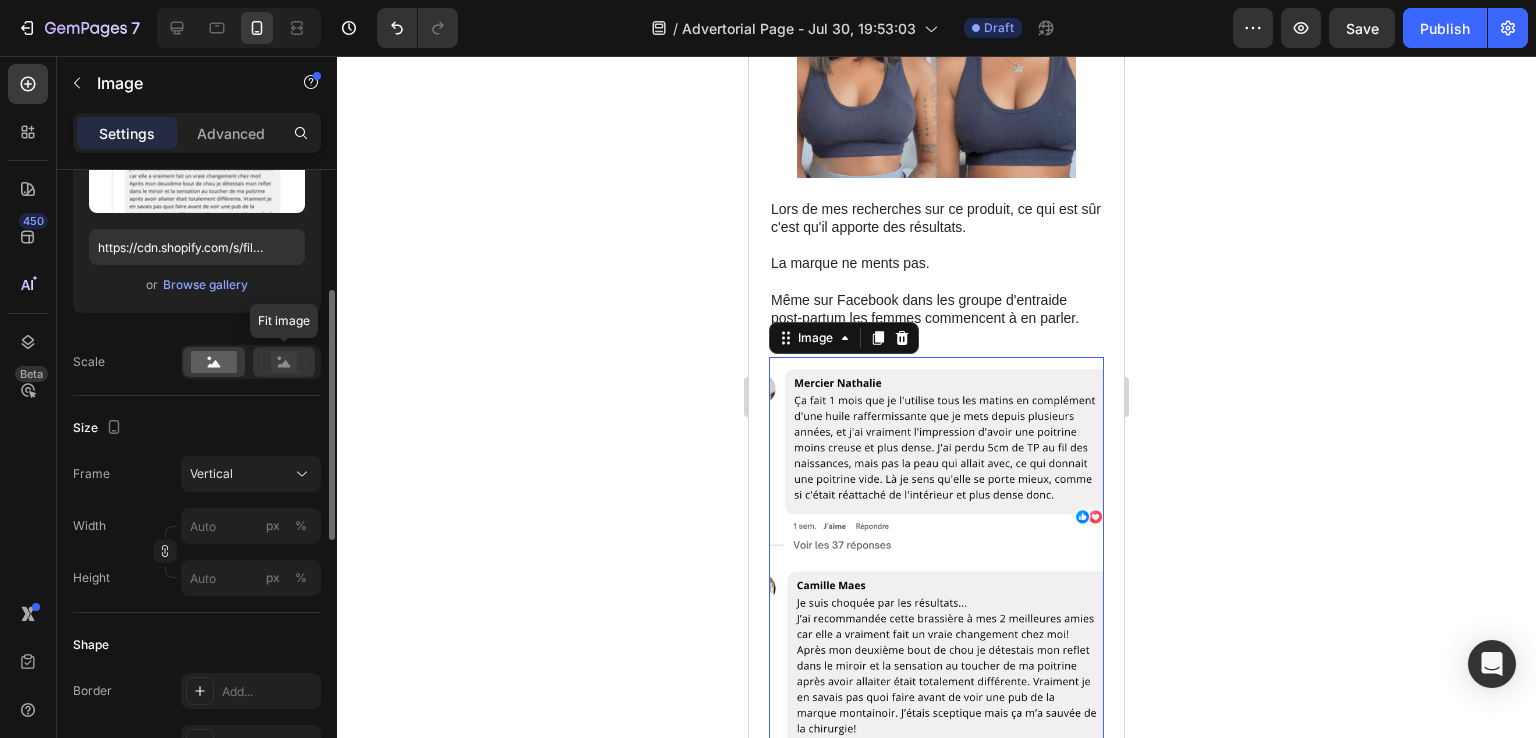 click 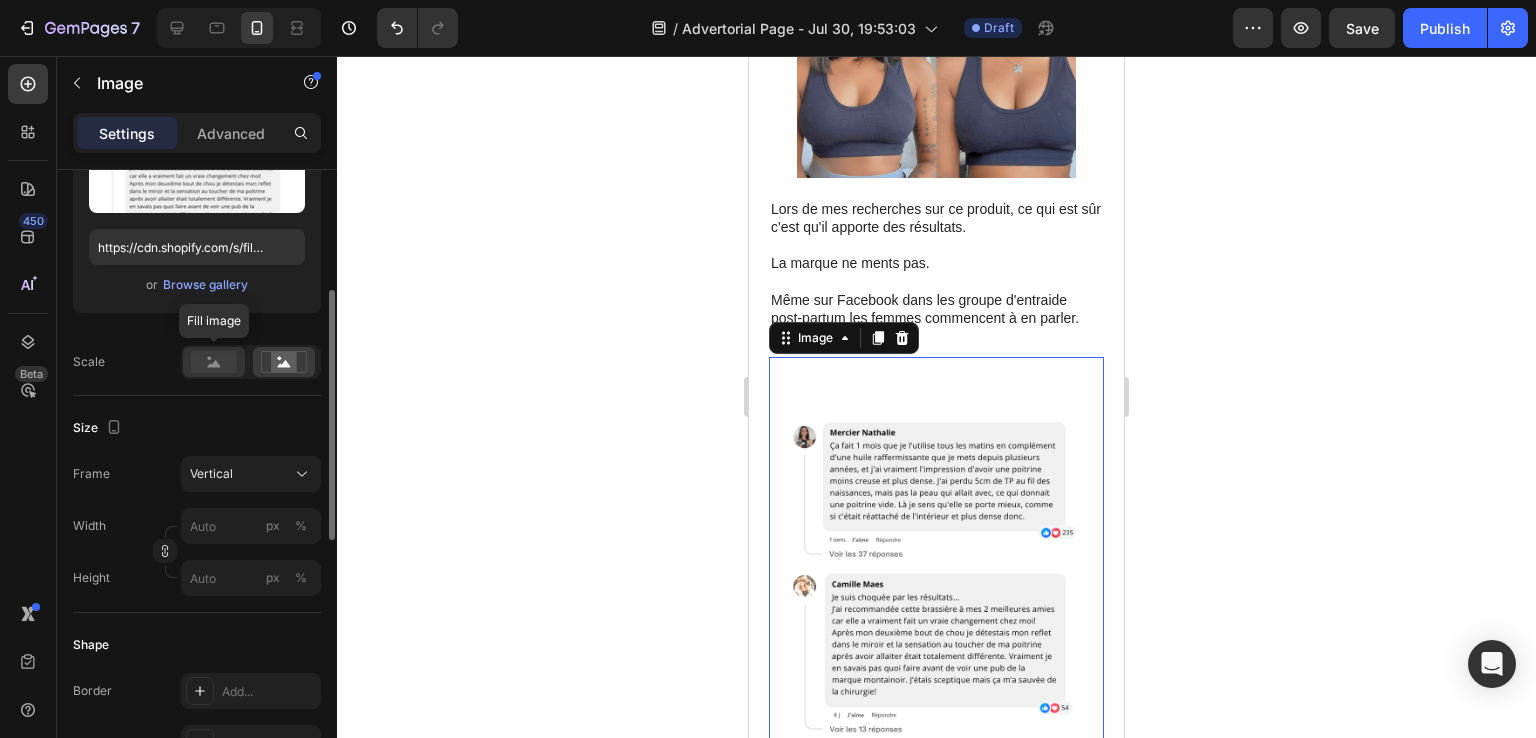 click 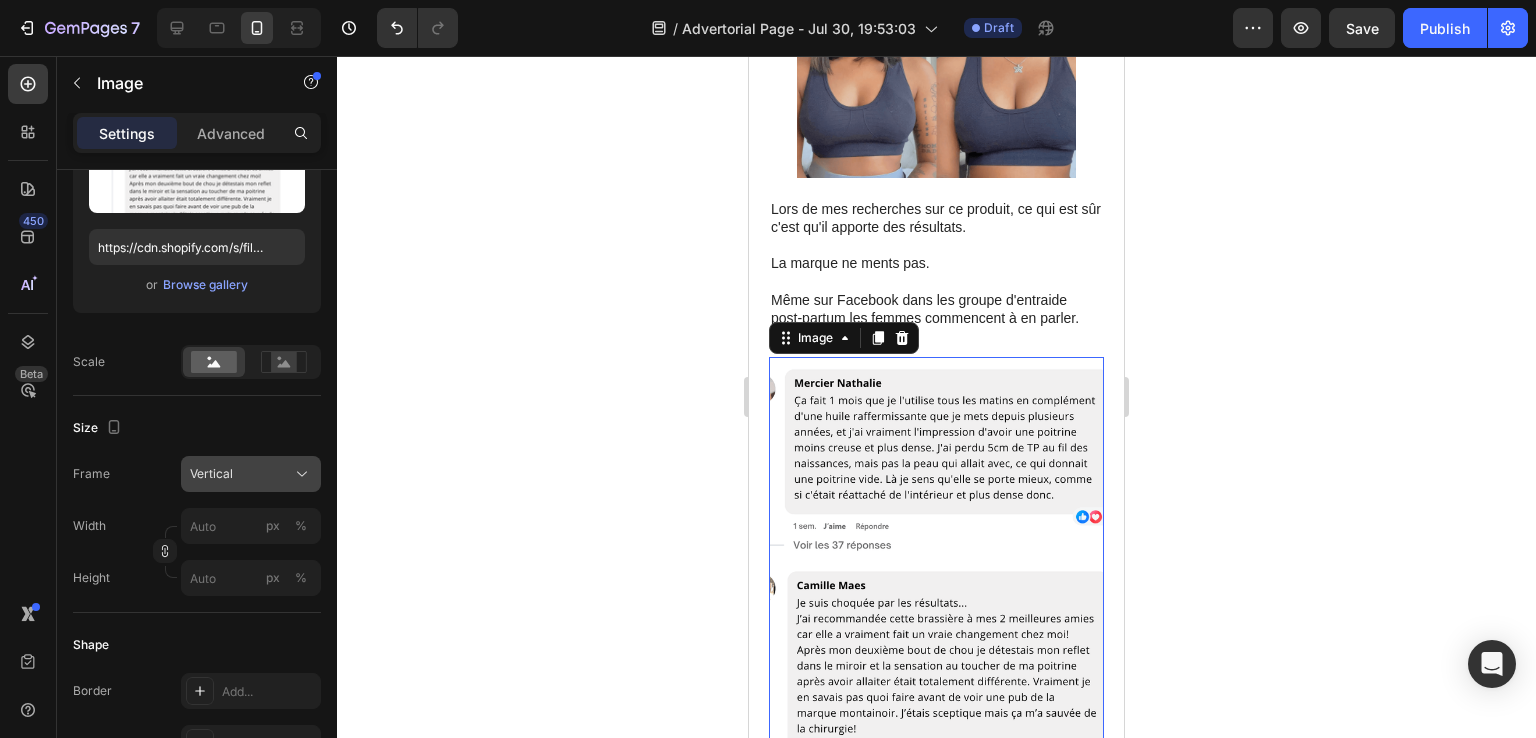 click on "Vertical" 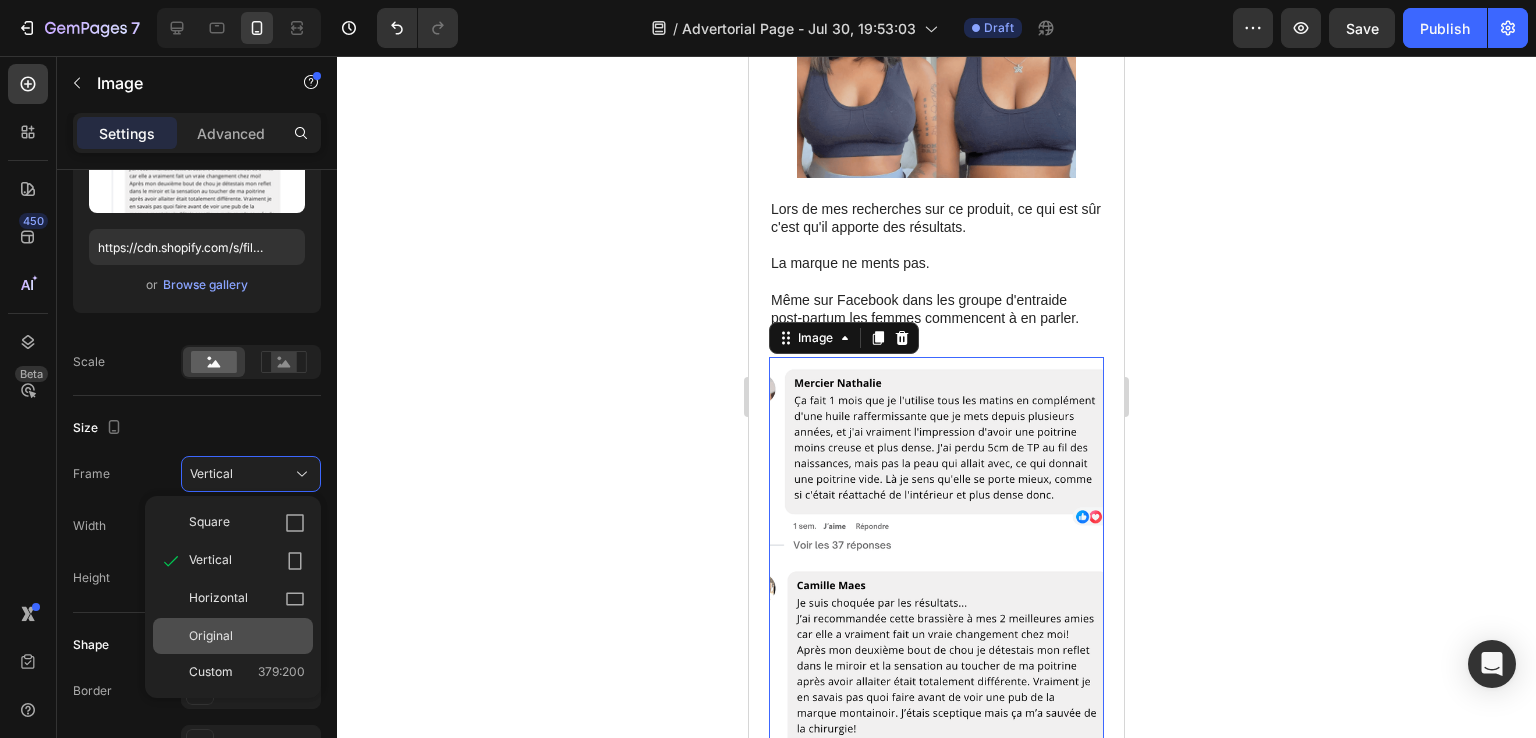 click on "Original" at bounding box center (211, 636) 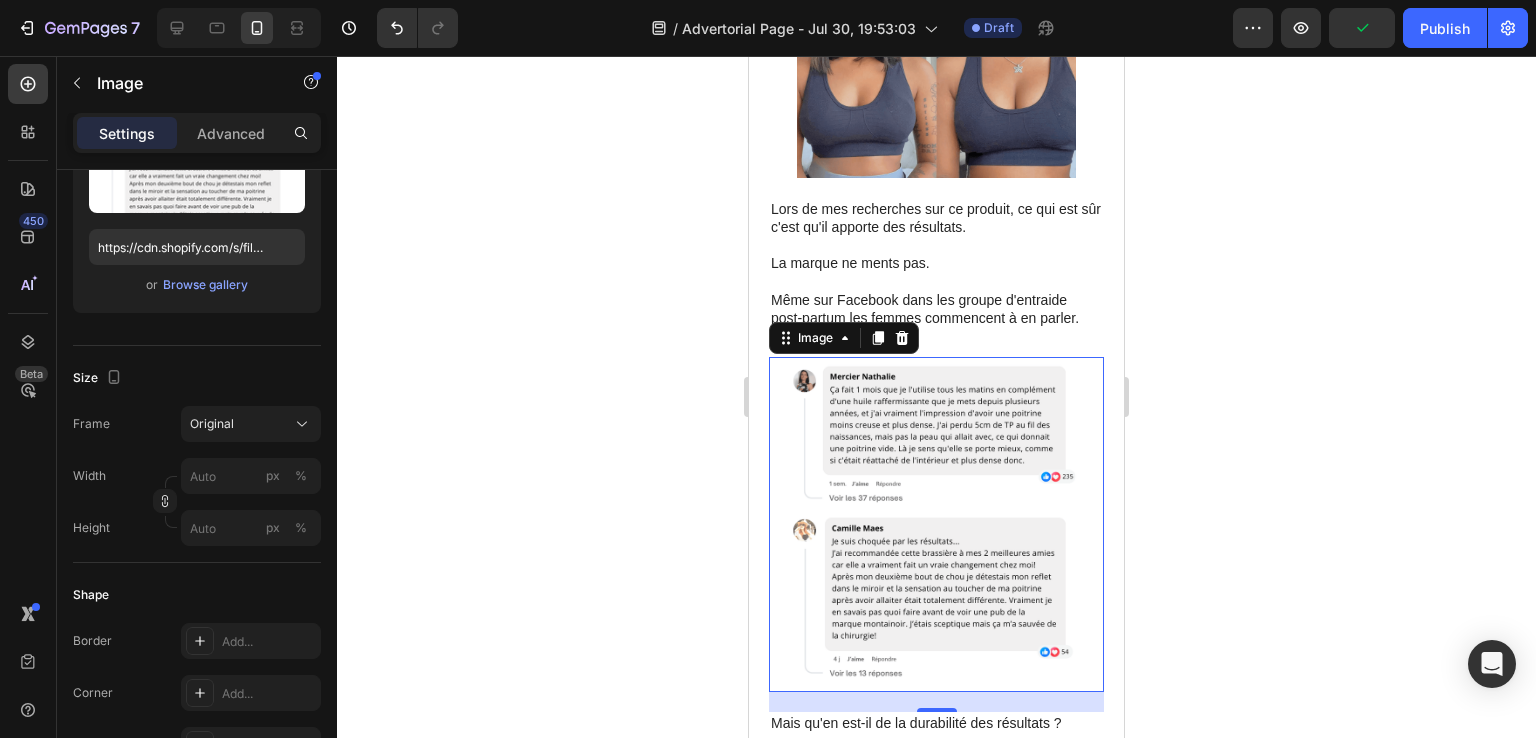 click 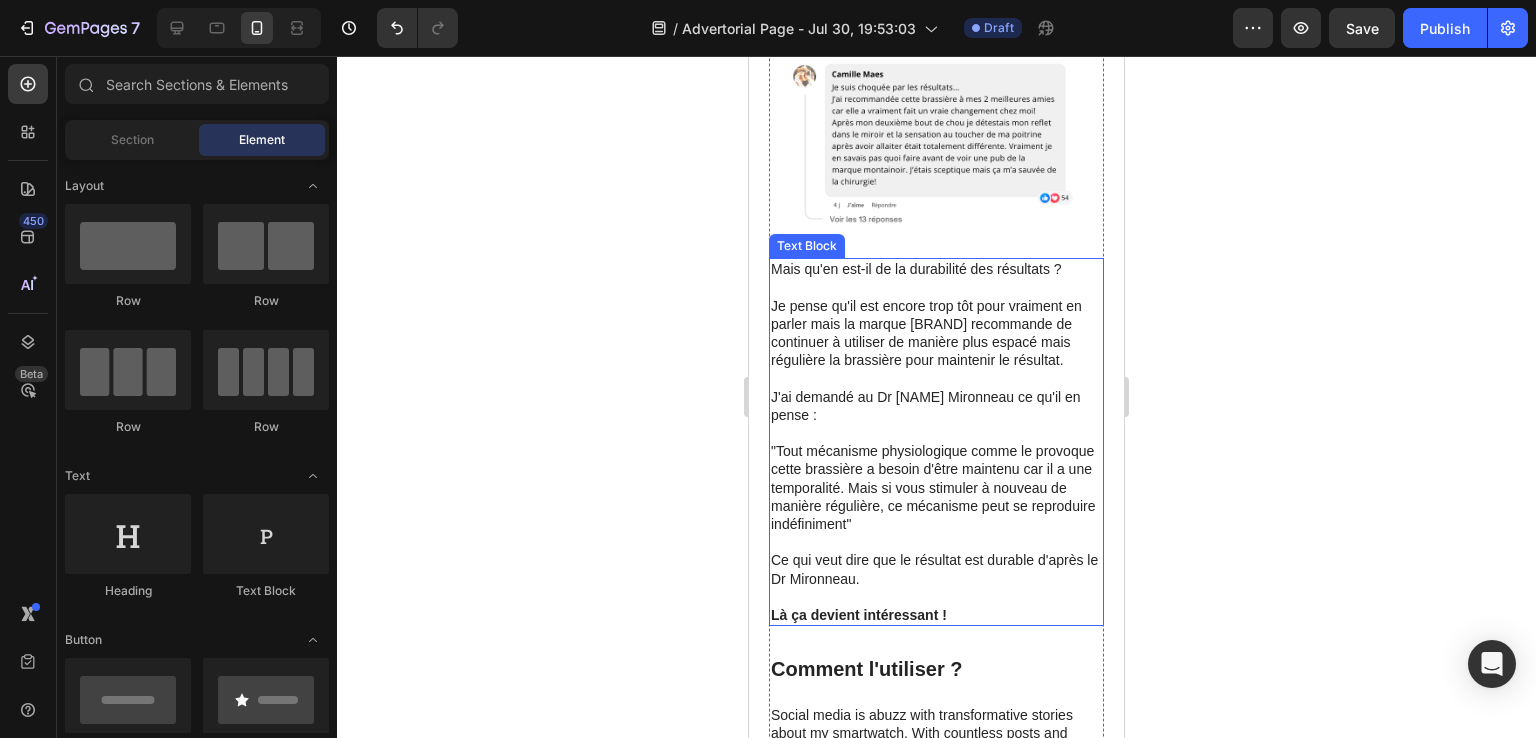 scroll, scrollTop: 6702, scrollLeft: 0, axis: vertical 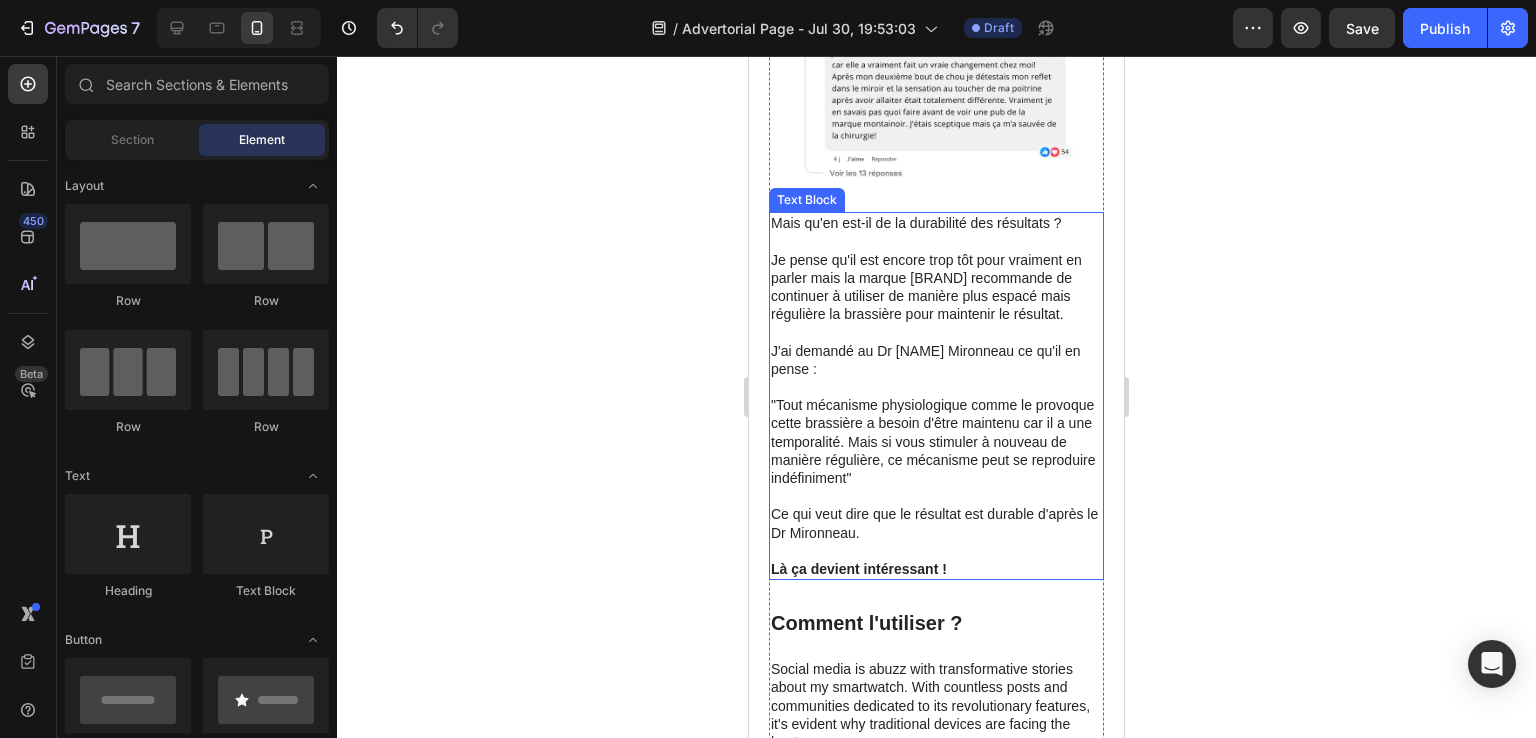 click on ""Tout mécanisme physiologique comme le provoque cette brassière a besoin d'être maintenu car il a une temporalité. Mais si vous stimuler à nouveau de manière régulière, ce mécanisme peut se reproduire indéfiniment"" at bounding box center (936, 441) 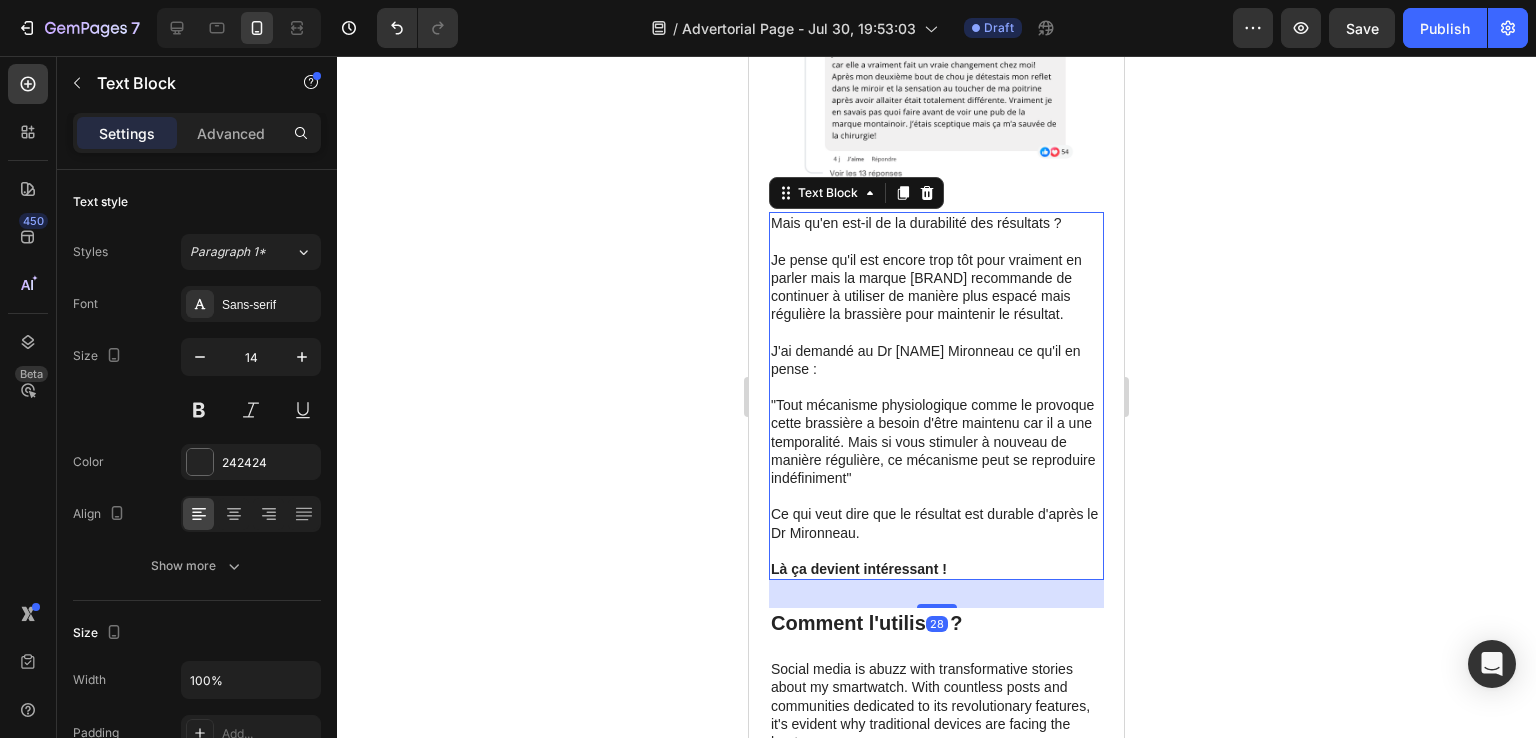 click on ""Tout mécanisme physiologique comme le provoque cette brassière a besoin d'être maintenu car il a une temporalité. Mais si vous stimuler à nouveau de manière régulière, ce mécanisme peut se reproduire indéfiniment"" at bounding box center [936, 441] 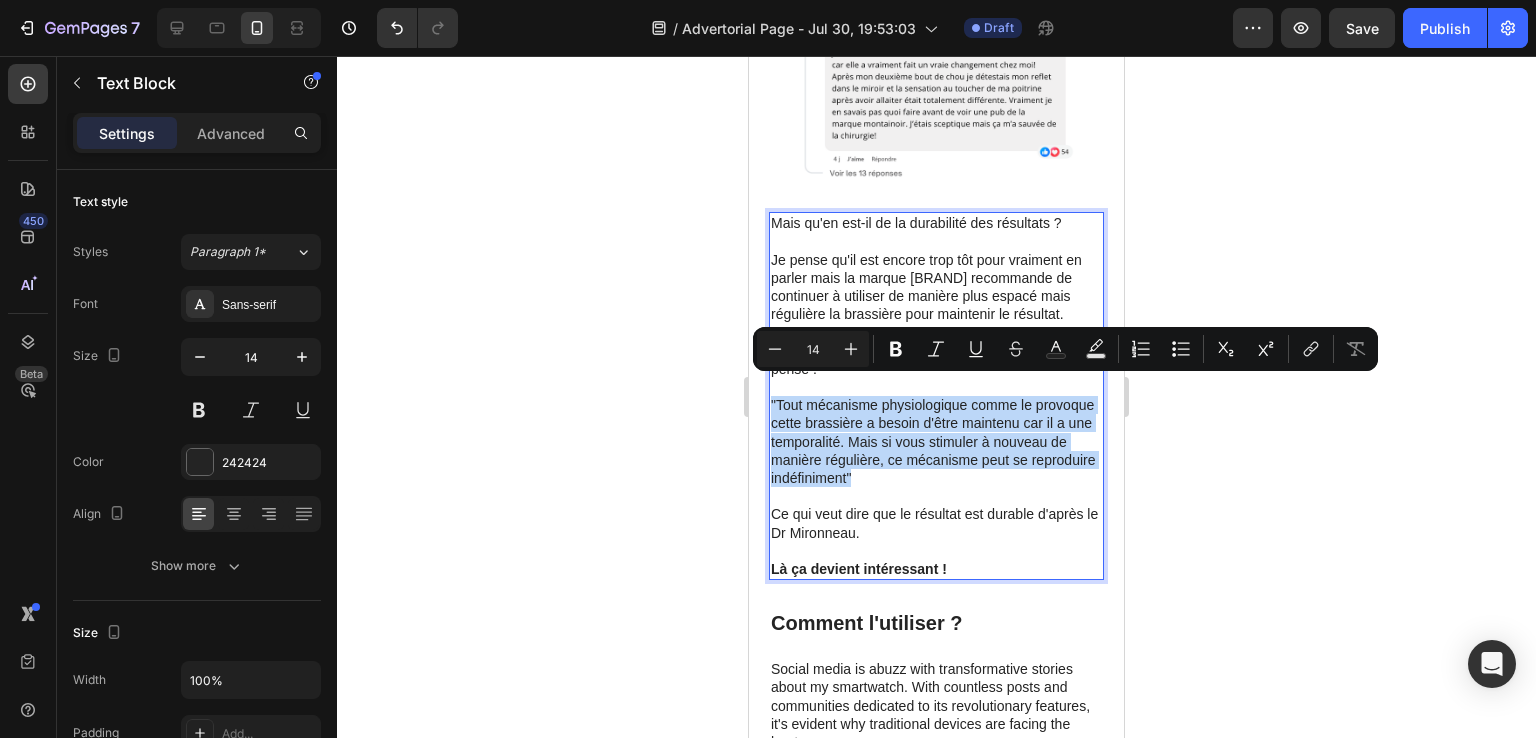 drag, startPoint x: 937, startPoint y: 461, endPoint x: 769, endPoint y: 389, distance: 182.77855 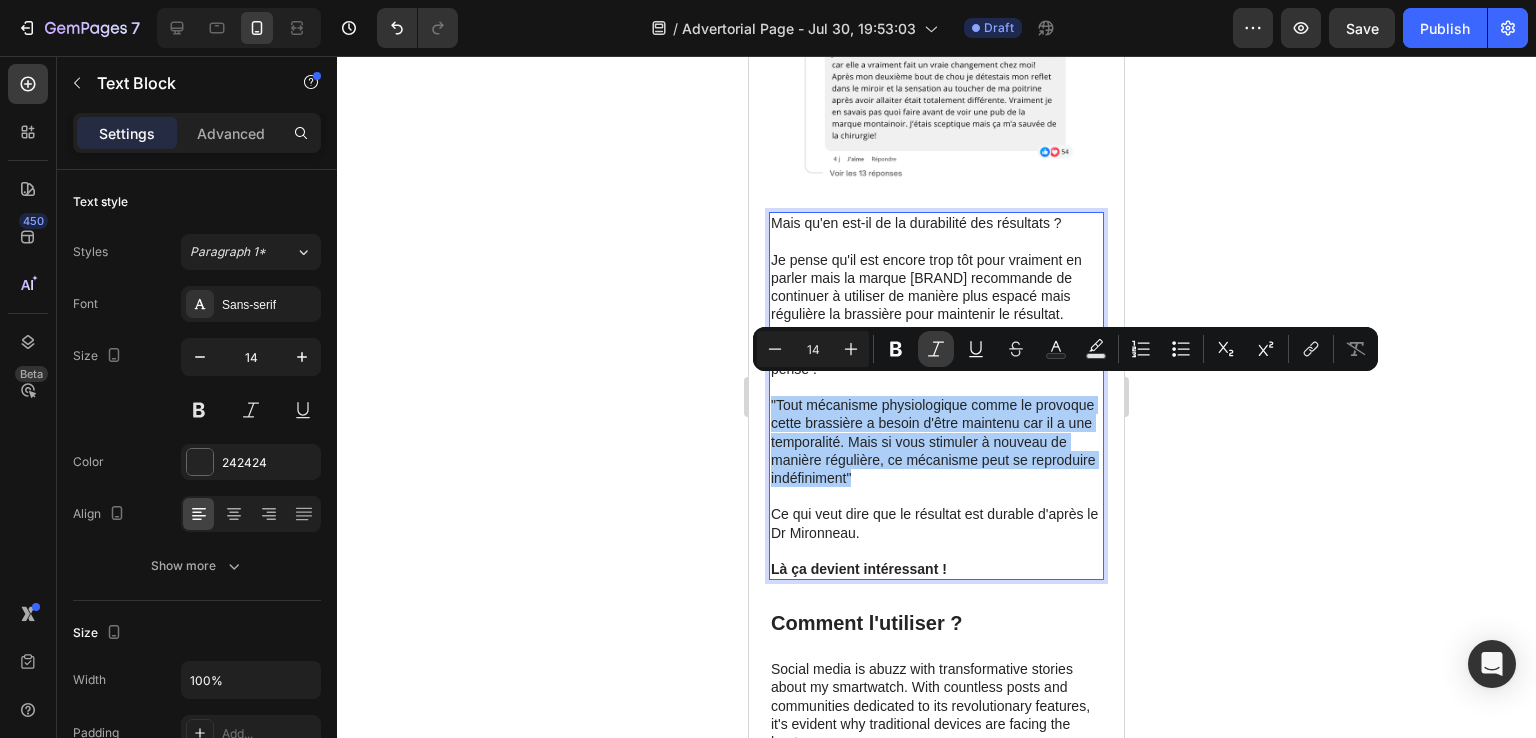 click 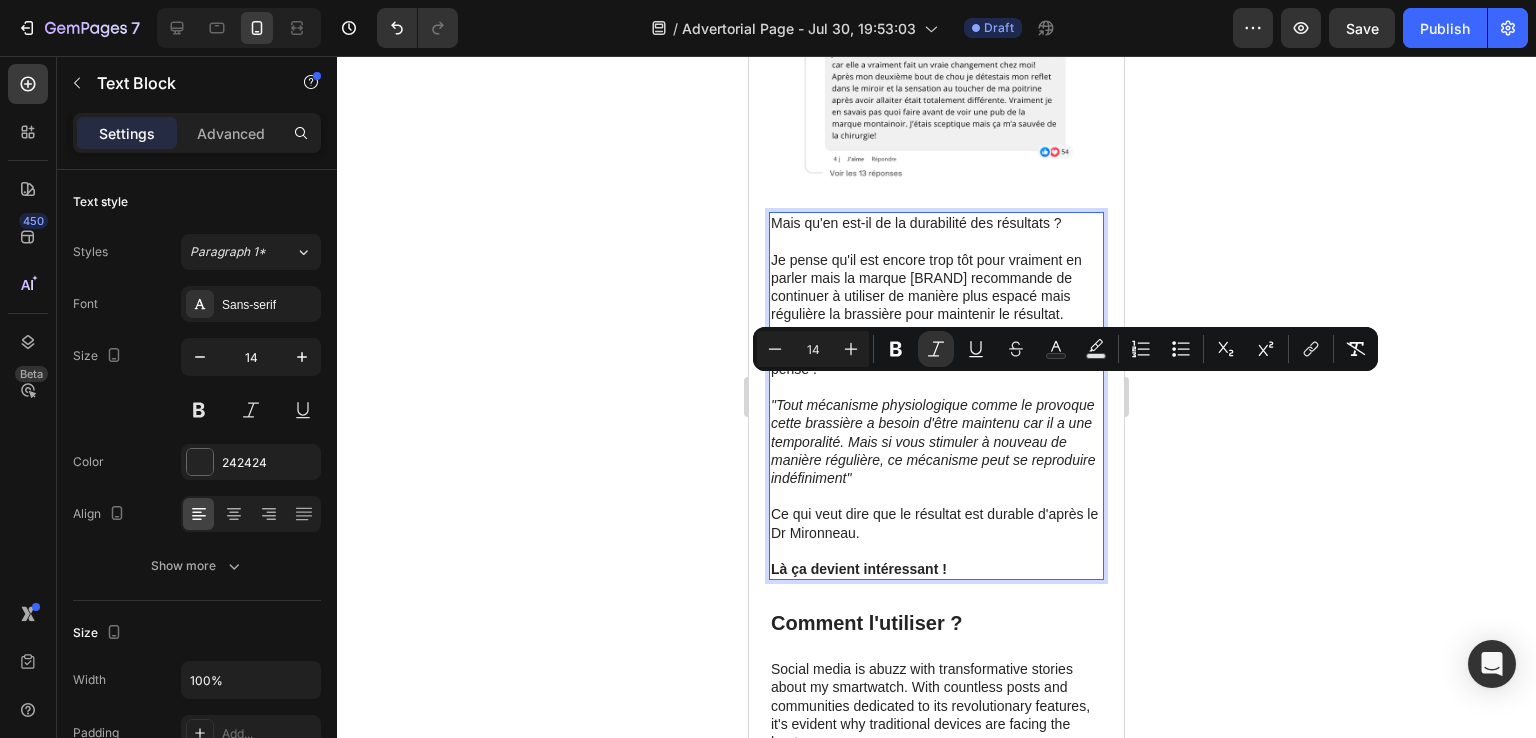 click at bounding box center (936, 496) 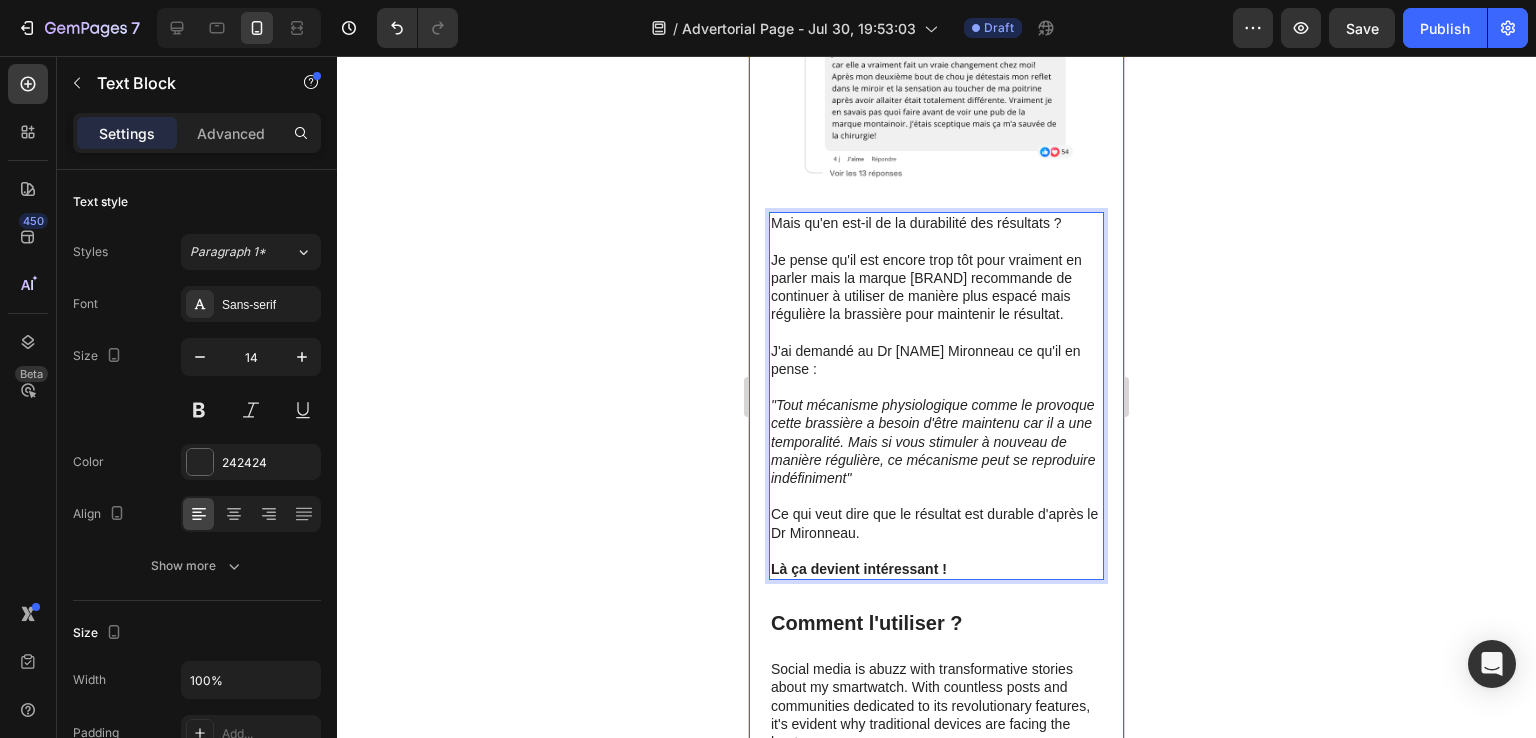 click 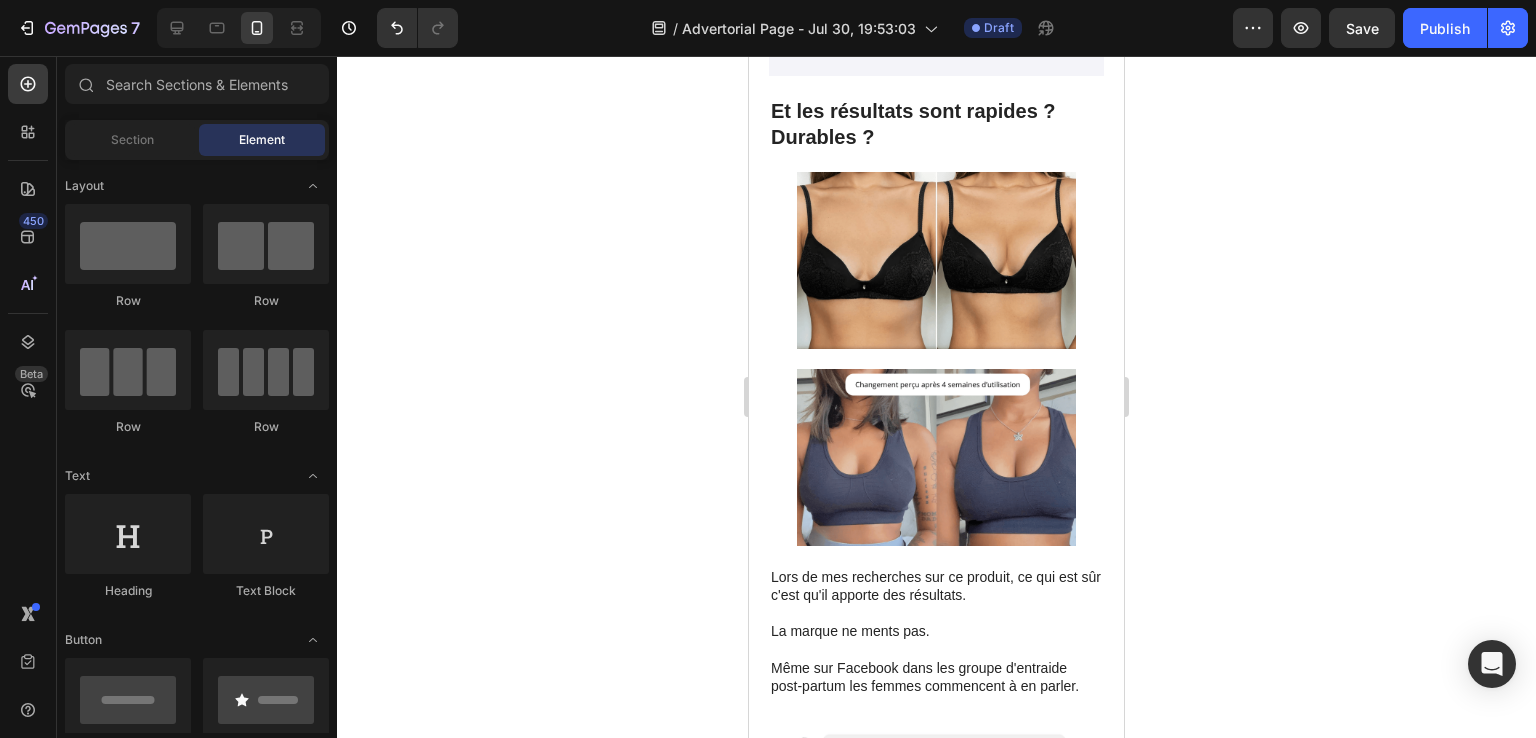 scroll, scrollTop: 5800, scrollLeft: 0, axis: vertical 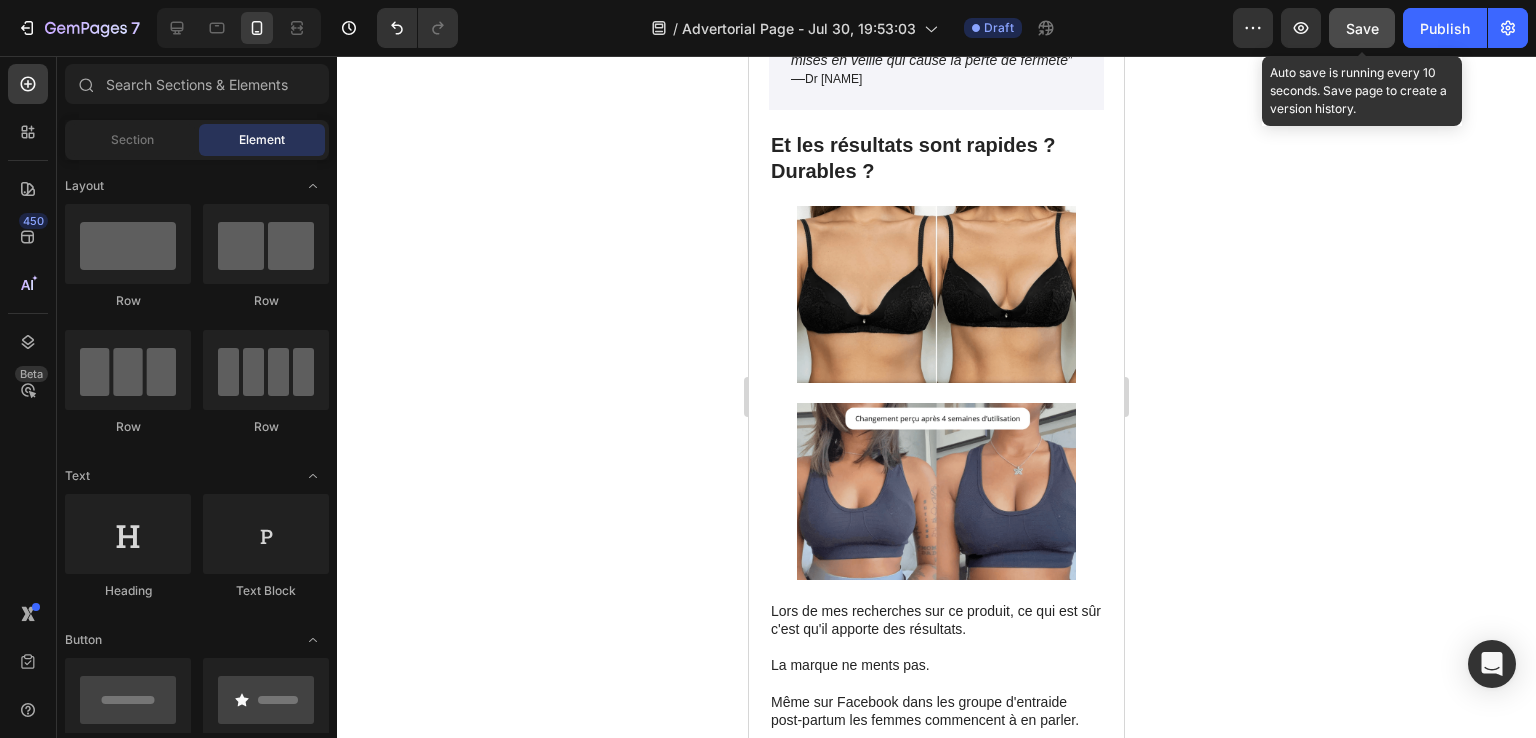 click on "Save" at bounding box center (1362, 28) 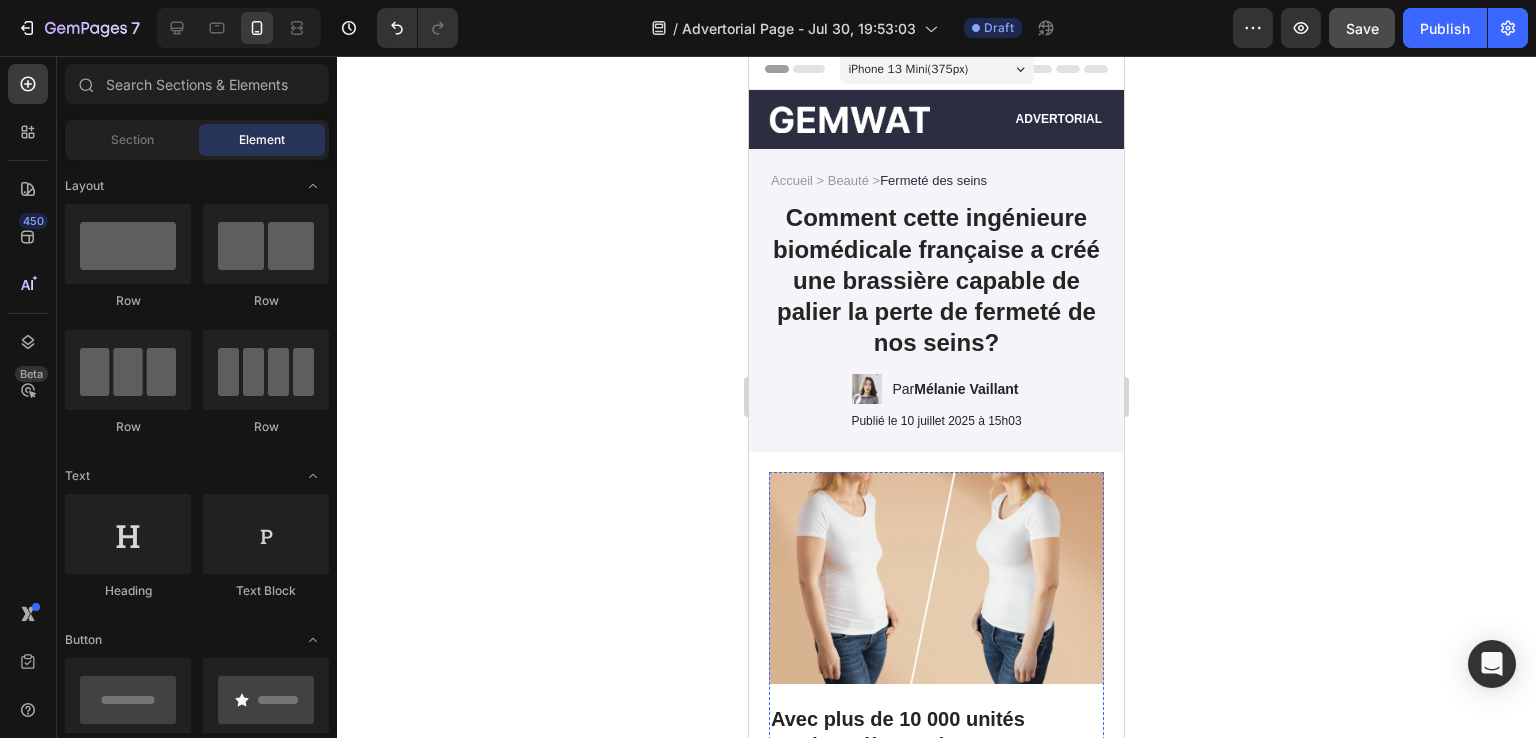 scroll, scrollTop: 0, scrollLeft: 0, axis: both 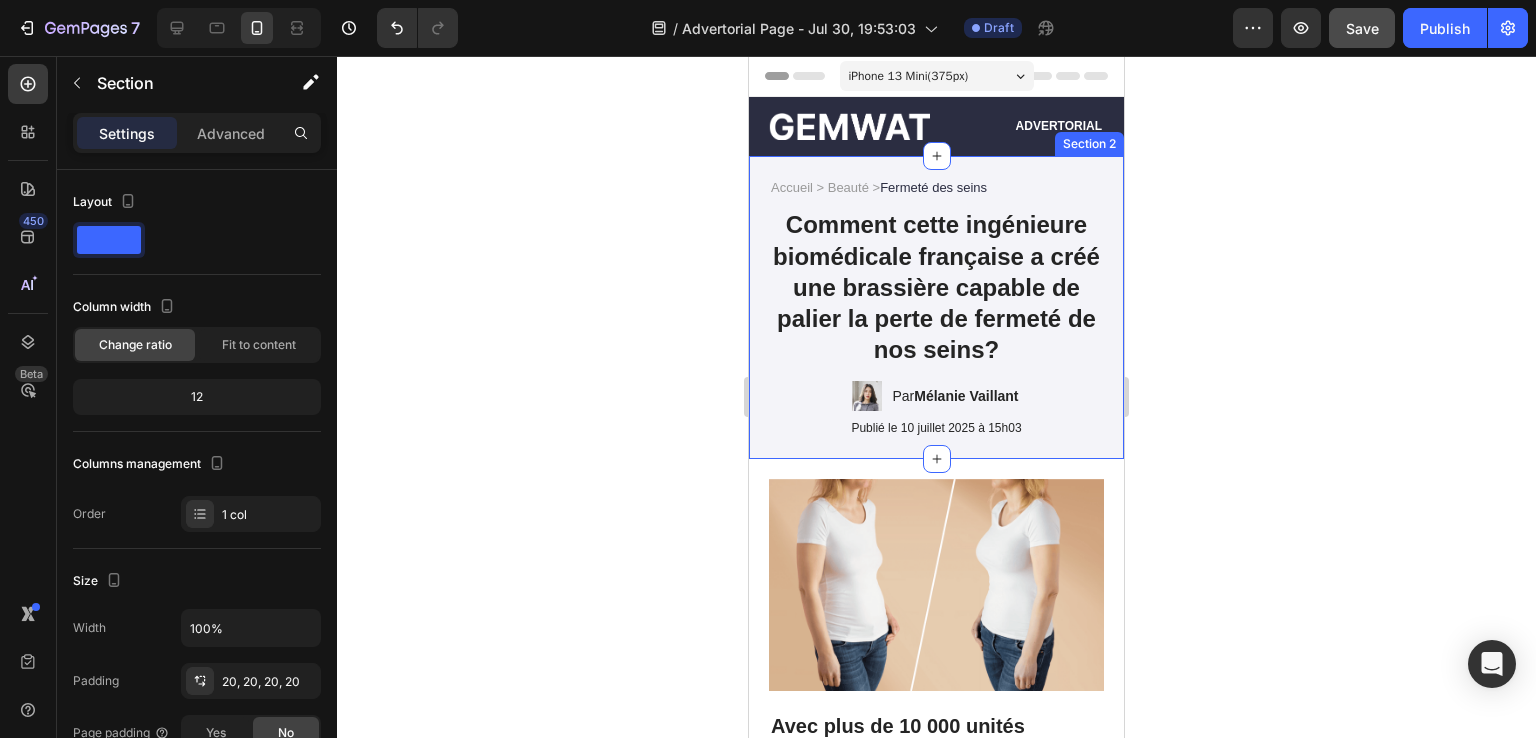 click on "Accueil > Beauté >  Fermeté des seins Text Block Comment cette ingénieure biomédicale française a créé une brassière capable de palier la perte de fermeté de nos seins? Heading Image Par  Mélanie [LASTNAME] Text Block Row Publié le 10 juillet 2025 à 15h03 Text Block Row Section 2" at bounding box center (936, 307) 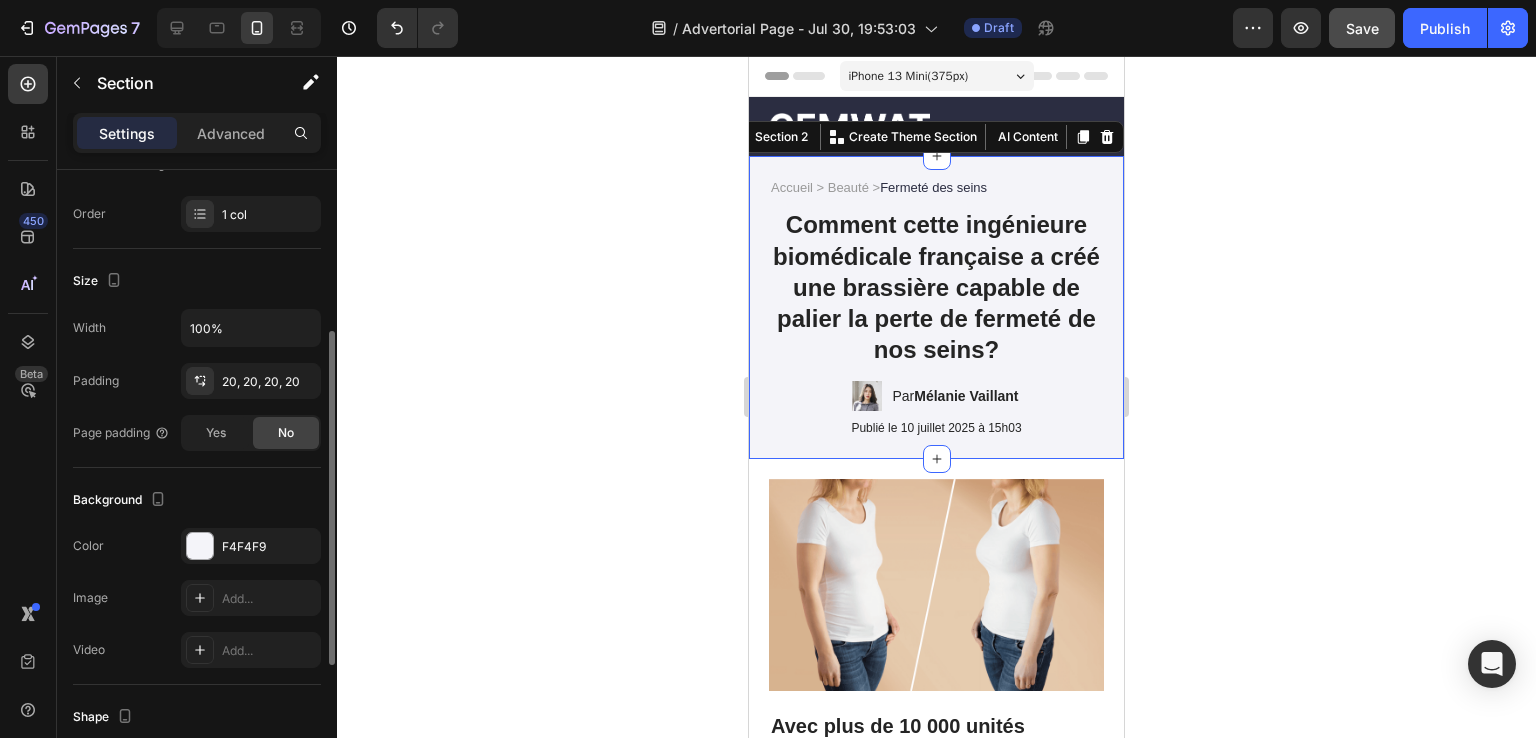scroll, scrollTop: 400, scrollLeft: 0, axis: vertical 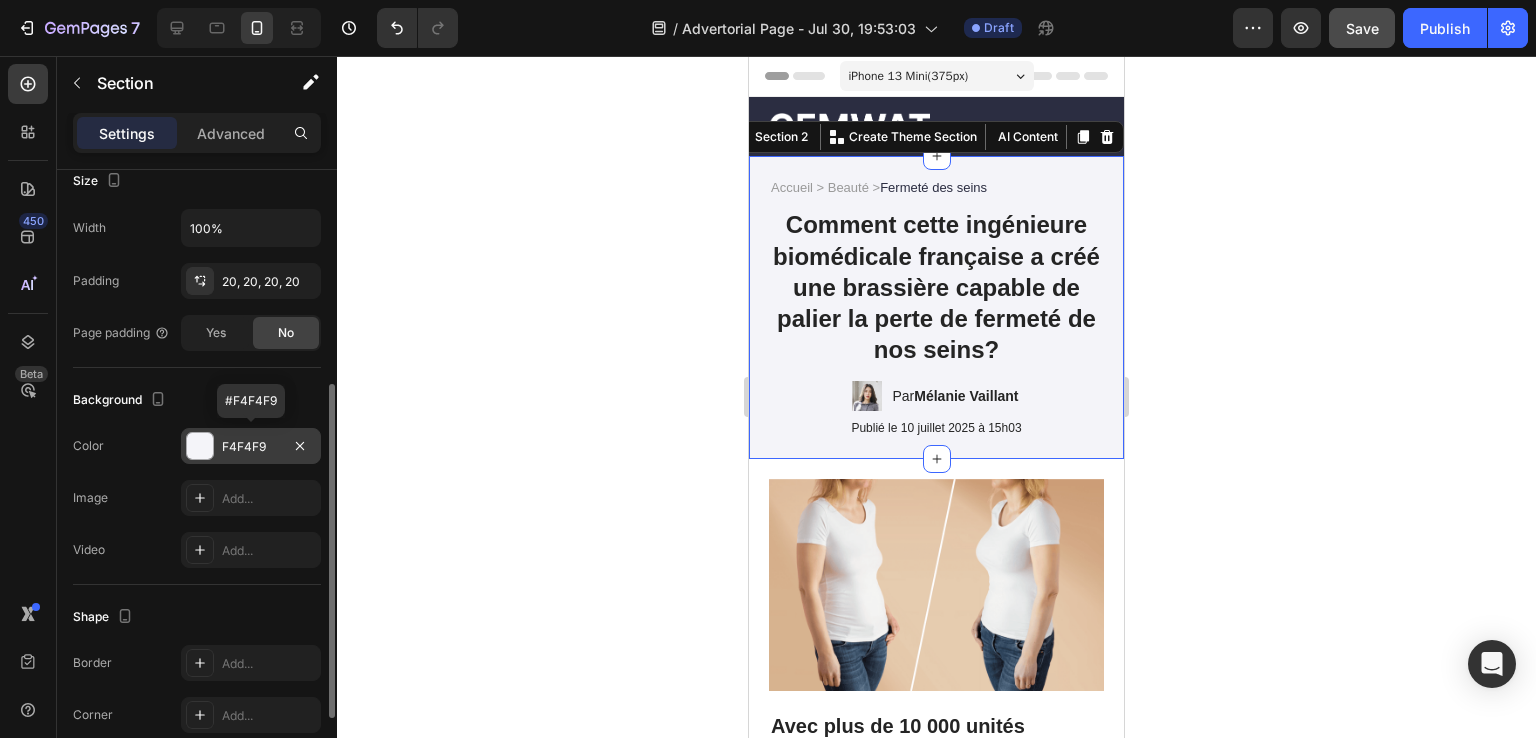 click on "F4F4F9" at bounding box center (251, 446) 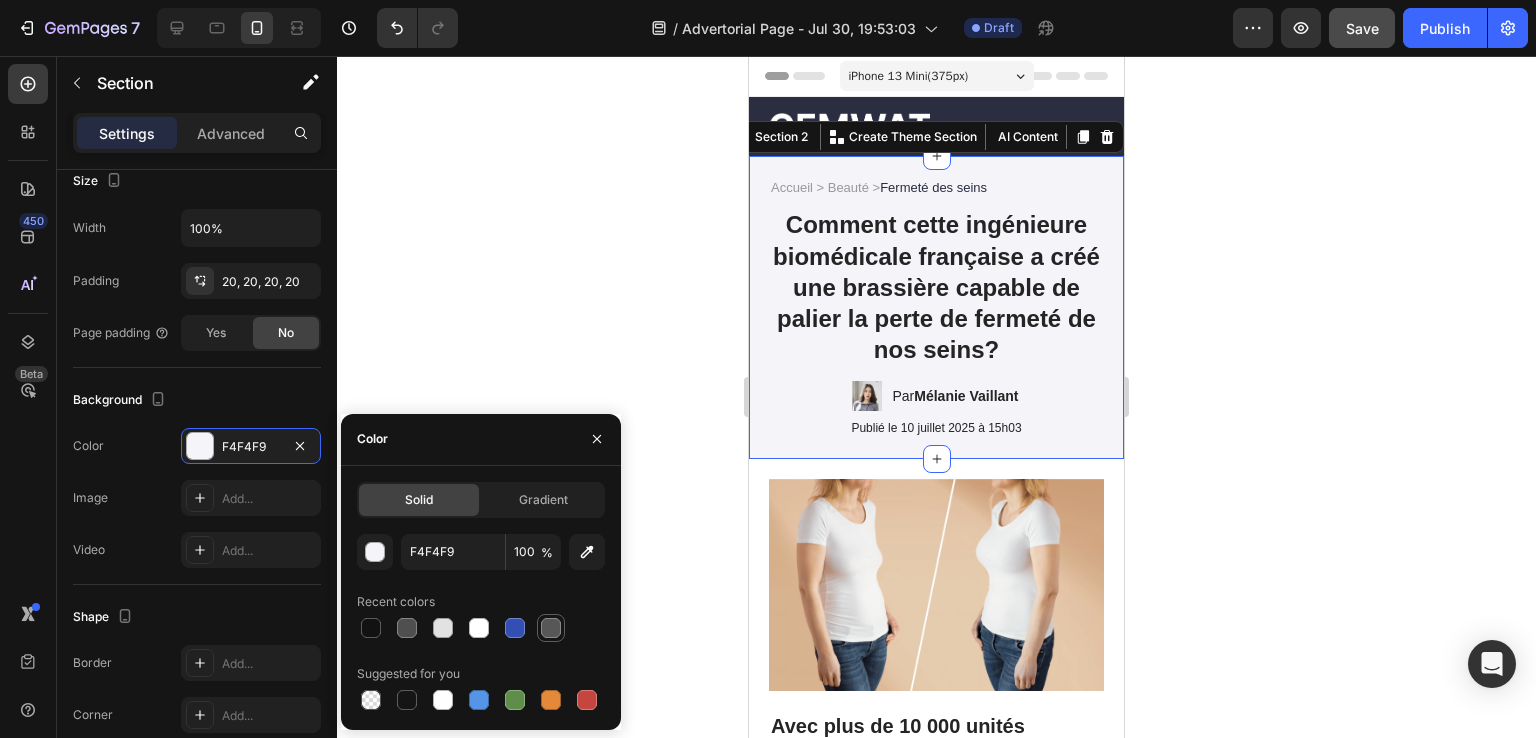 click at bounding box center (551, 628) 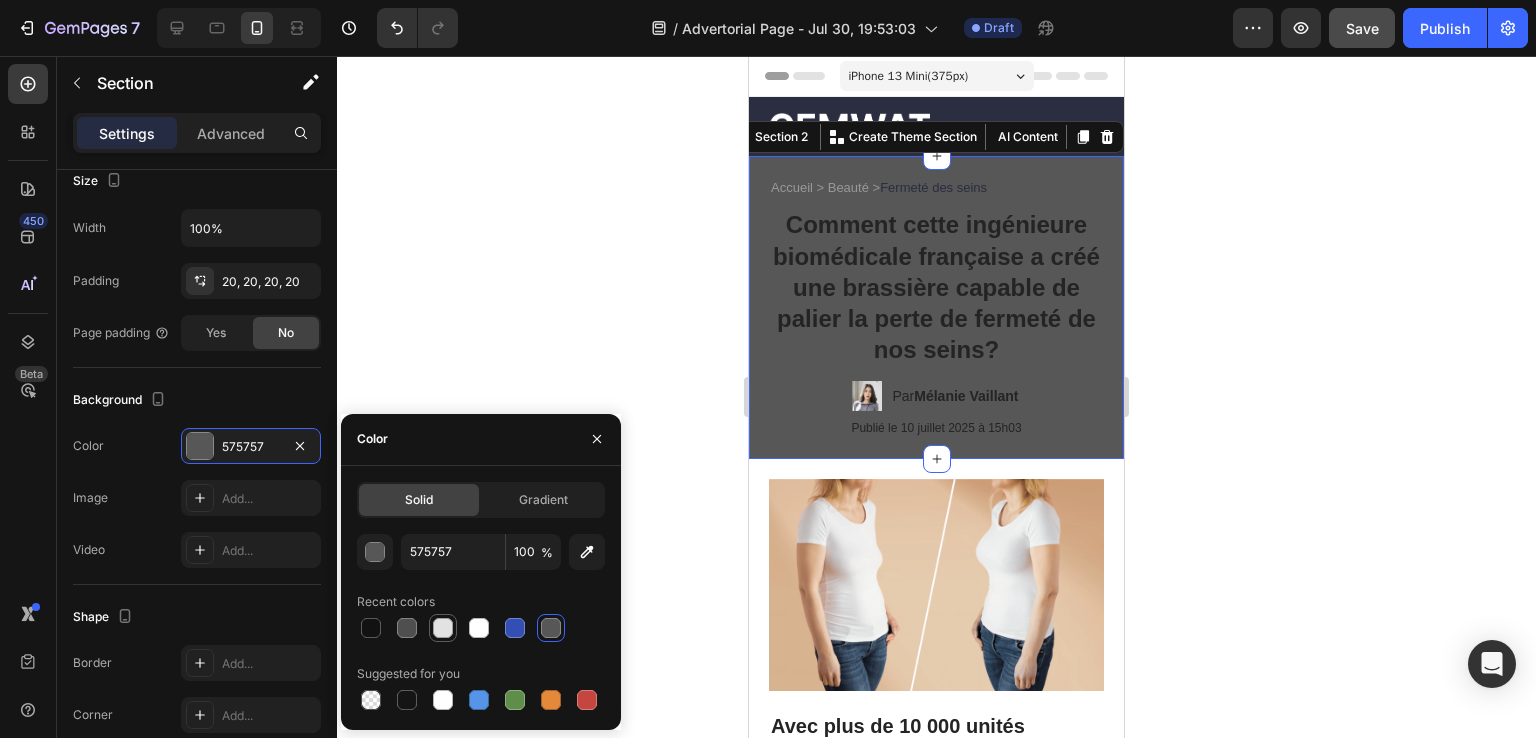 click at bounding box center (443, 628) 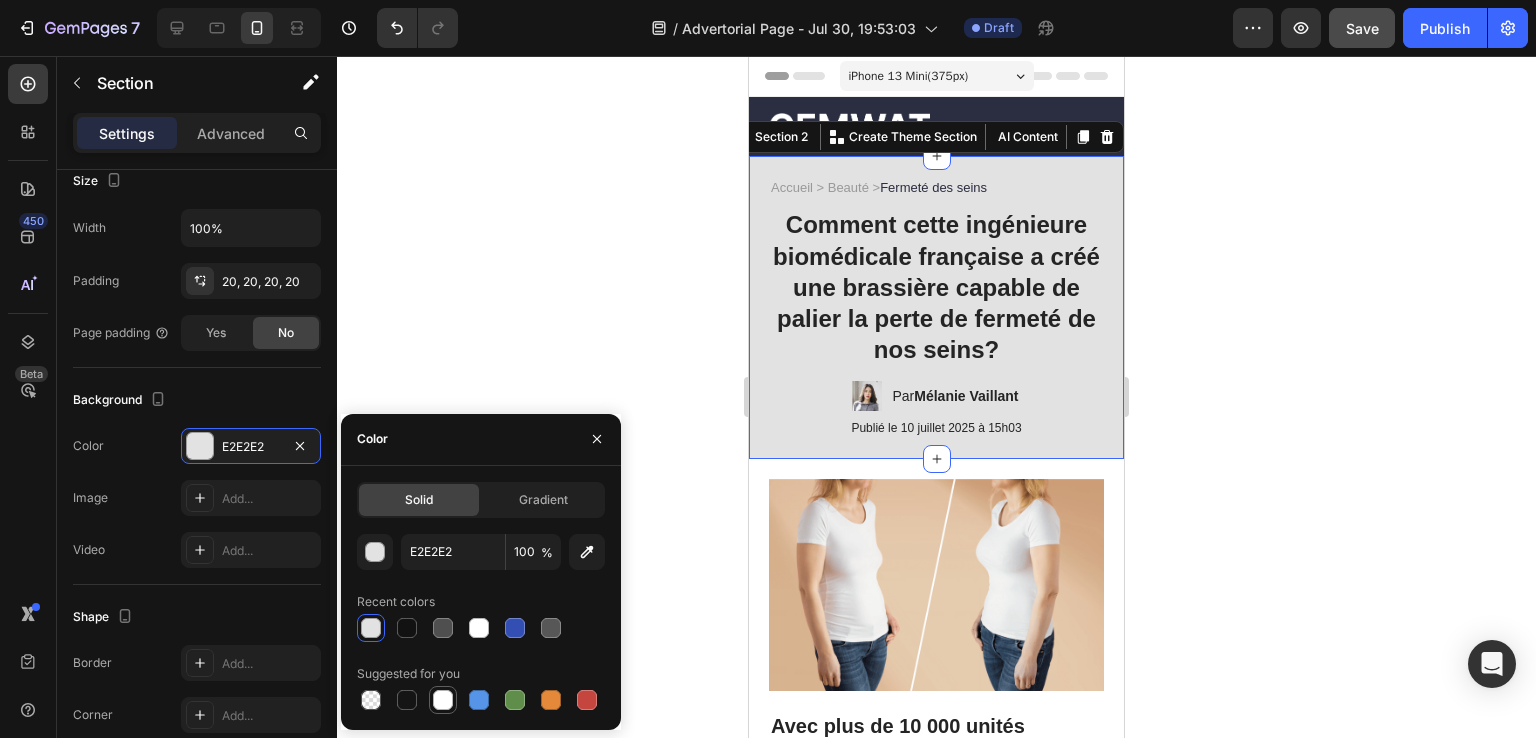 click at bounding box center [443, 700] 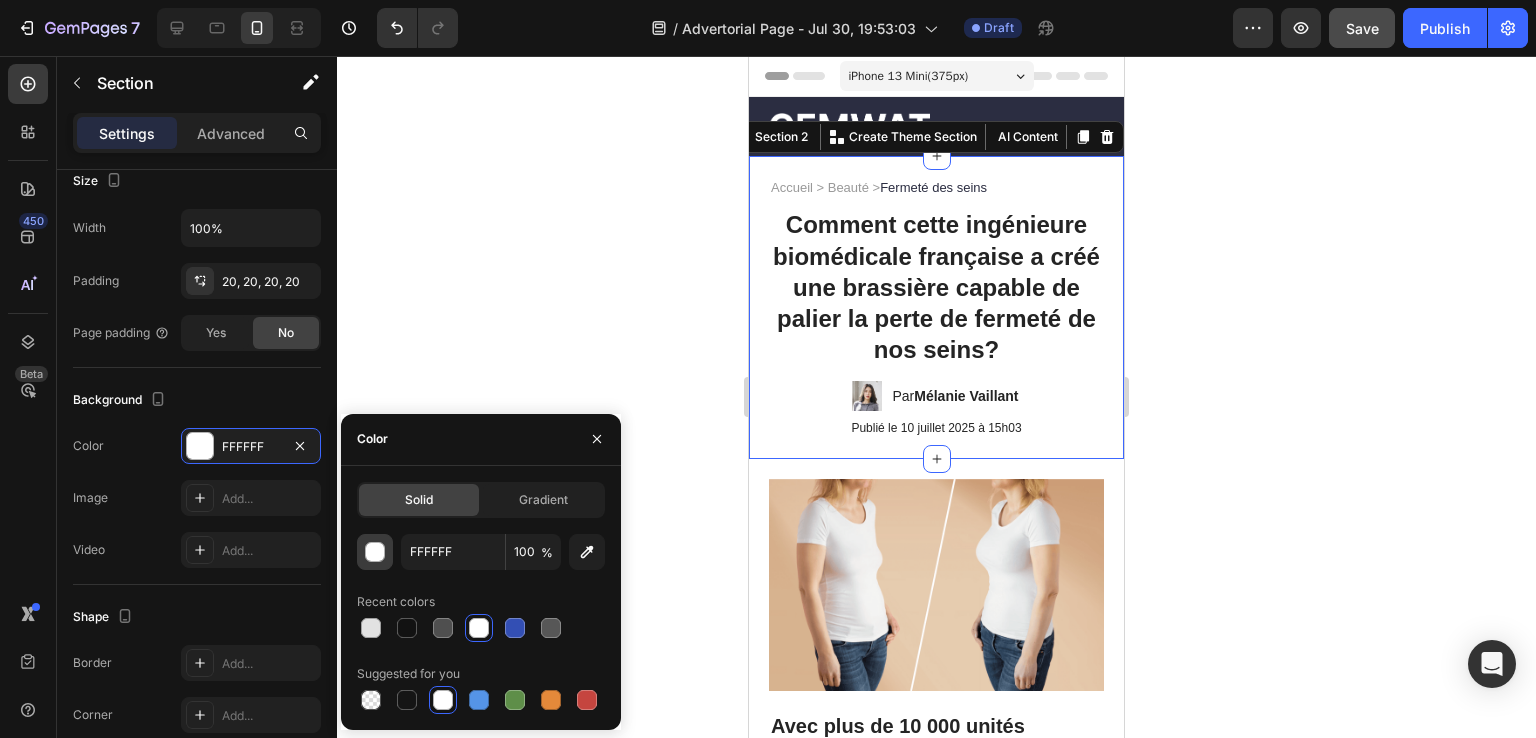 click at bounding box center (376, 553) 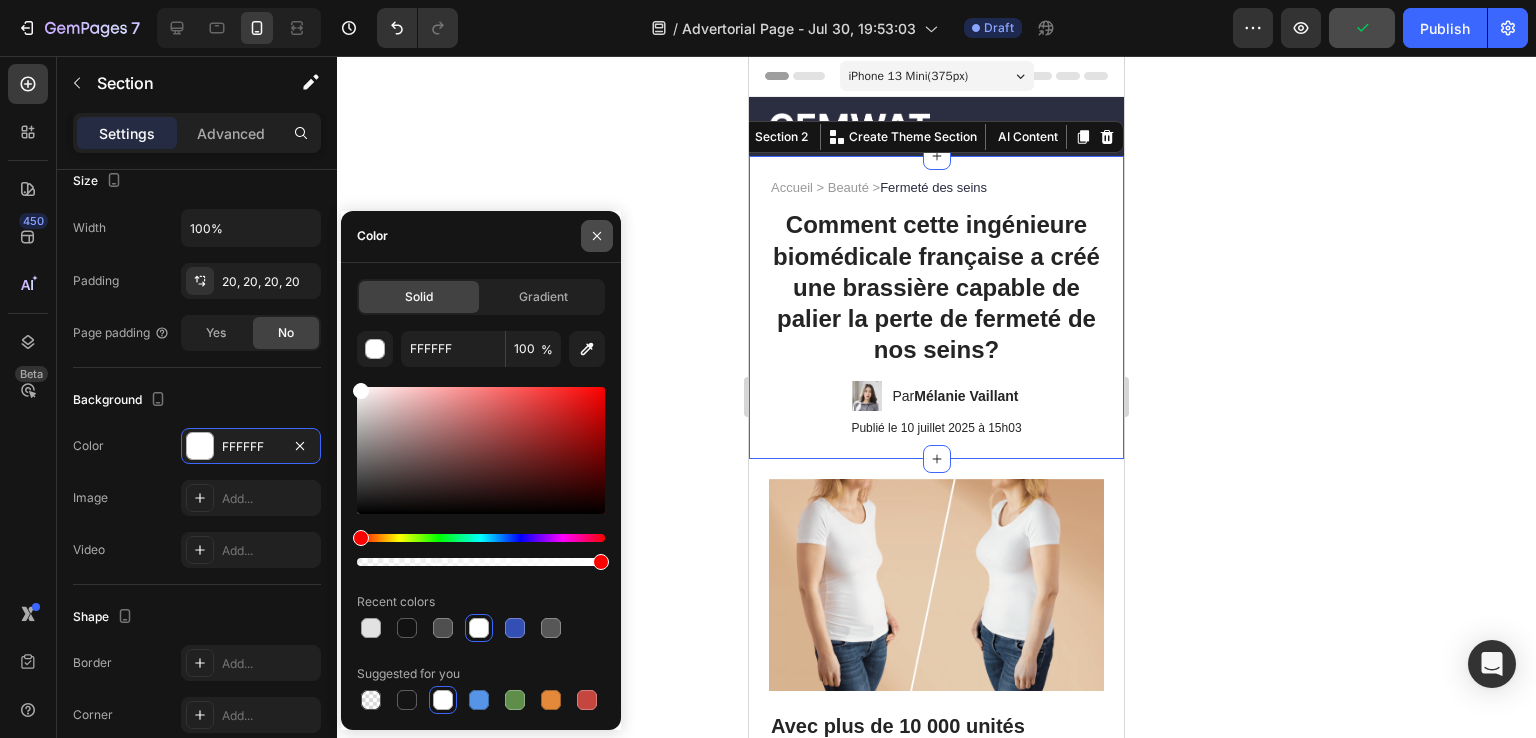click 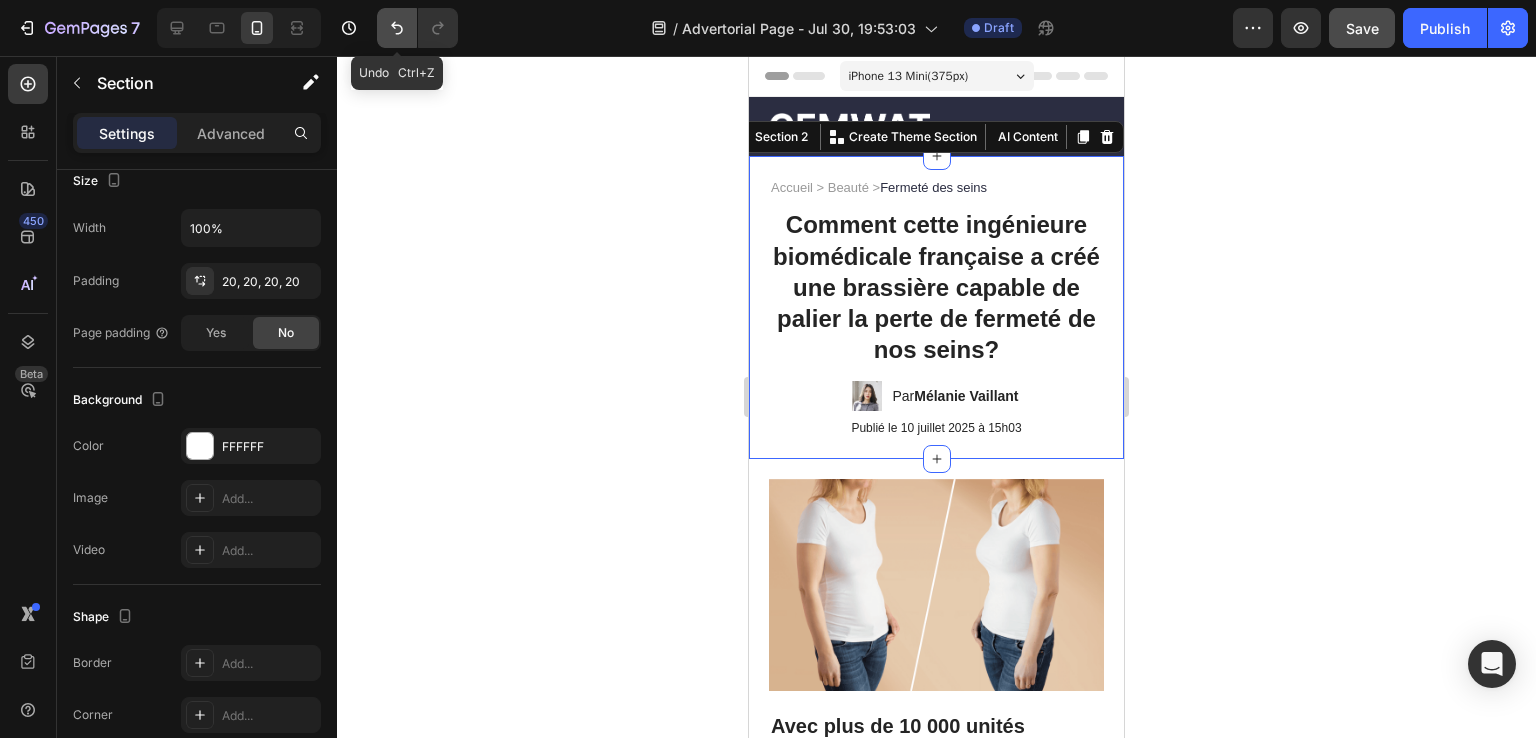 click 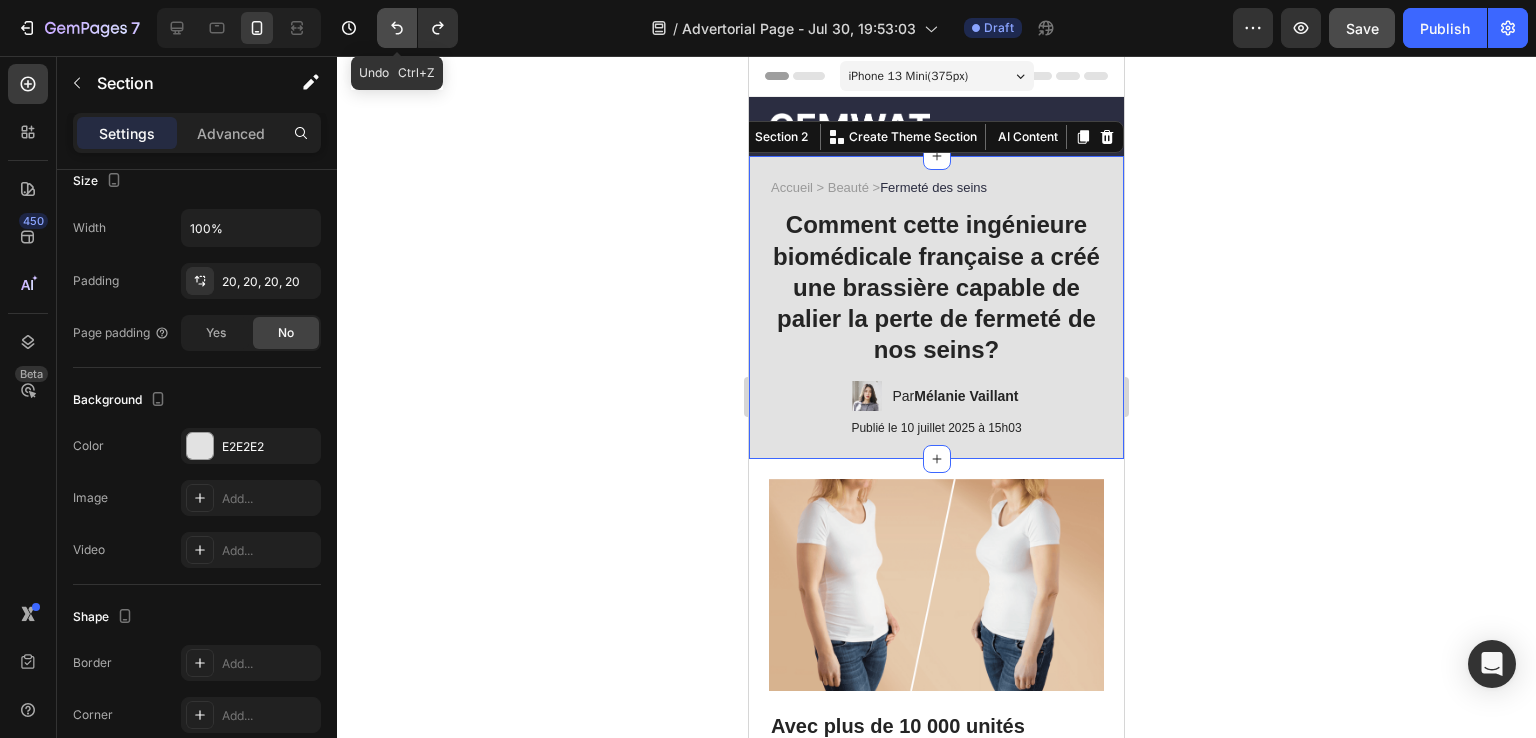 click 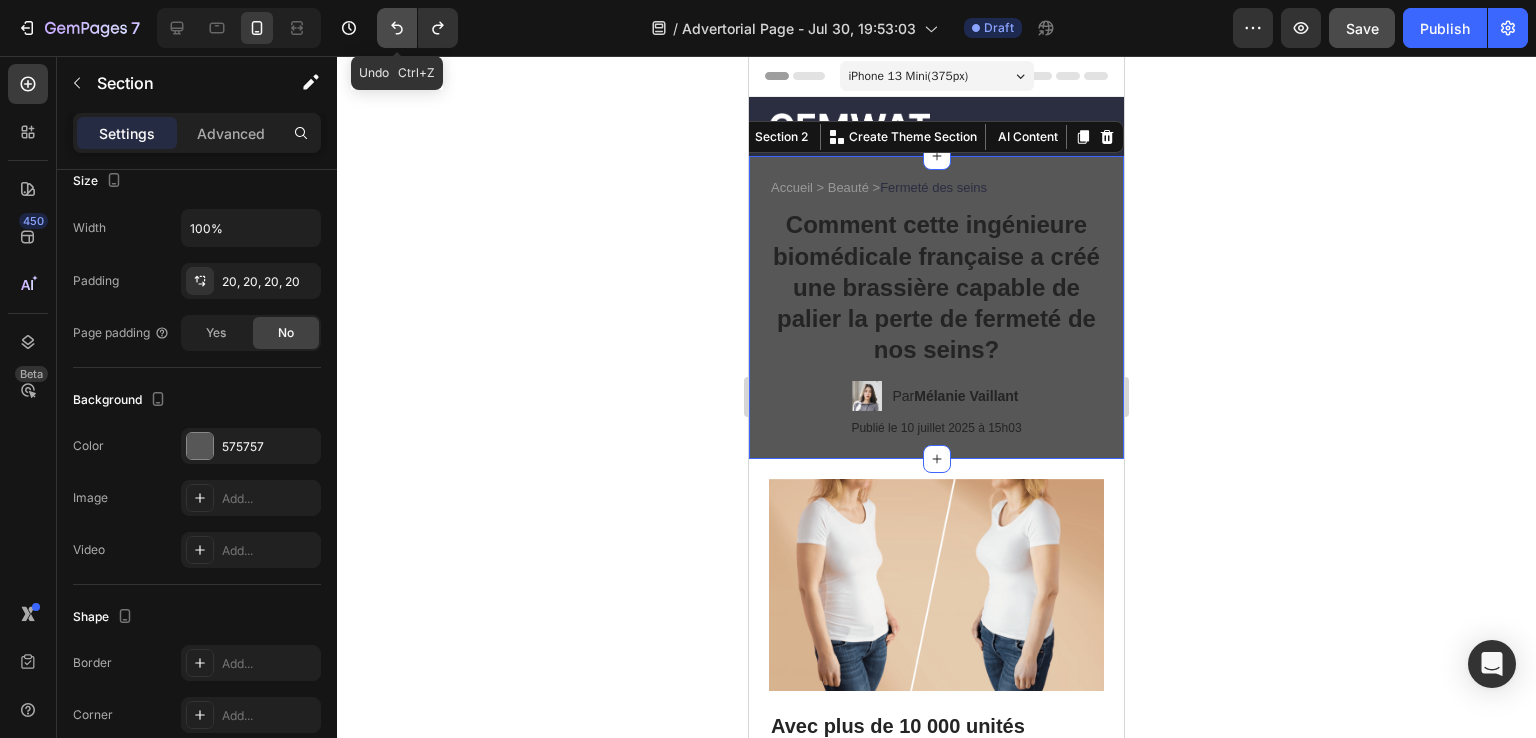 click 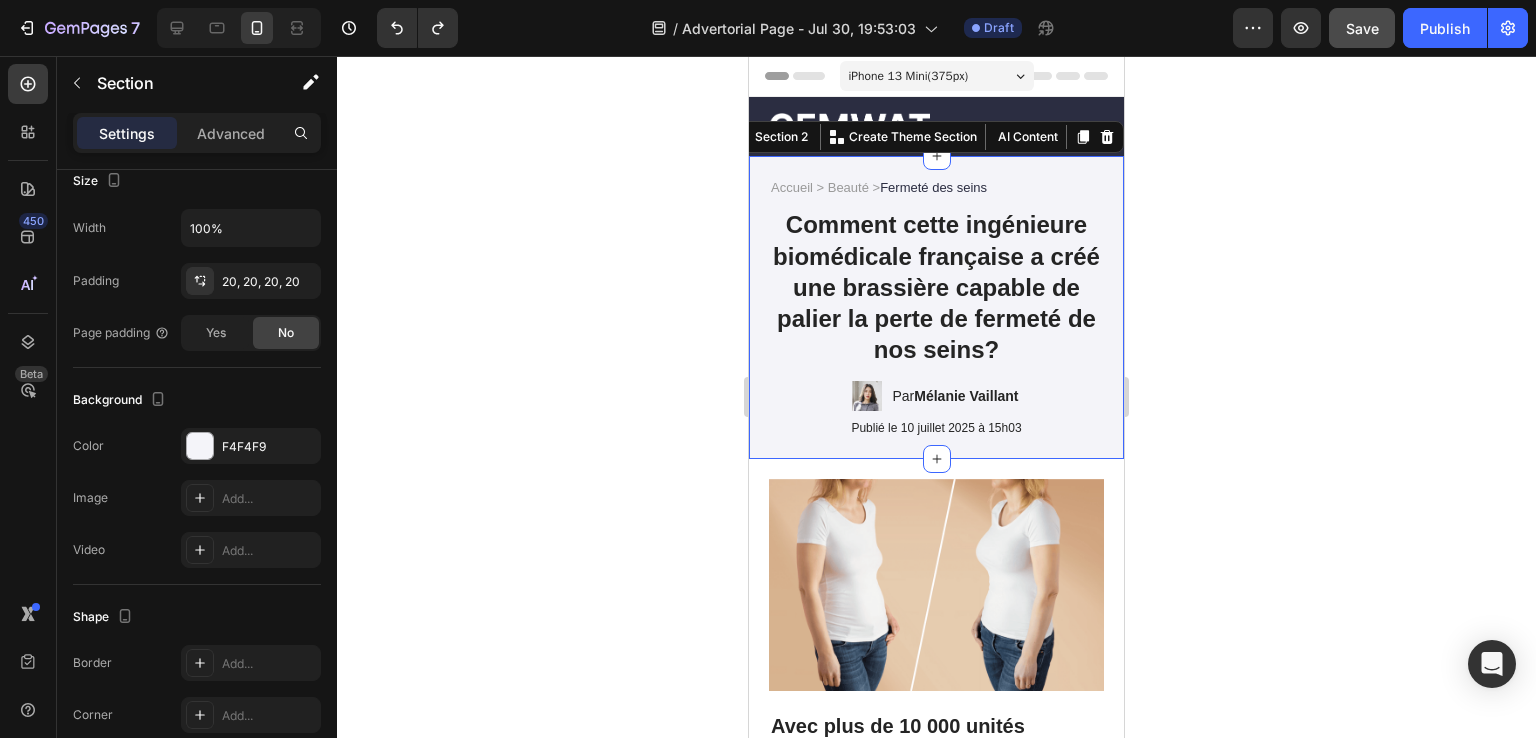 click 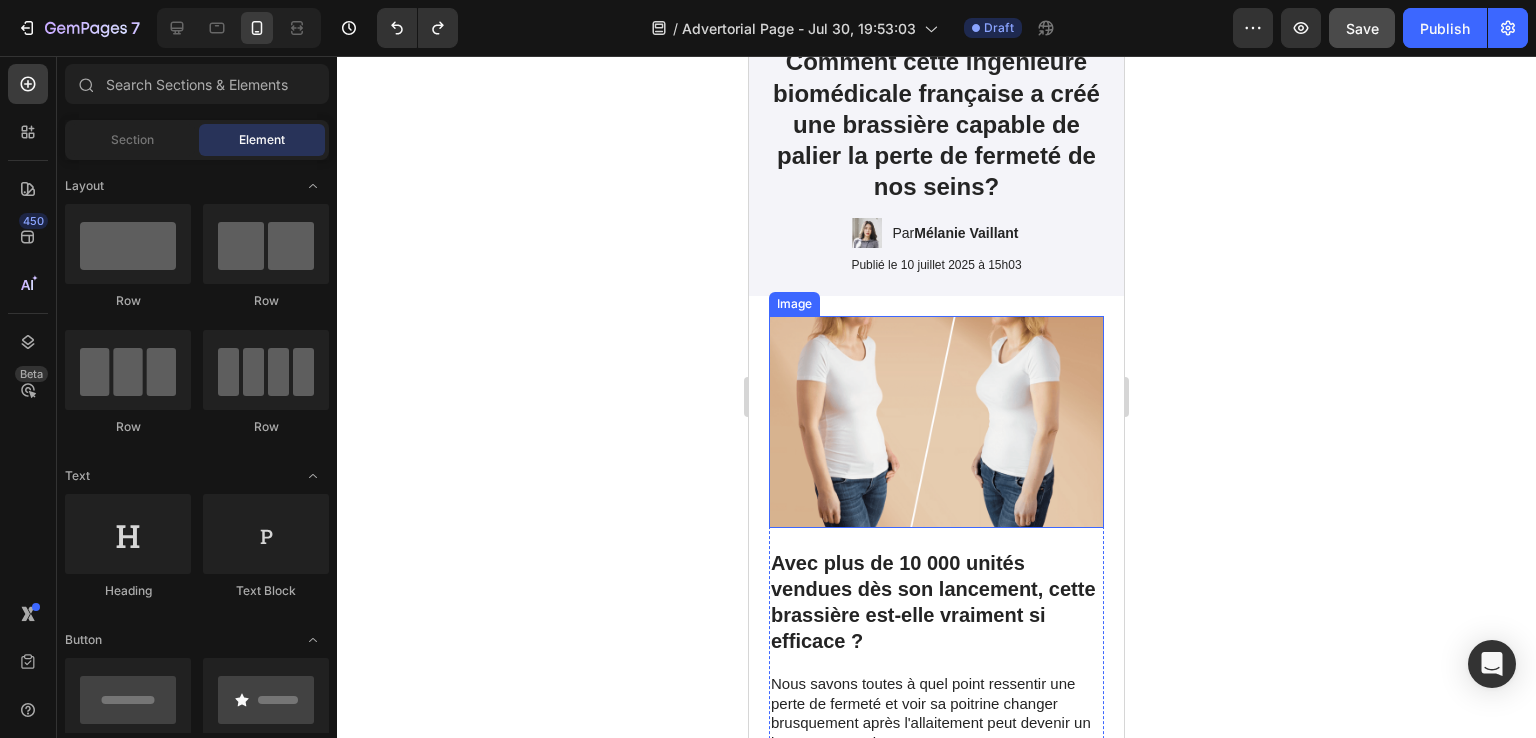 scroll, scrollTop: 0, scrollLeft: 0, axis: both 